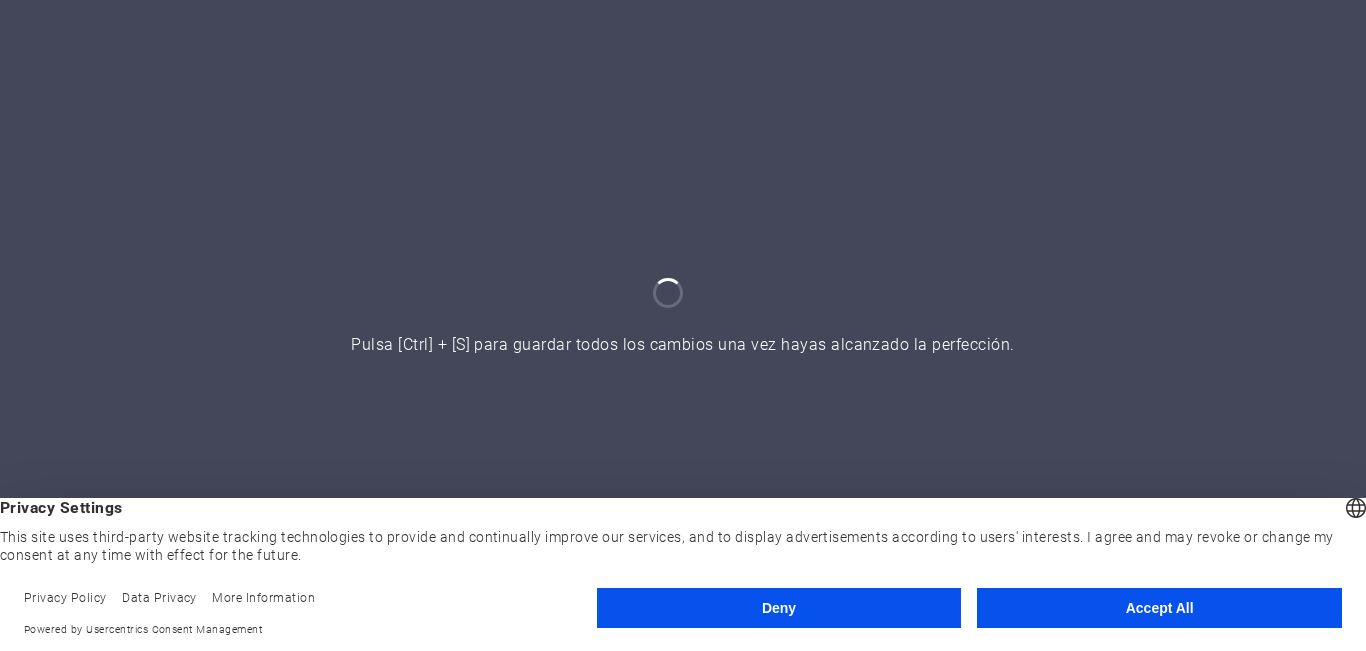 scroll, scrollTop: 0, scrollLeft: 0, axis: both 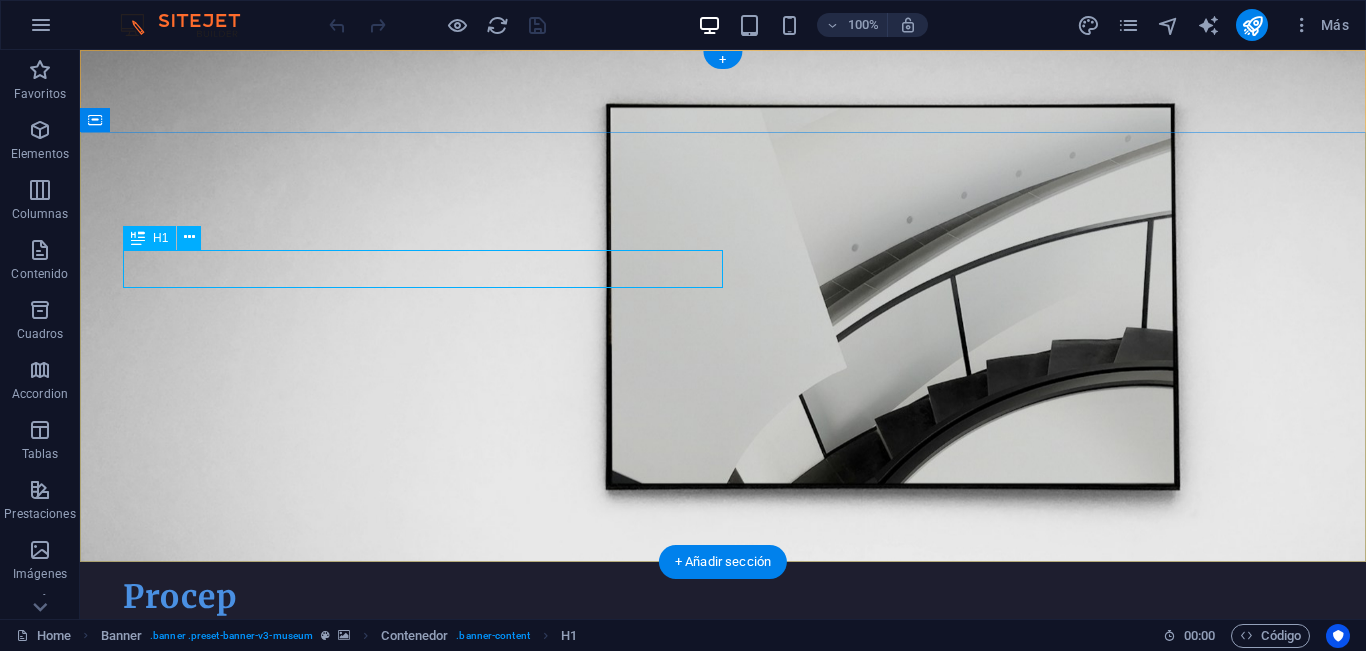 click on "The best art exhibitions" at bounding box center (723, 825) 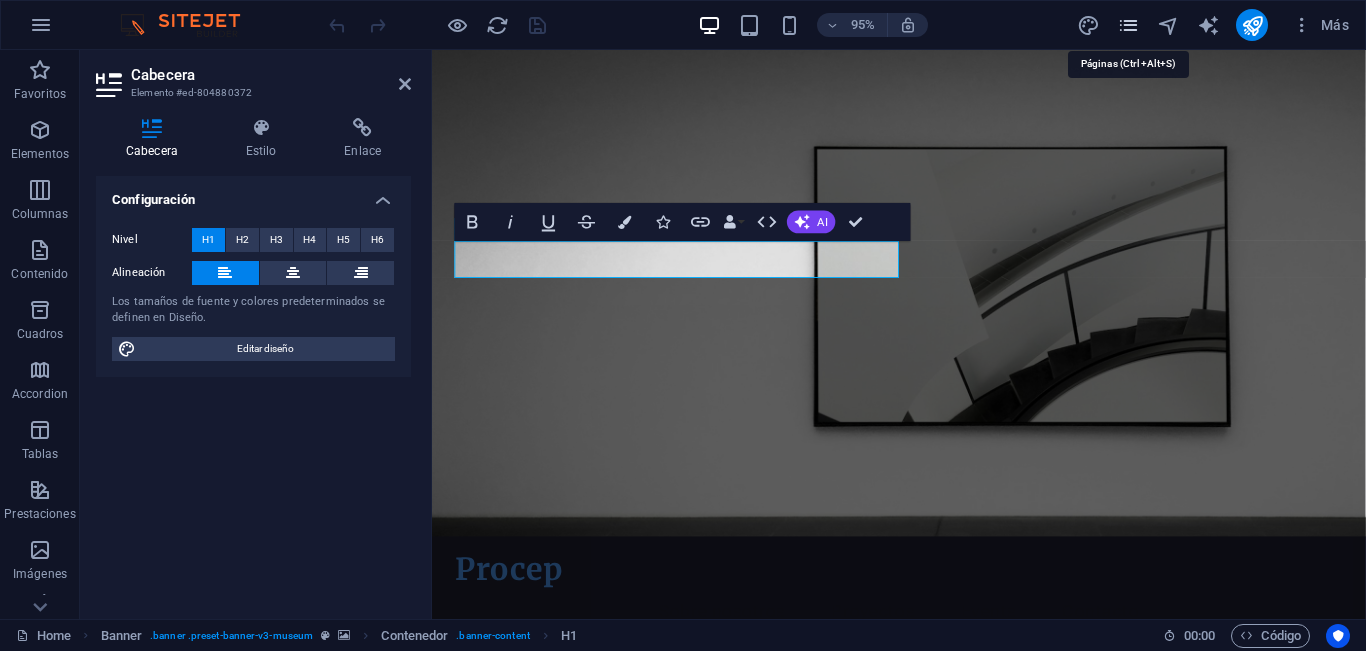 click at bounding box center [1128, 25] 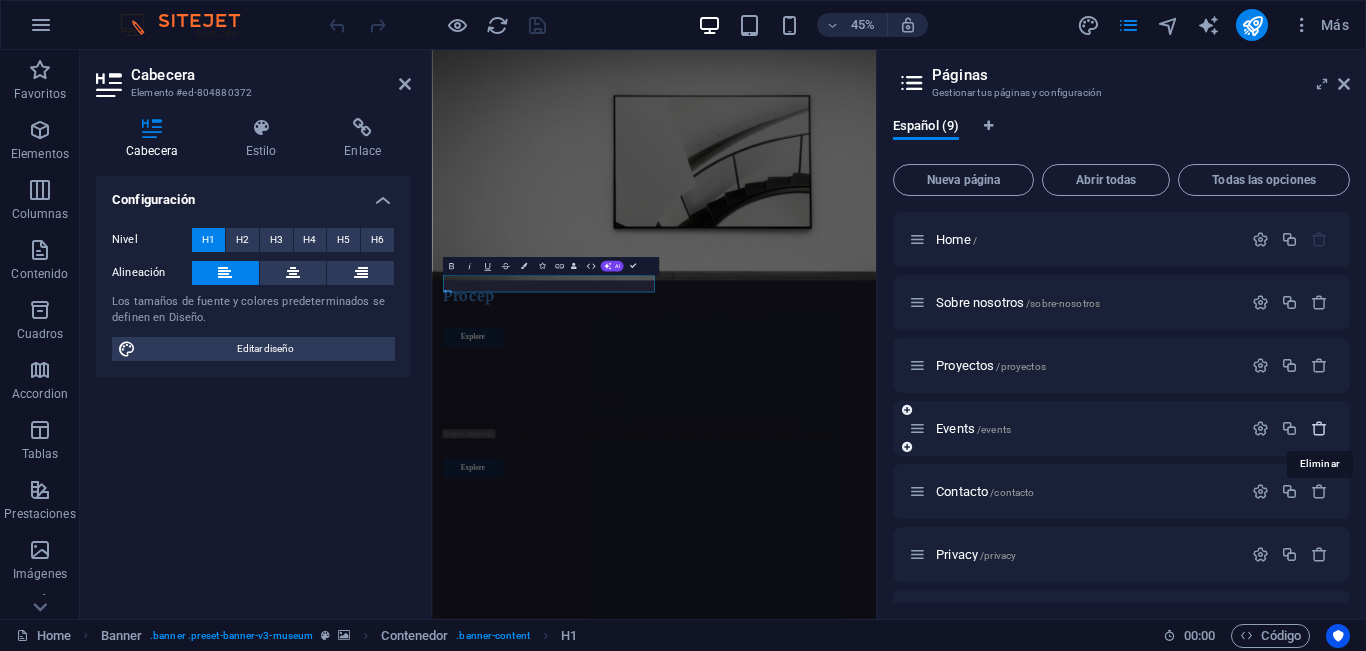 click at bounding box center [1319, 428] 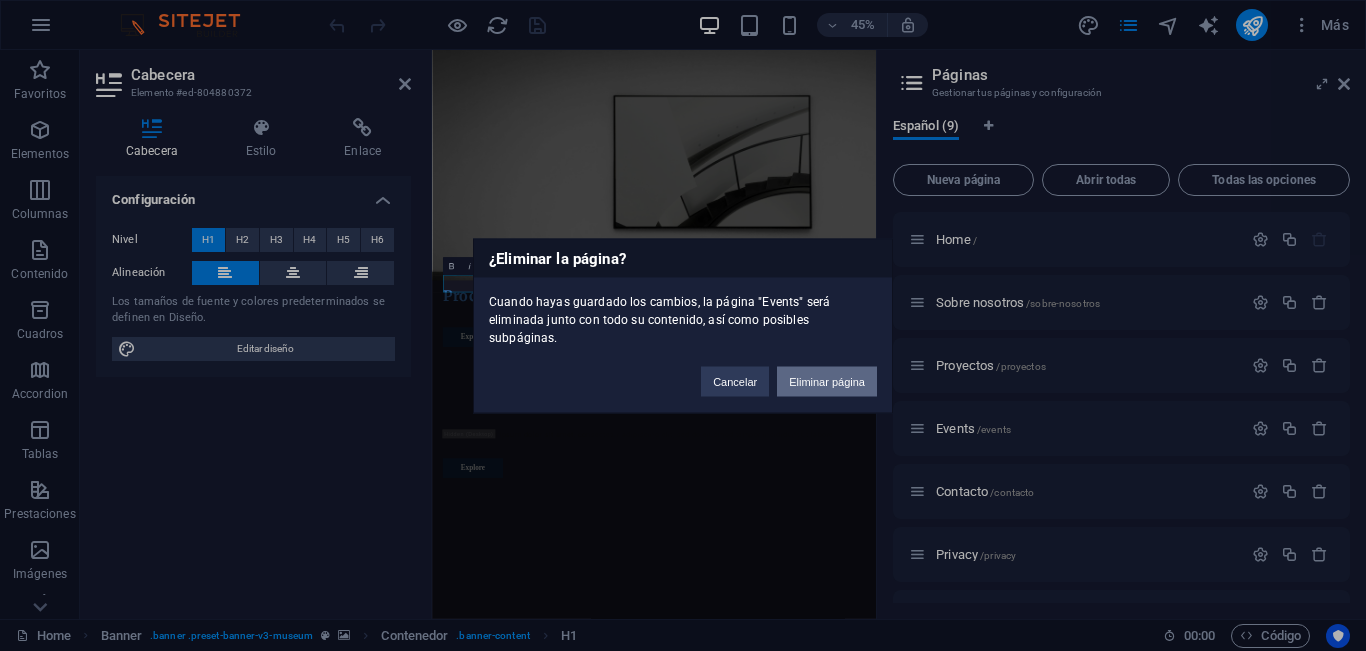click on "Eliminar página" at bounding box center [827, 381] 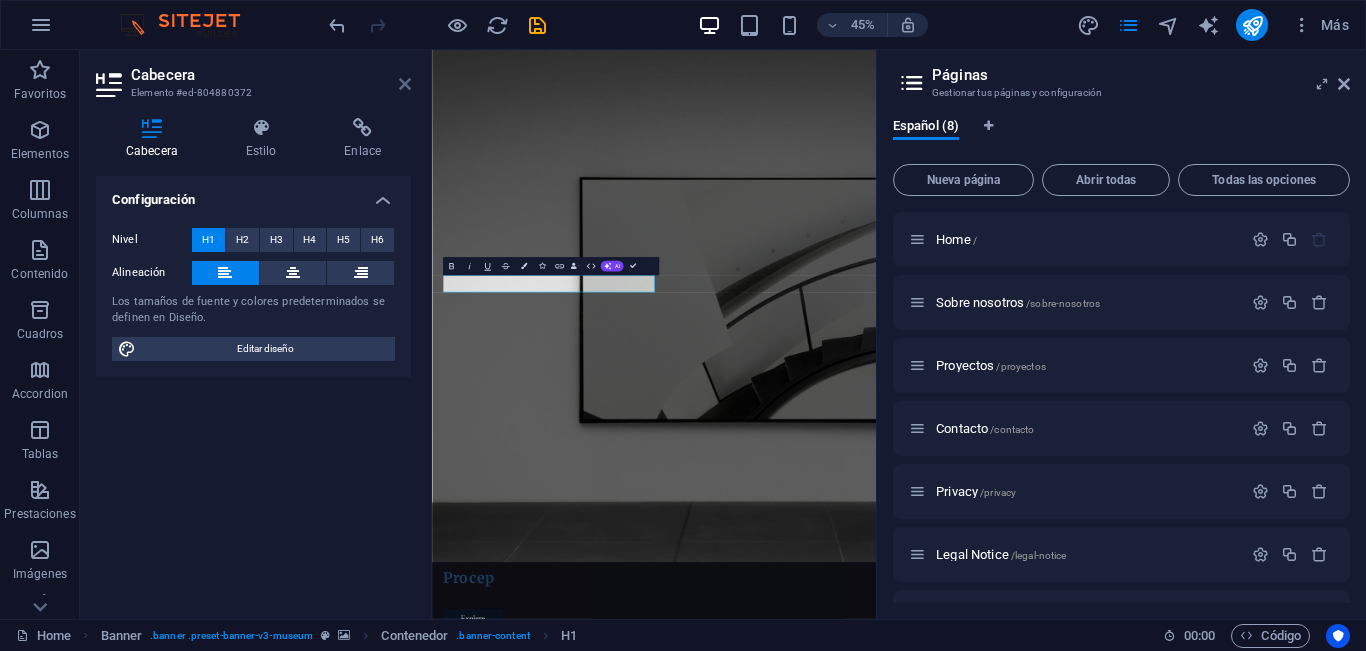 click at bounding box center (405, 84) 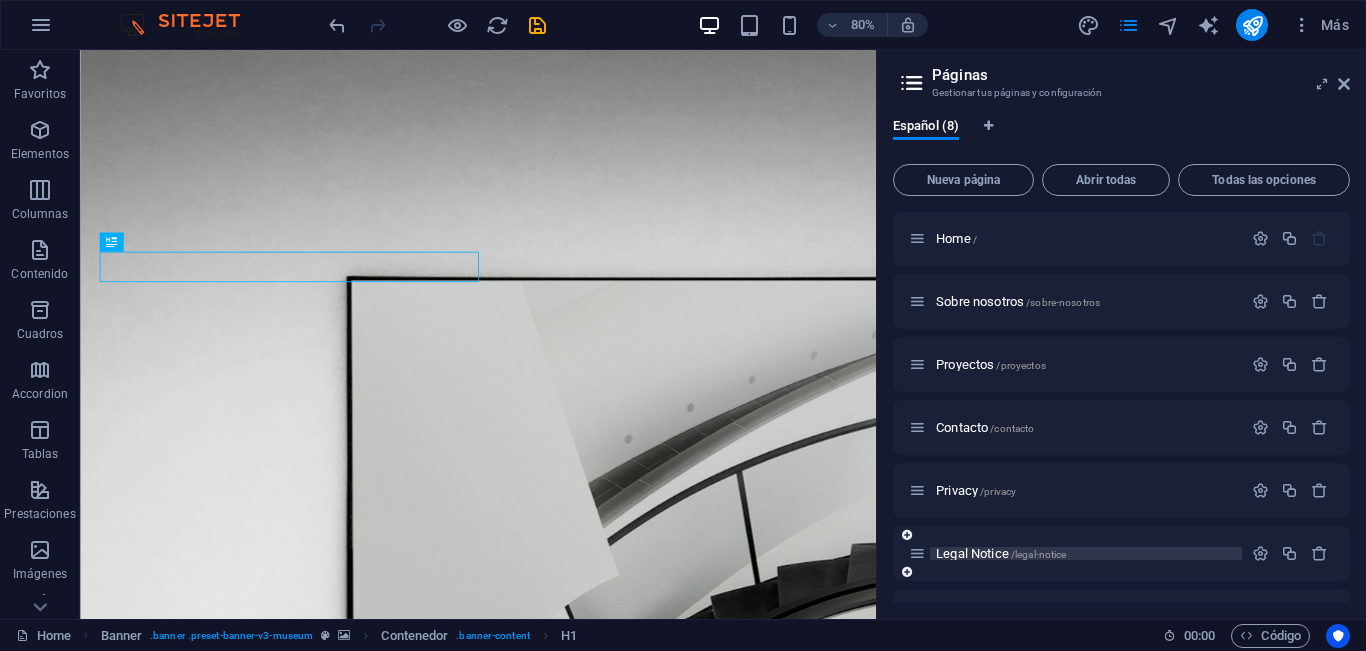 scroll, scrollTop: 0, scrollLeft: 0, axis: both 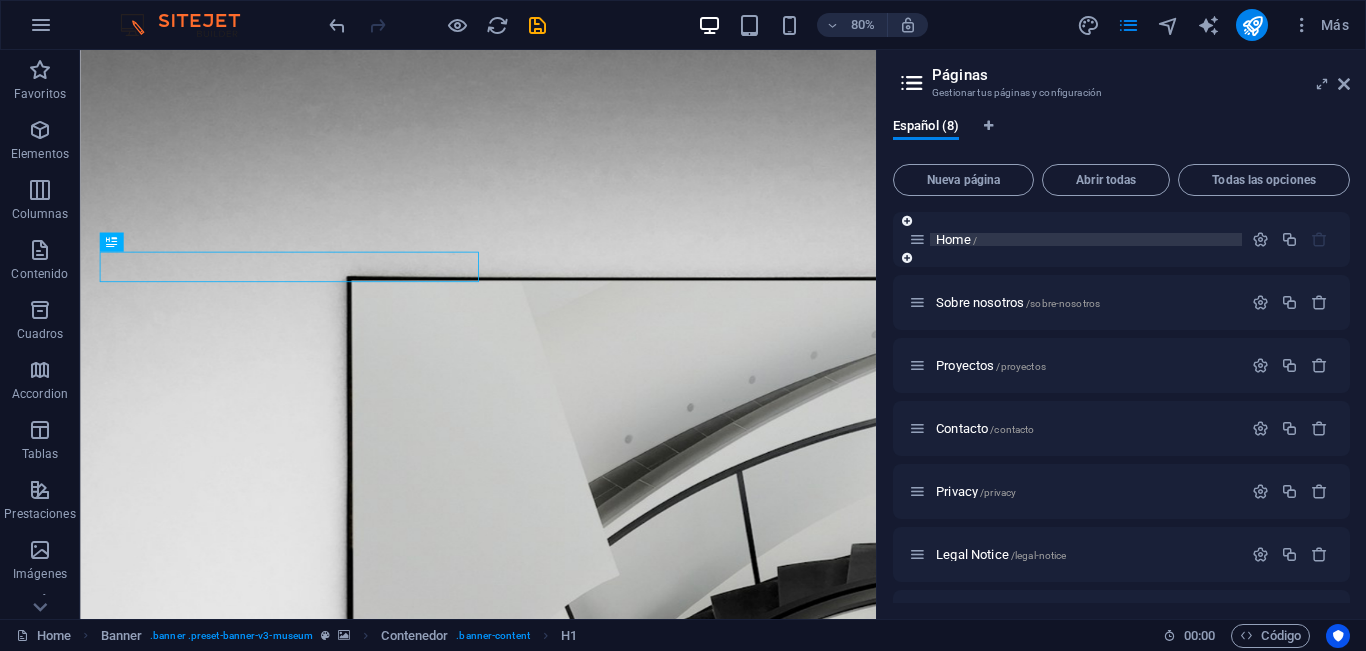 click on "Home /" at bounding box center [1086, 239] 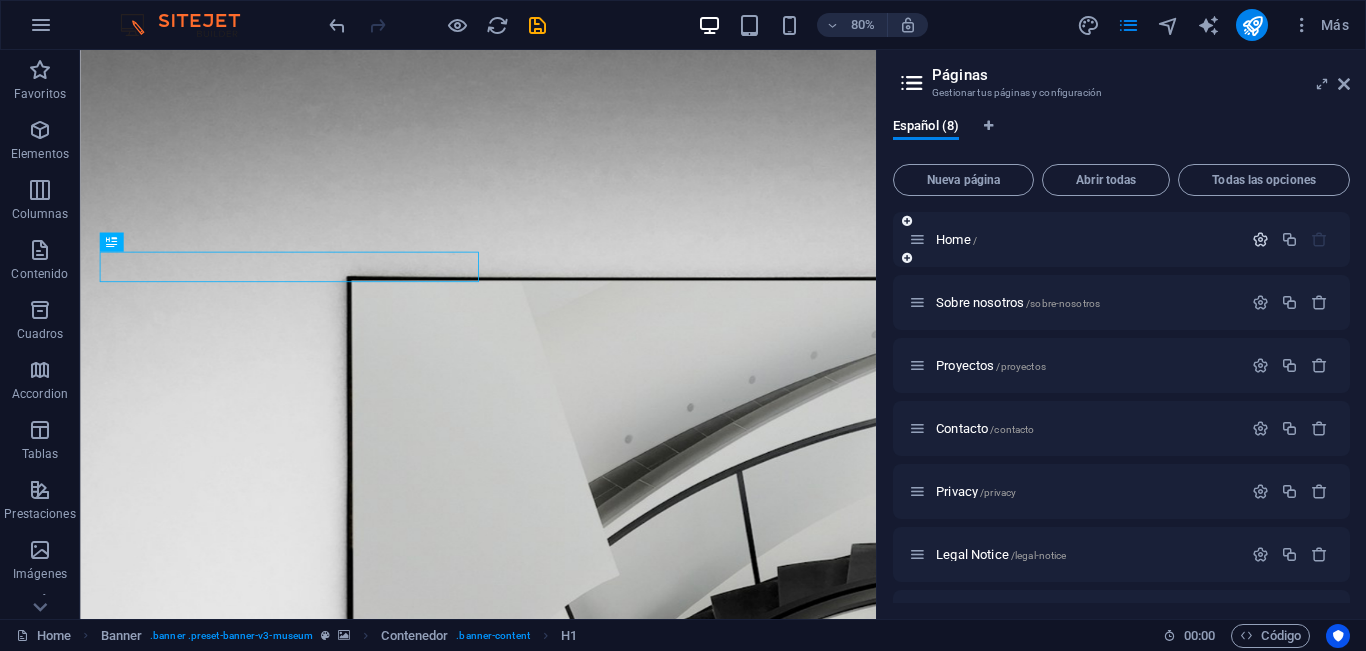 click at bounding box center [1260, 239] 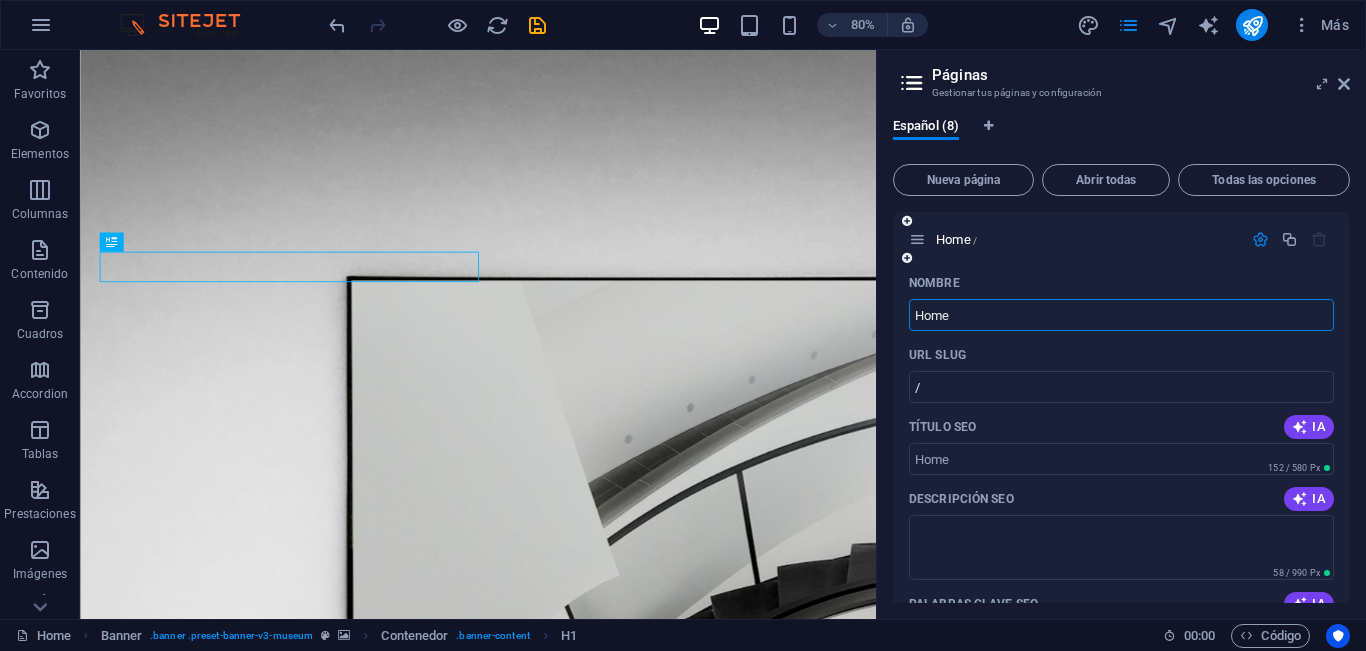 click on "Home" at bounding box center (1121, 315) 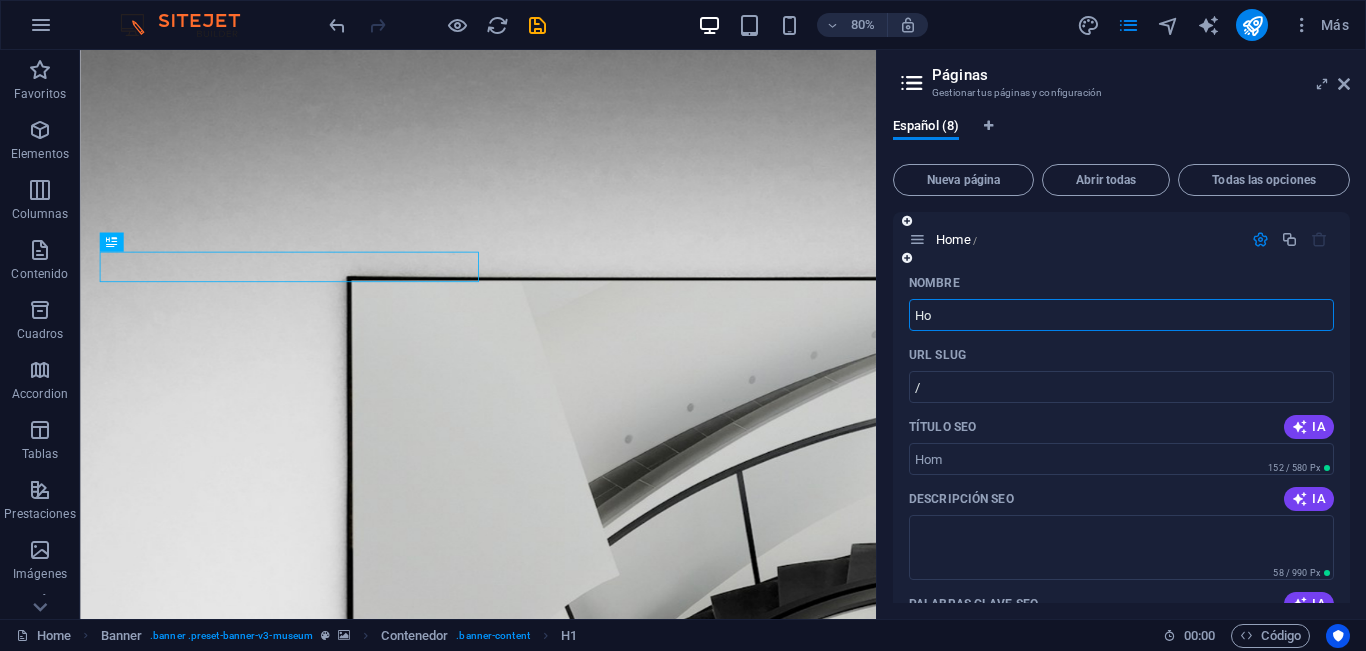 type on "H" 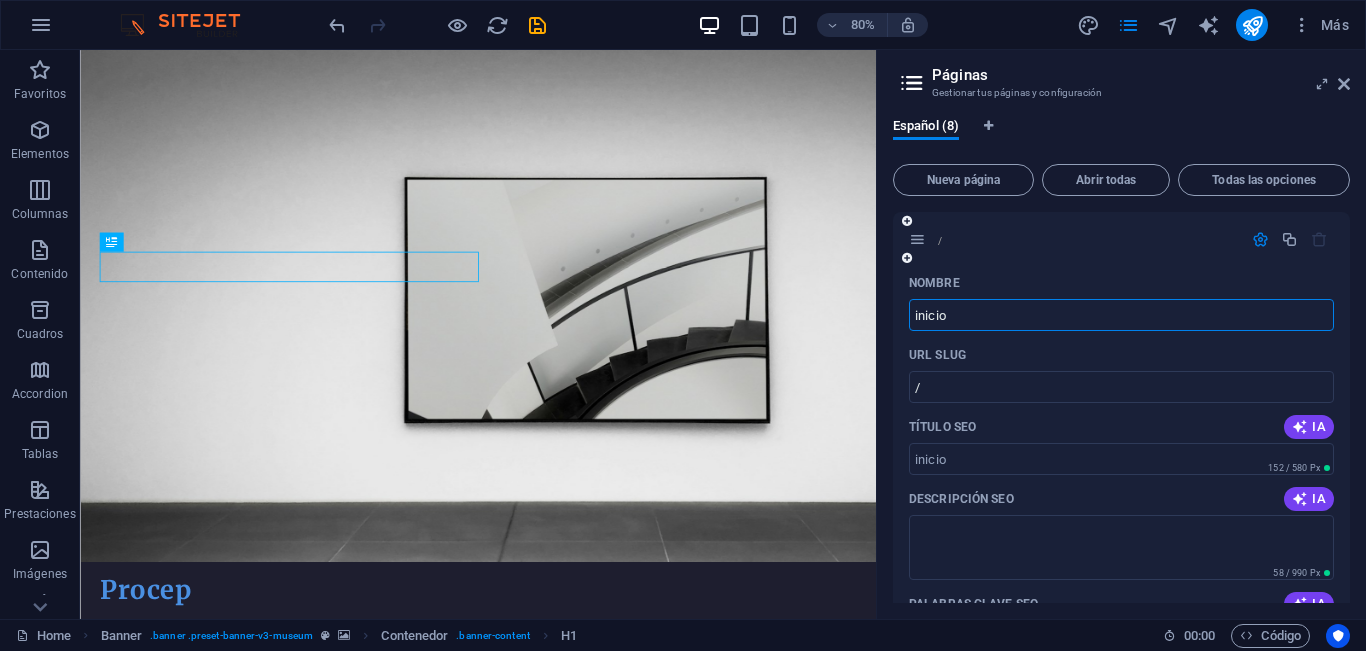 type on "inicio" 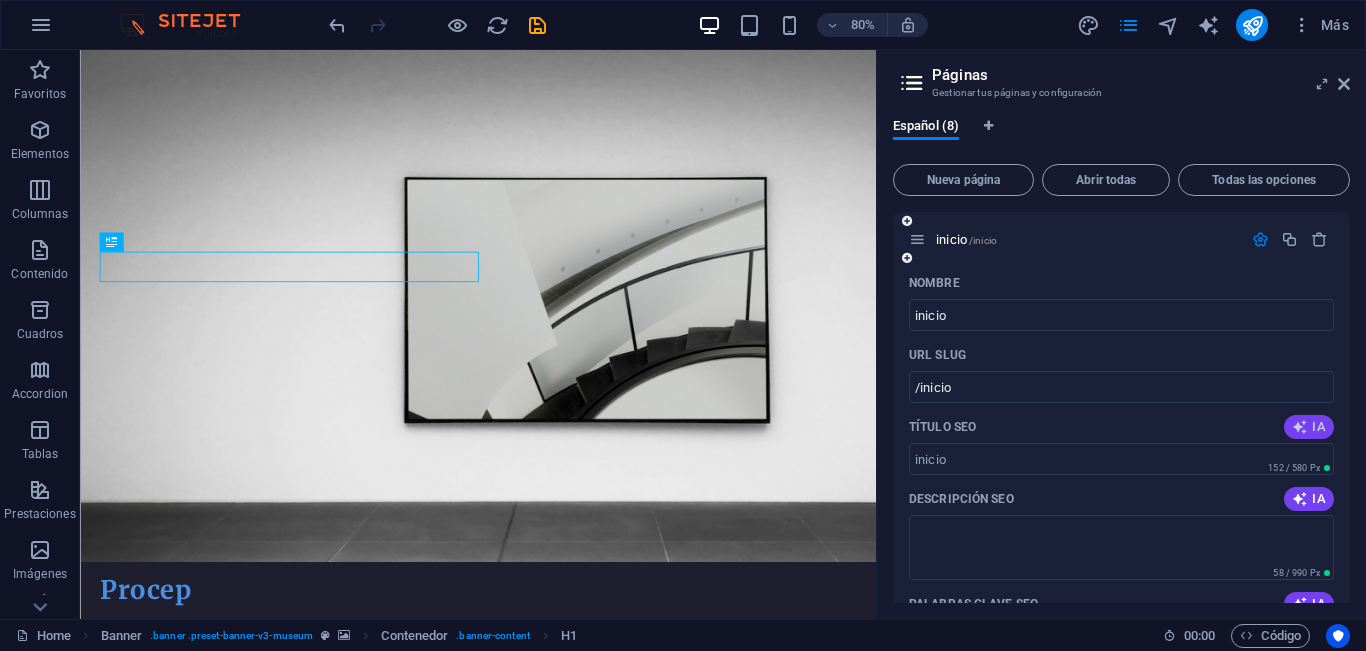 click on "IA" at bounding box center (1309, 427) 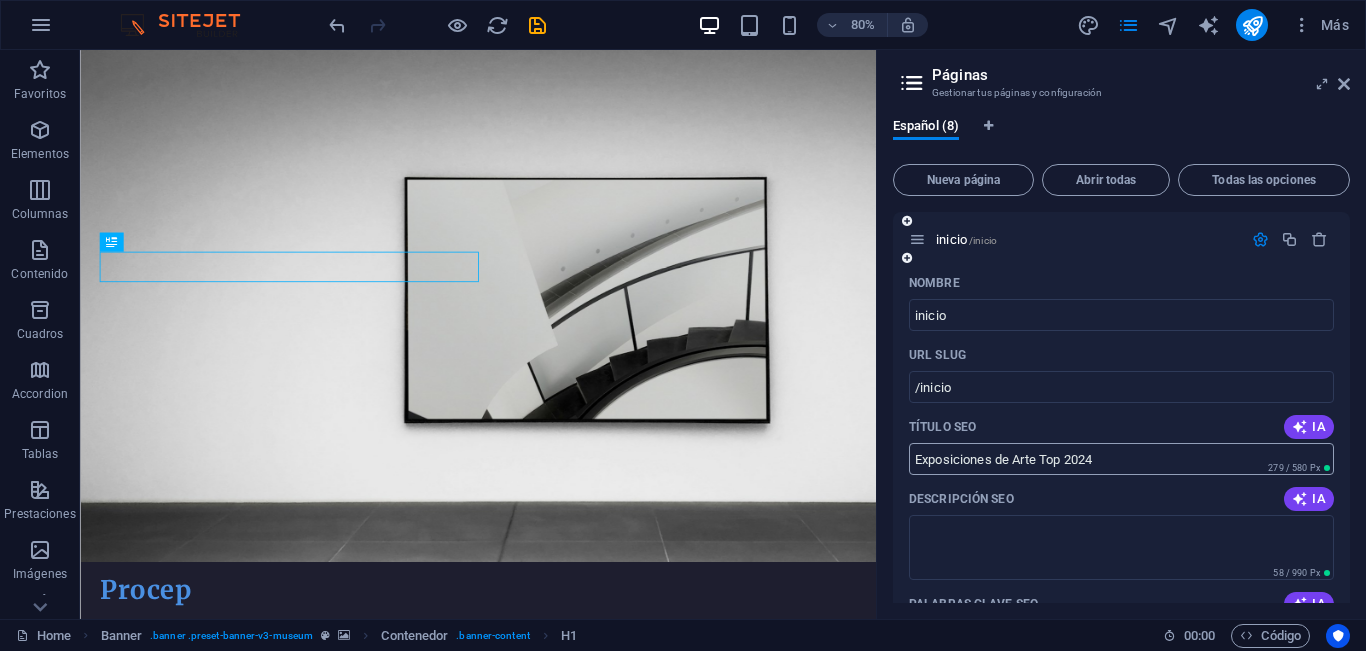 click on "Exposiciones de Arte Top 2024" at bounding box center (1121, 459) 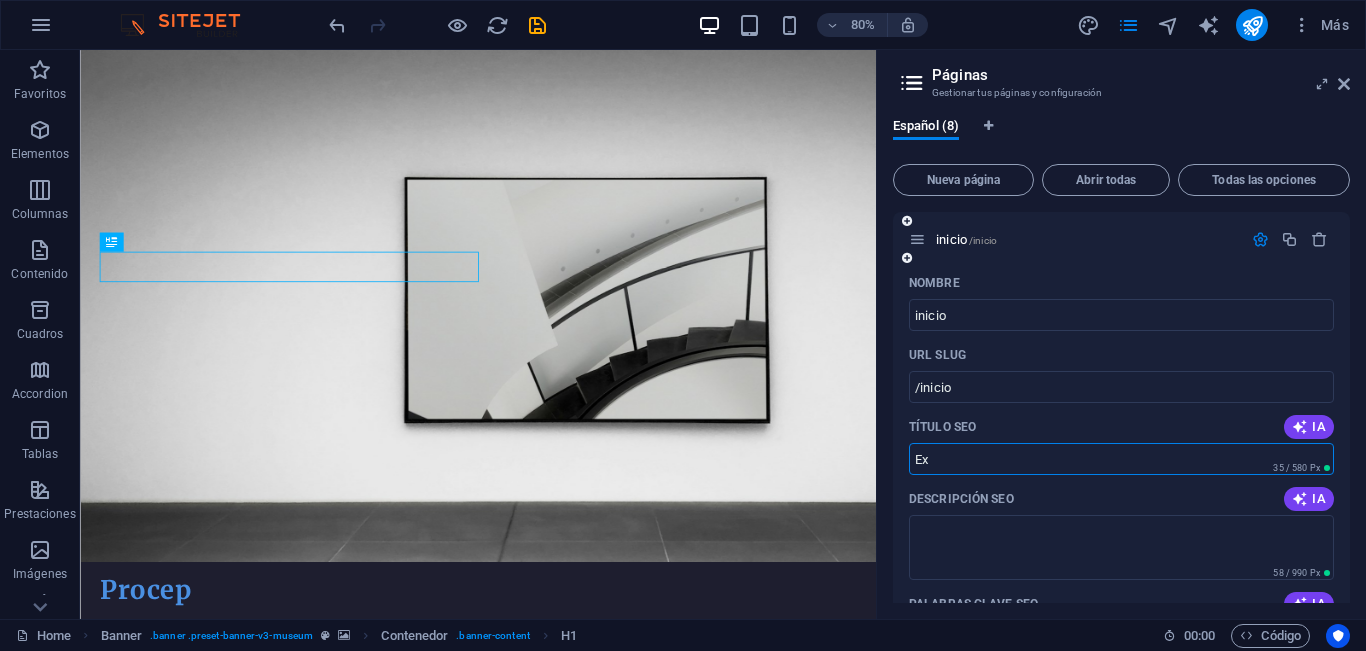 type on "E" 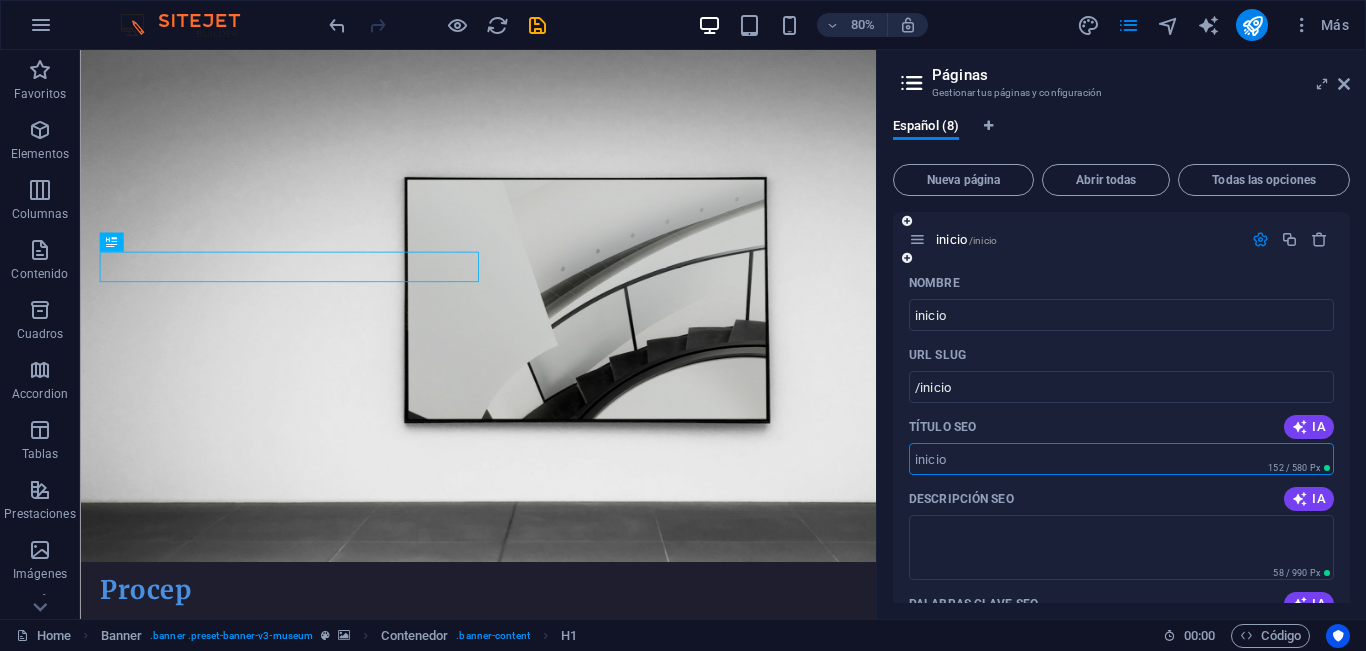 type 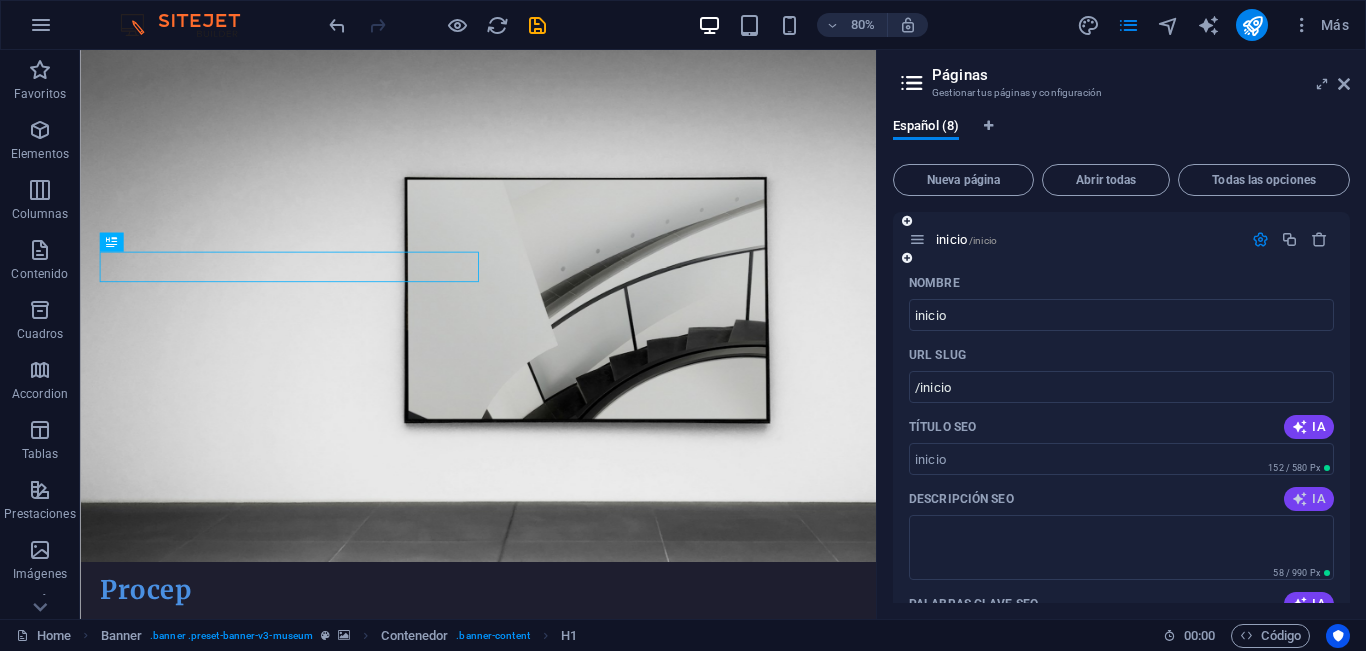 click on "IA" at bounding box center (1309, 499) 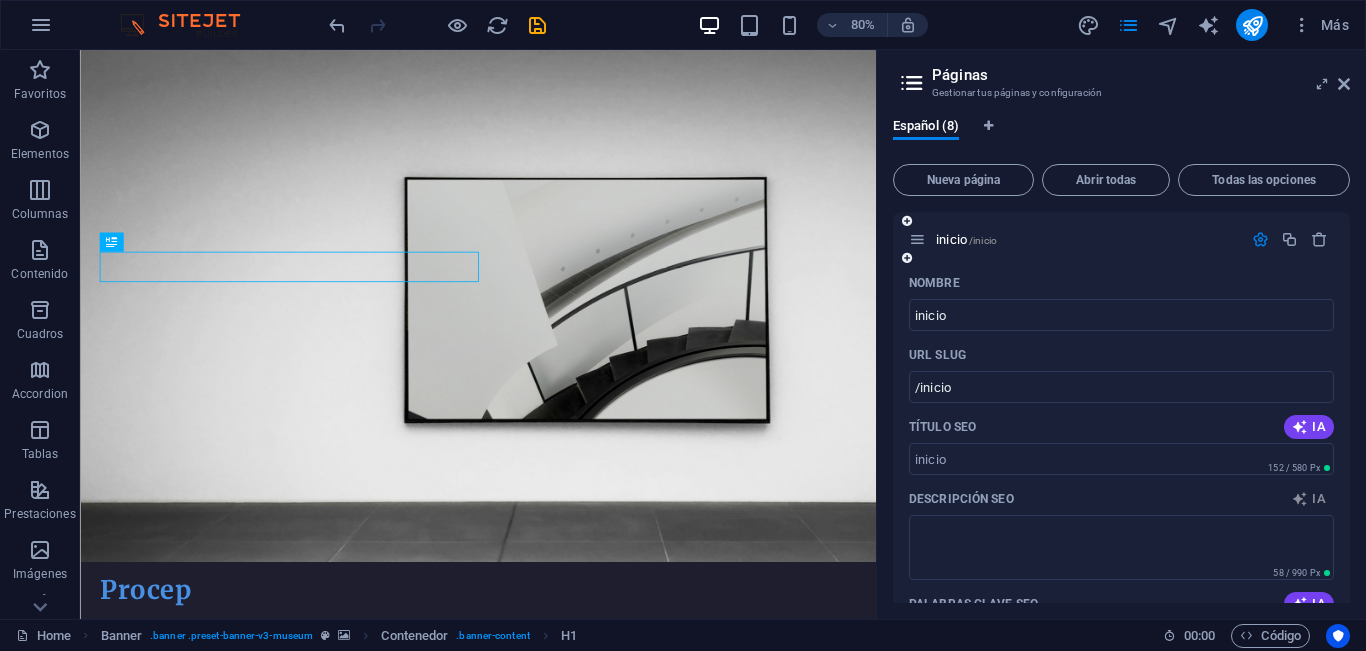 type on "Descubre las mejores exposiciones de arte, eventos y charlas con artistas. ¡Sumérgete en el mundo del arte en procep.cl!" 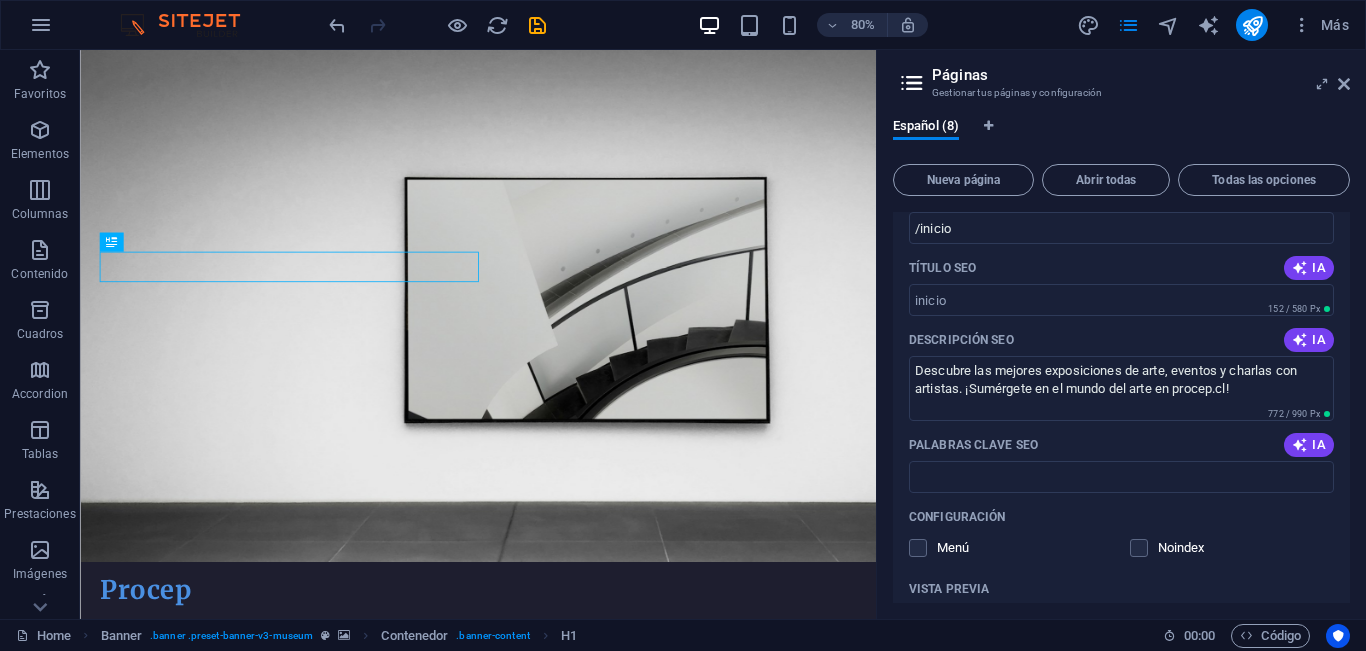 scroll, scrollTop: 204, scrollLeft: 0, axis: vertical 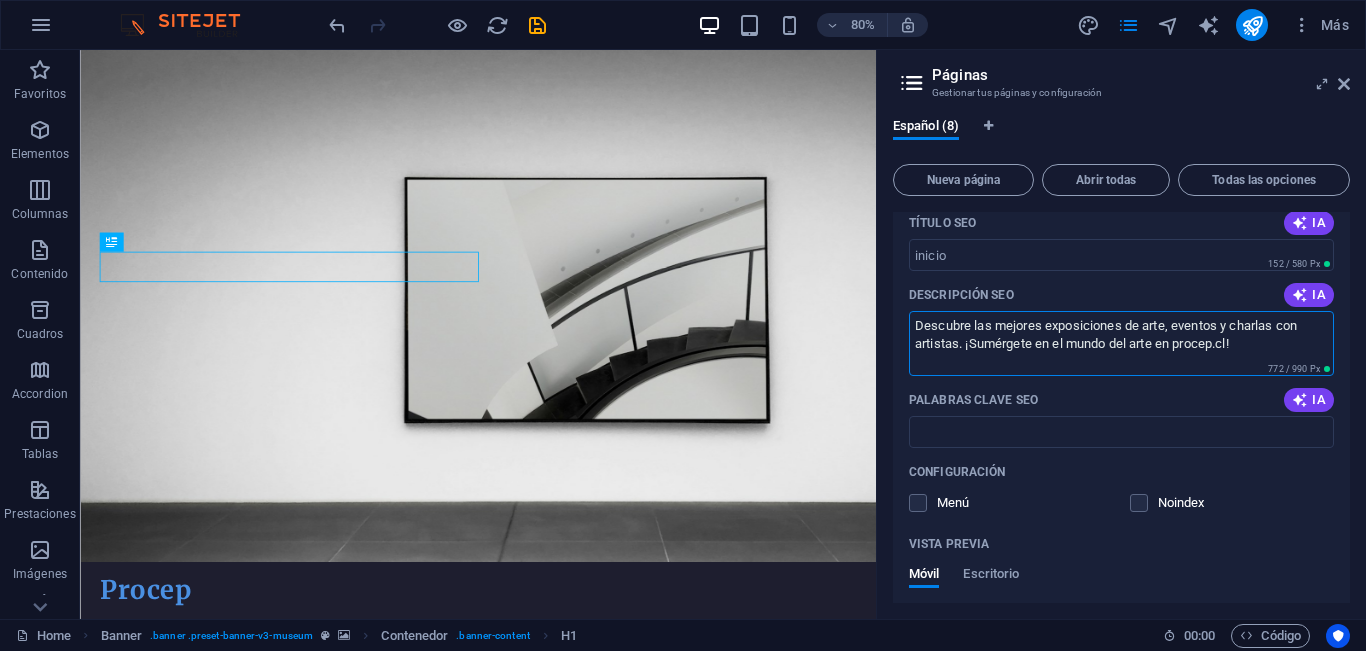 drag, startPoint x: 1250, startPoint y: 351, endPoint x: 905, endPoint y: 319, distance: 346.48087 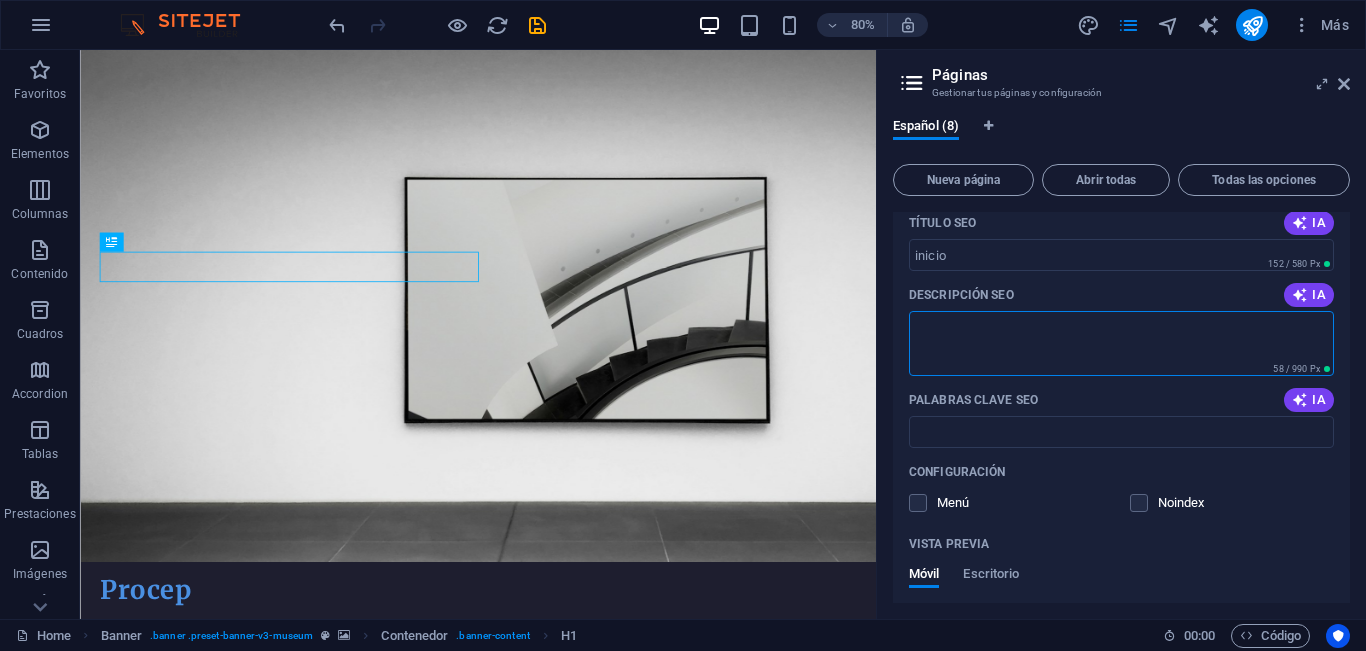 type 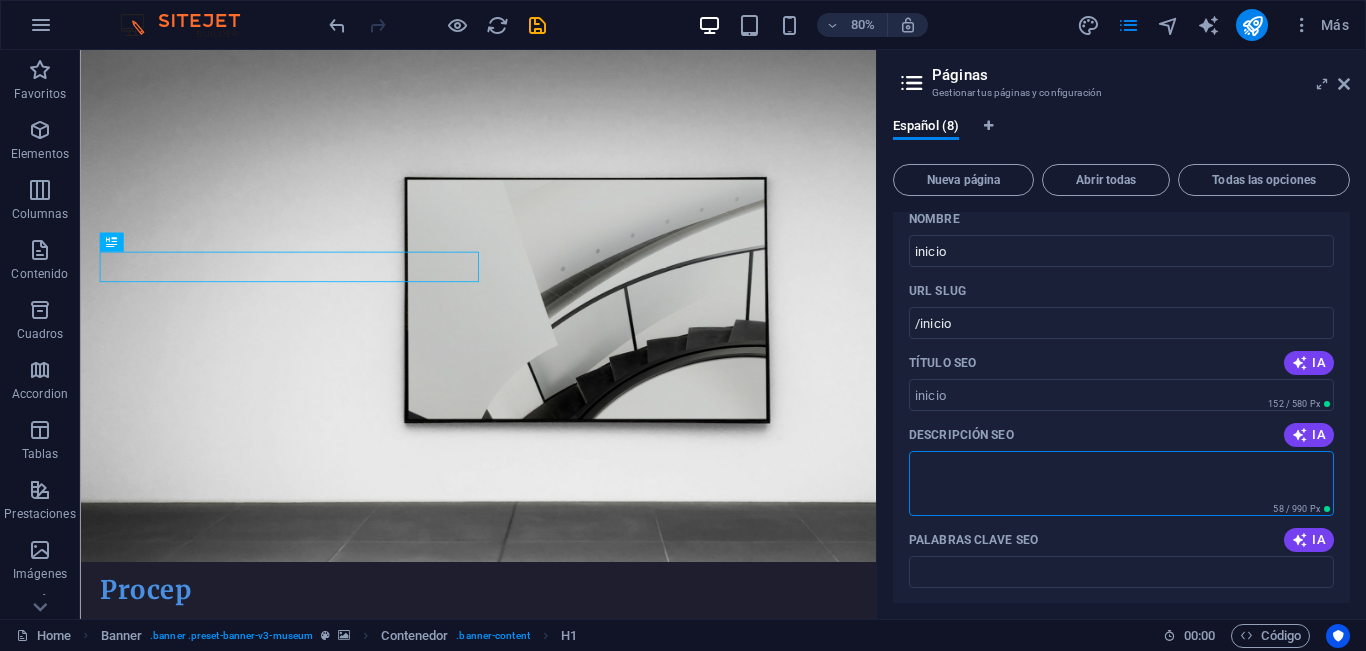 scroll, scrollTop: 0, scrollLeft: 0, axis: both 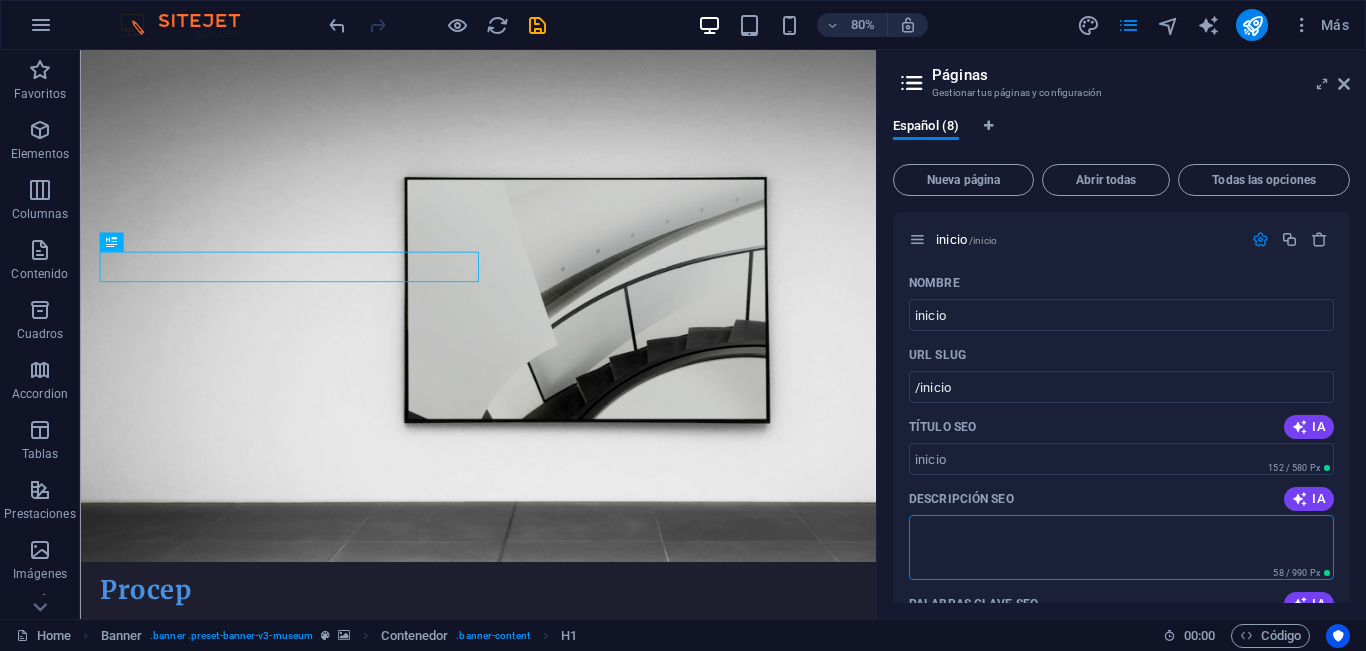 click on "Español (8) Nueva página Abrir todas Todas las opciones inicio /inicio Nombre inicio ​ URL SLUG /inicio ​ Título SEO IA ​ 152 / 580 Px Descripción SEO IA ​ 58 / 990 Px Palabras clave SEO IA ​ Configuración Menú Noindex Vista previa Móvil Escritorio www.example.com inicio procep.cl - Berlin procep.cl Etiquetas meta ​ Vista previa de imagen (Open Graph) Arrastra archivos aquí, haz clic para escoger archivos o selecciona alguno de tus archivos o consulta el catálogo gratuito de fotos y vídeos Más opciones Sobre nosotros /sobre-nosotros Proyectos /proyectos Contacto /contacto Privacy /privacy Legal Notice /legal-notice Exhibitions: Single Page Layout /exhibitions-single-page-layout Events: Single Page Layout /events-single-page-layout" at bounding box center [1121, 360] 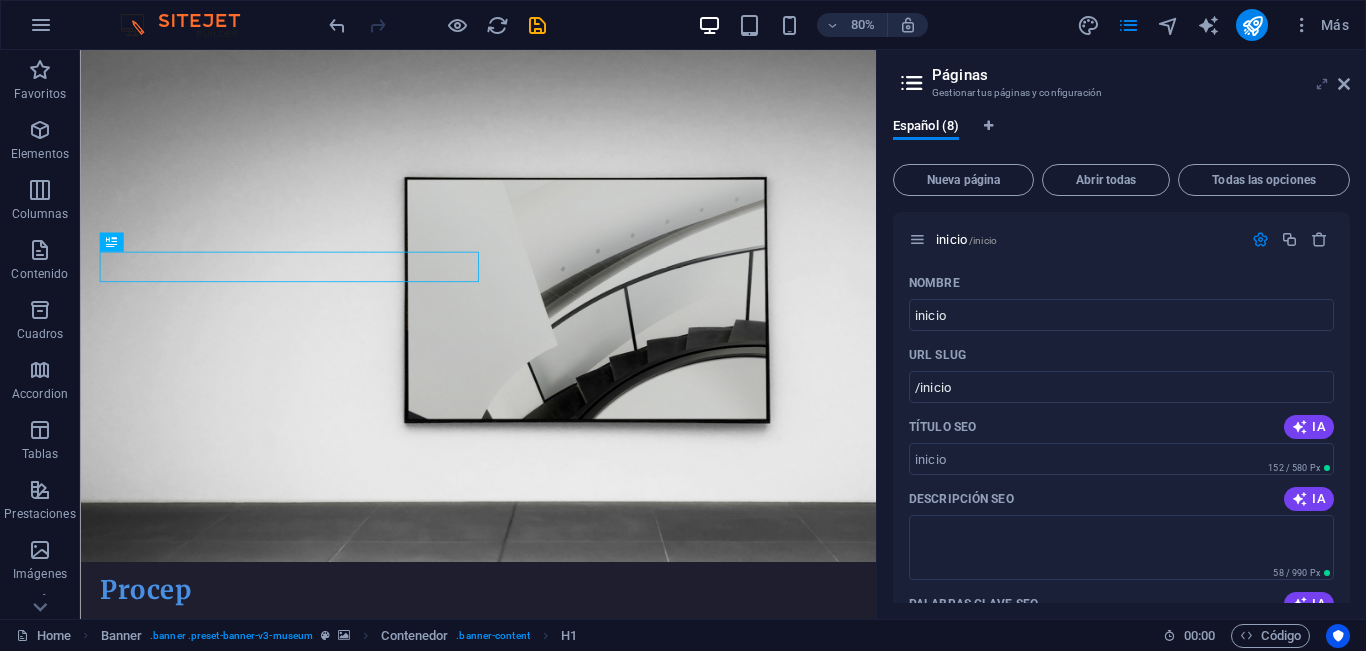 click at bounding box center [1322, 84] 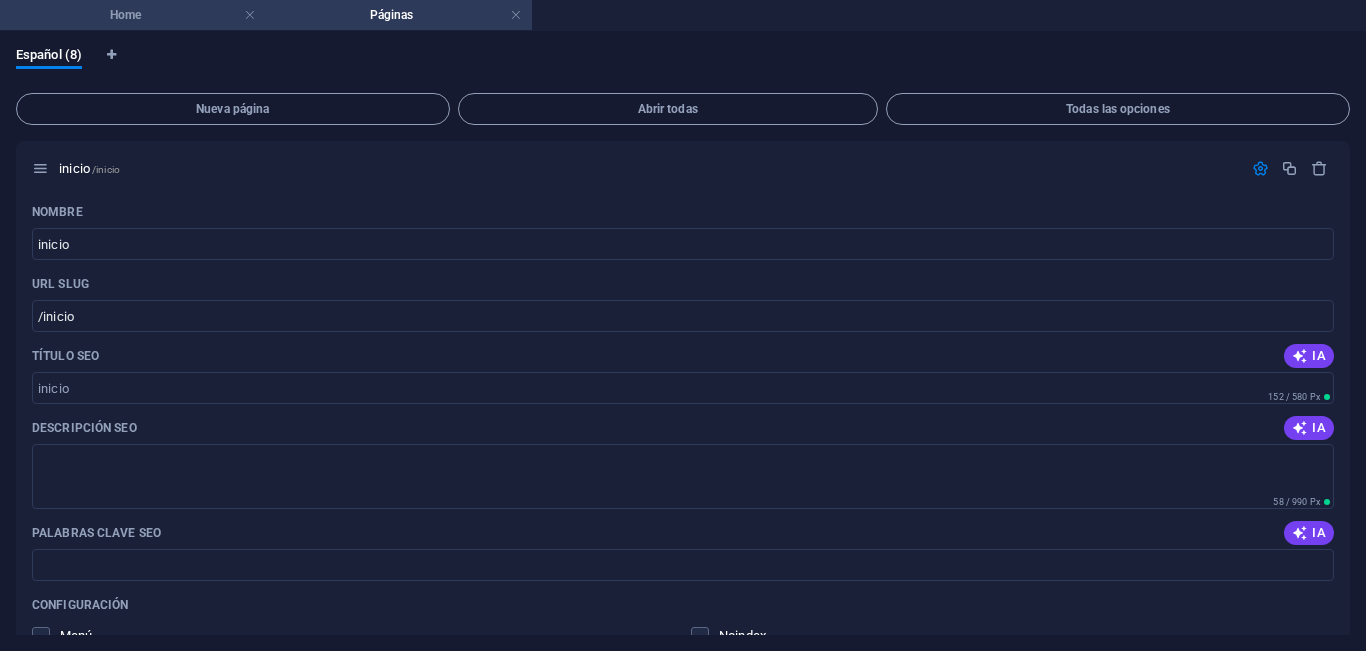 click on "Home" at bounding box center [133, 15] 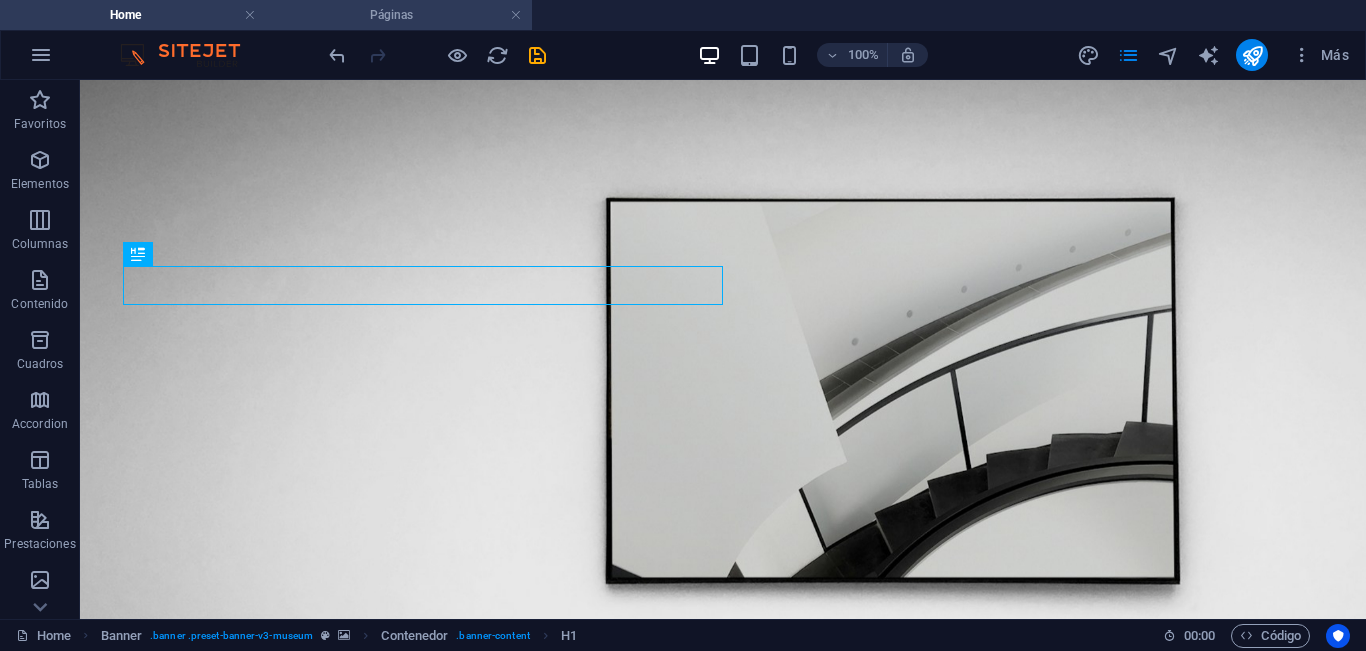 click on "Páginas" at bounding box center (399, 15) 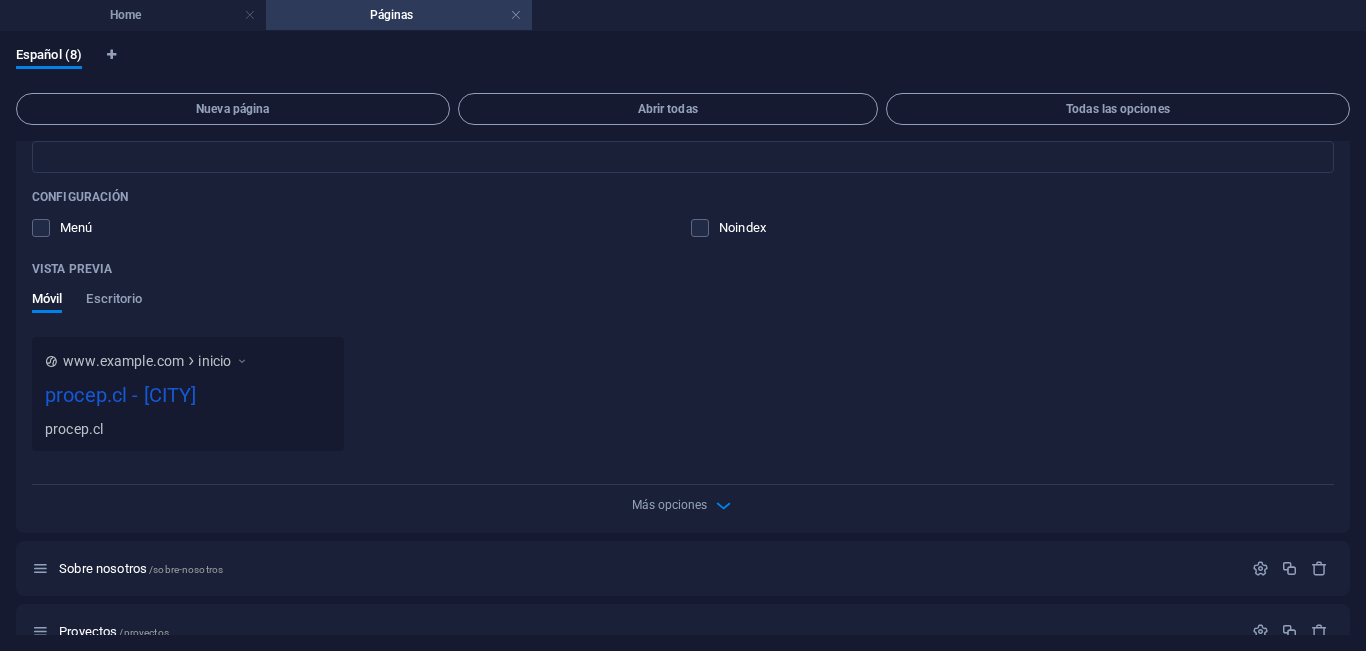 scroll, scrollTop: 510, scrollLeft: 0, axis: vertical 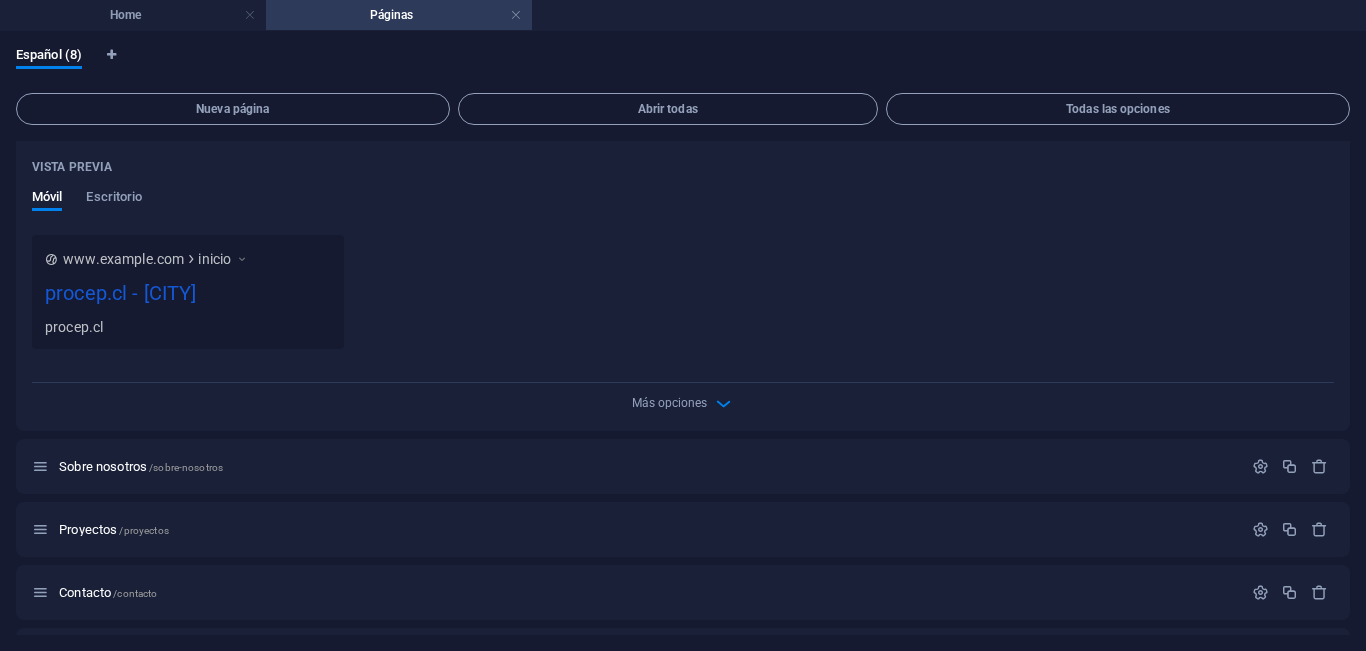 click on "procep.cl - [CITY]" at bounding box center [188, 297] 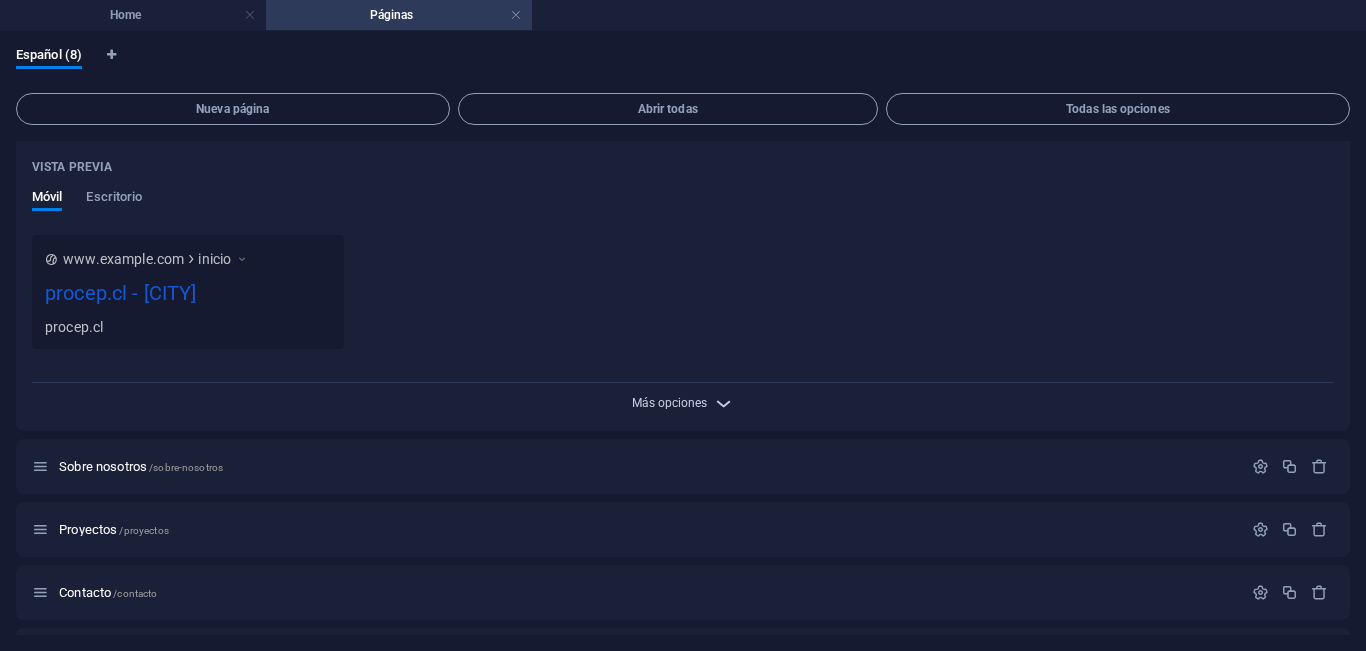 click on "Más opciones" at bounding box center (669, 403) 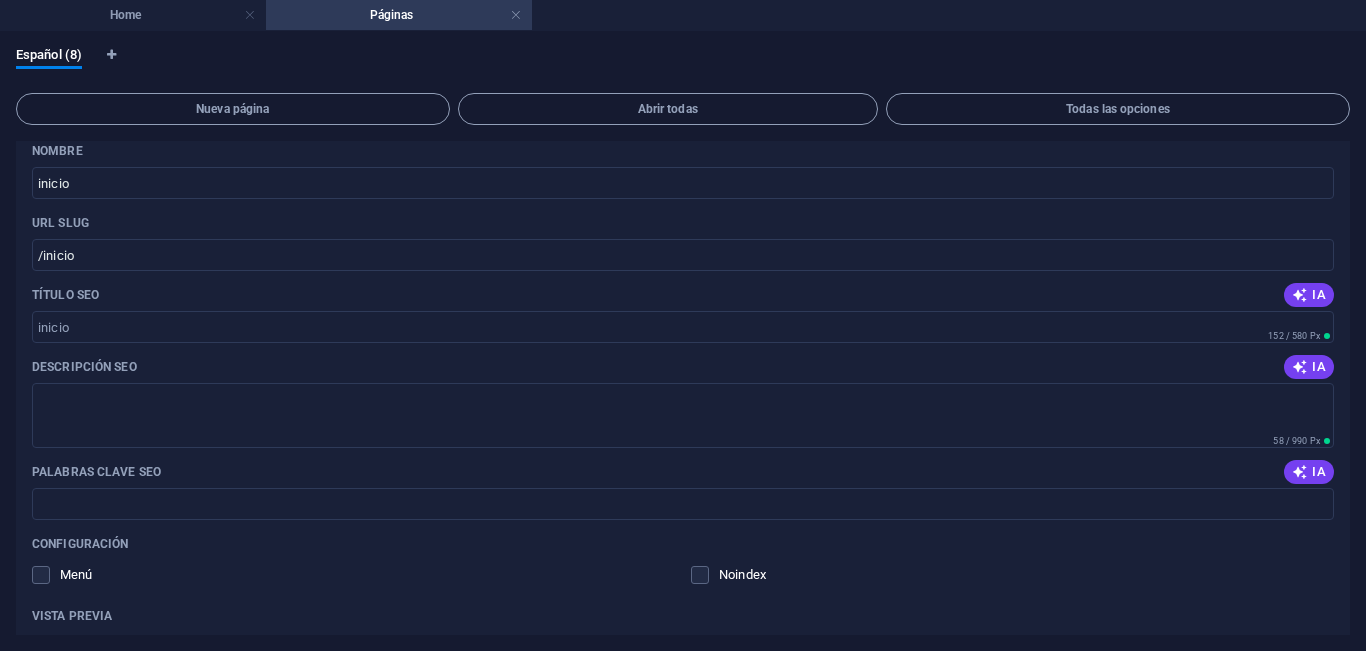 scroll, scrollTop: 0, scrollLeft: 0, axis: both 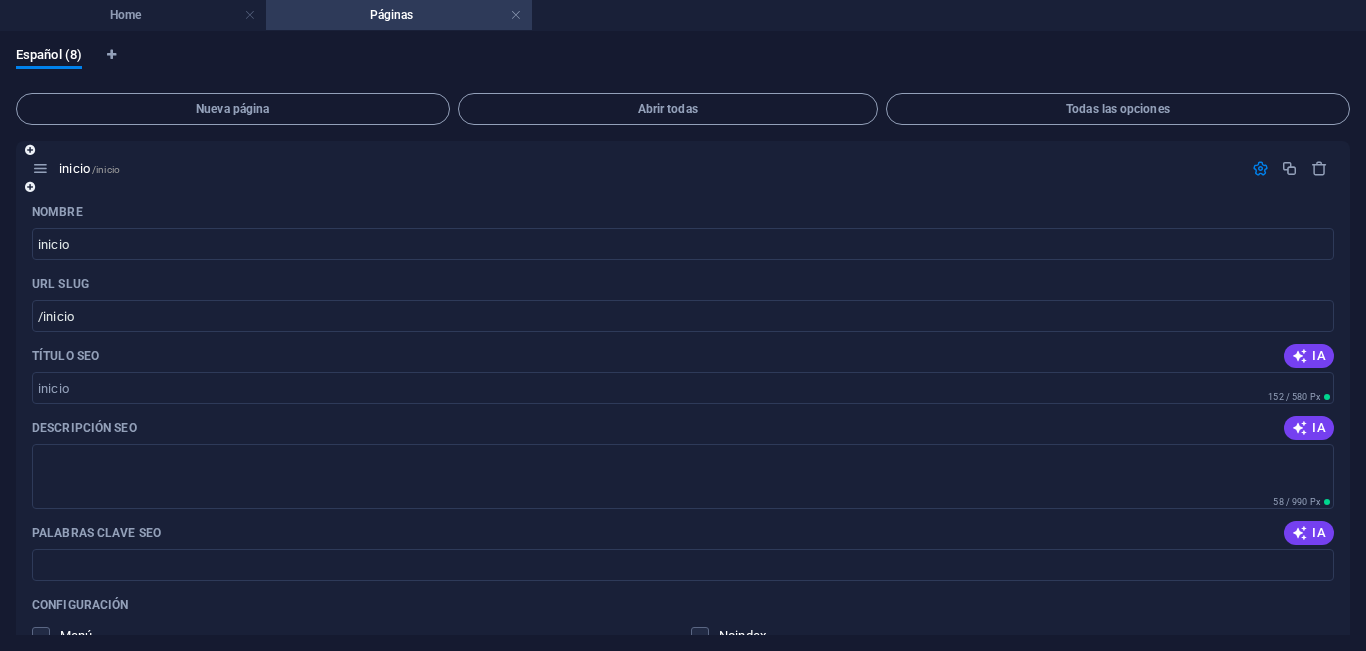 click at bounding box center (1260, 168) 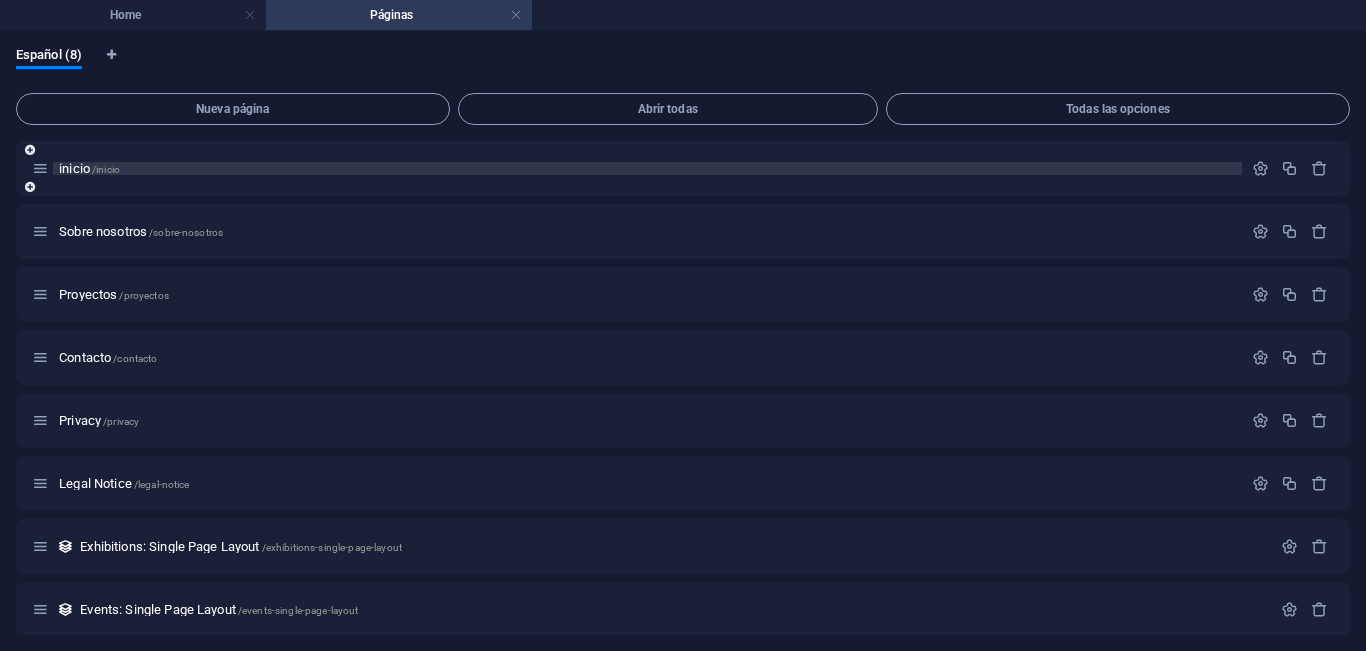 click on "inicio /inicio" at bounding box center (647, 168) 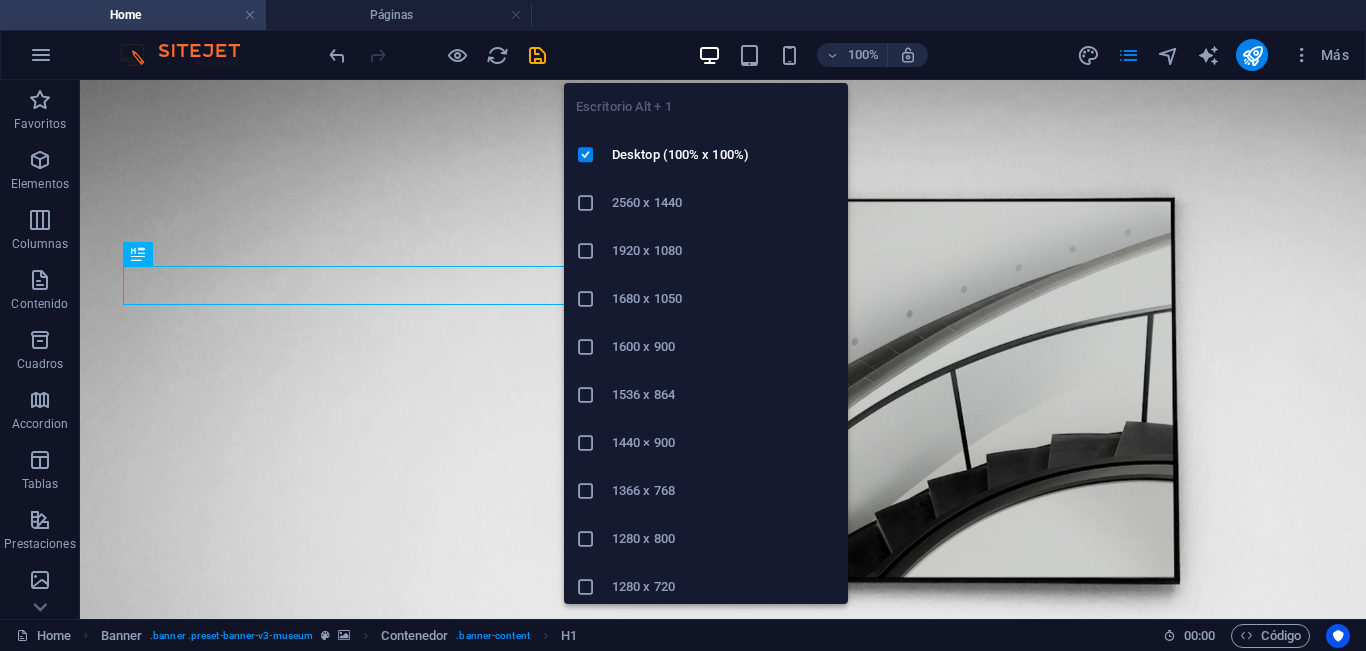 click at bounding box center (709, 55) 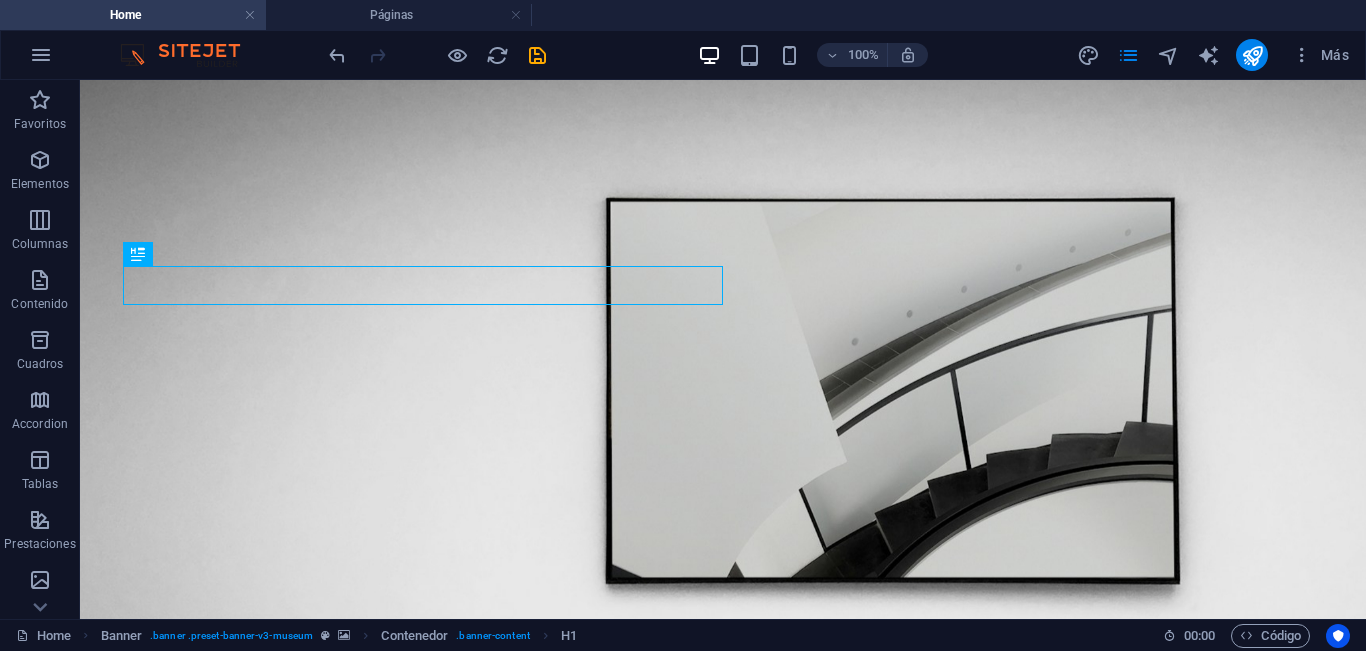 click on "100% Más" at bounding box center [841, 55] 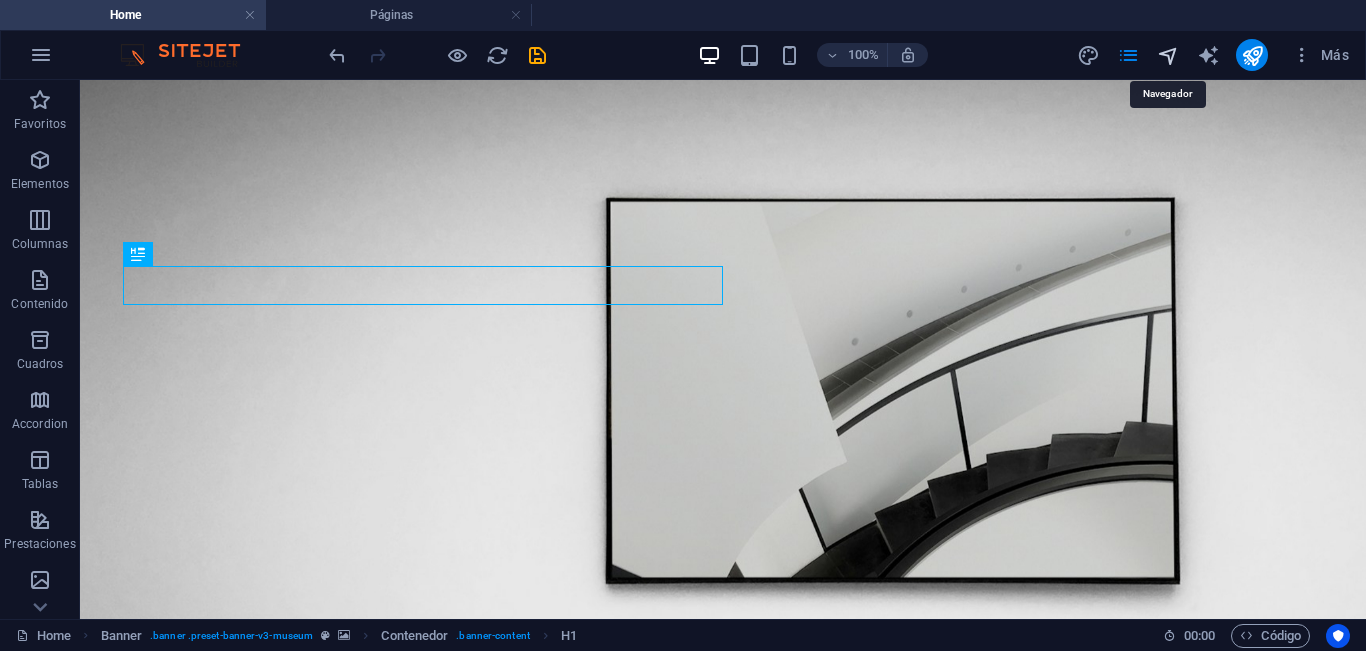 click at bounding box center [1168, 55] 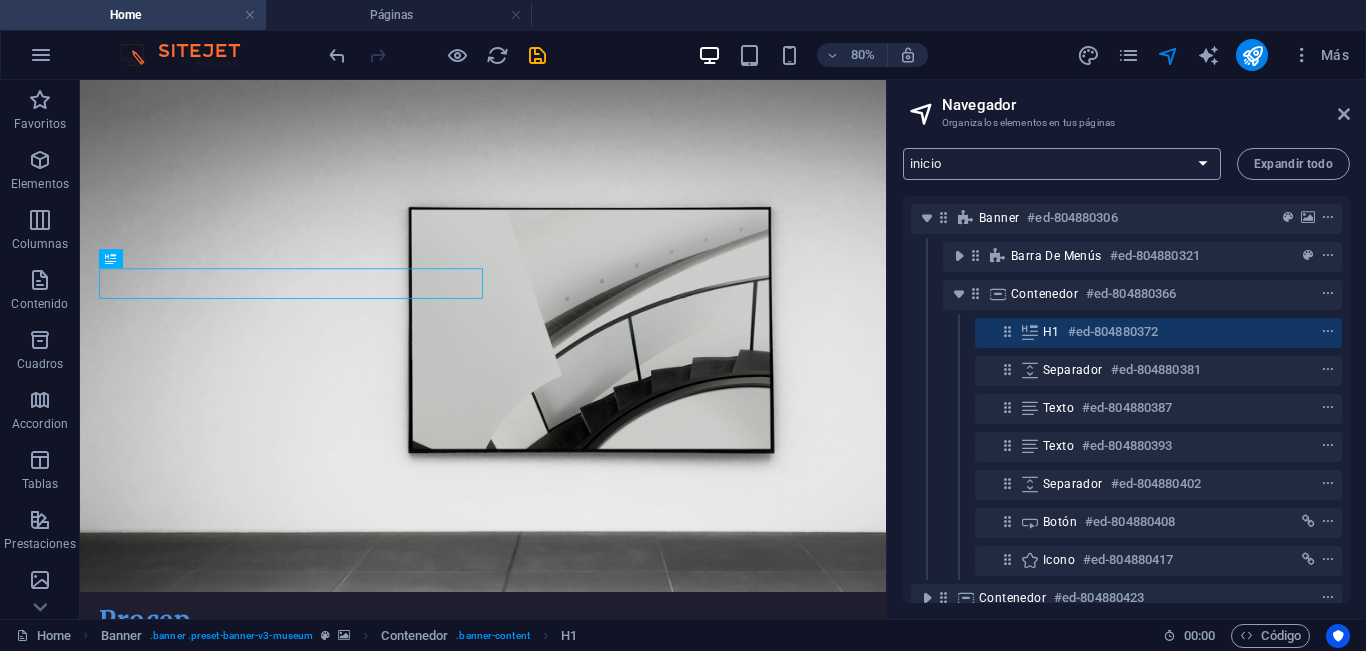 click on "inicio  Sobre nosotros  Proyectos  Contacto  Privacy  Legal Notice  Exhibitions: Single Page Layout  Events: Single Page Layout" at bounding box center [1062, 164] 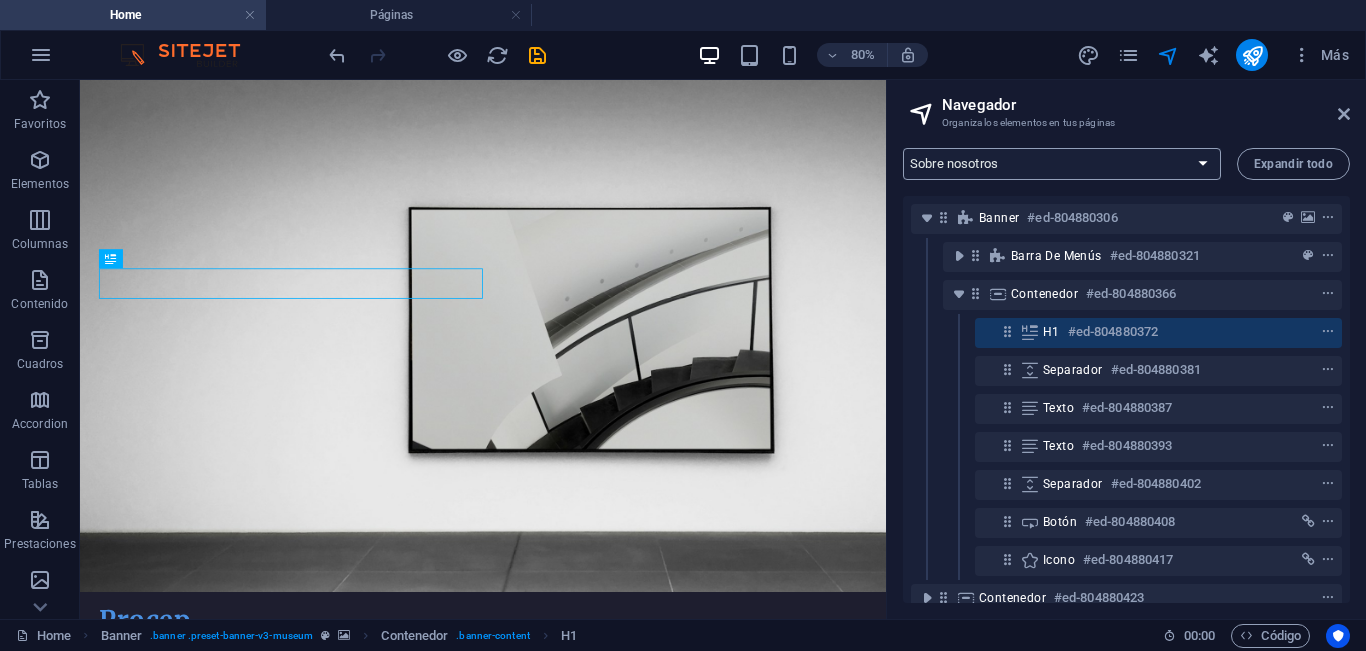 click on "Sobre nosotros" at bounding box center [0, 0] 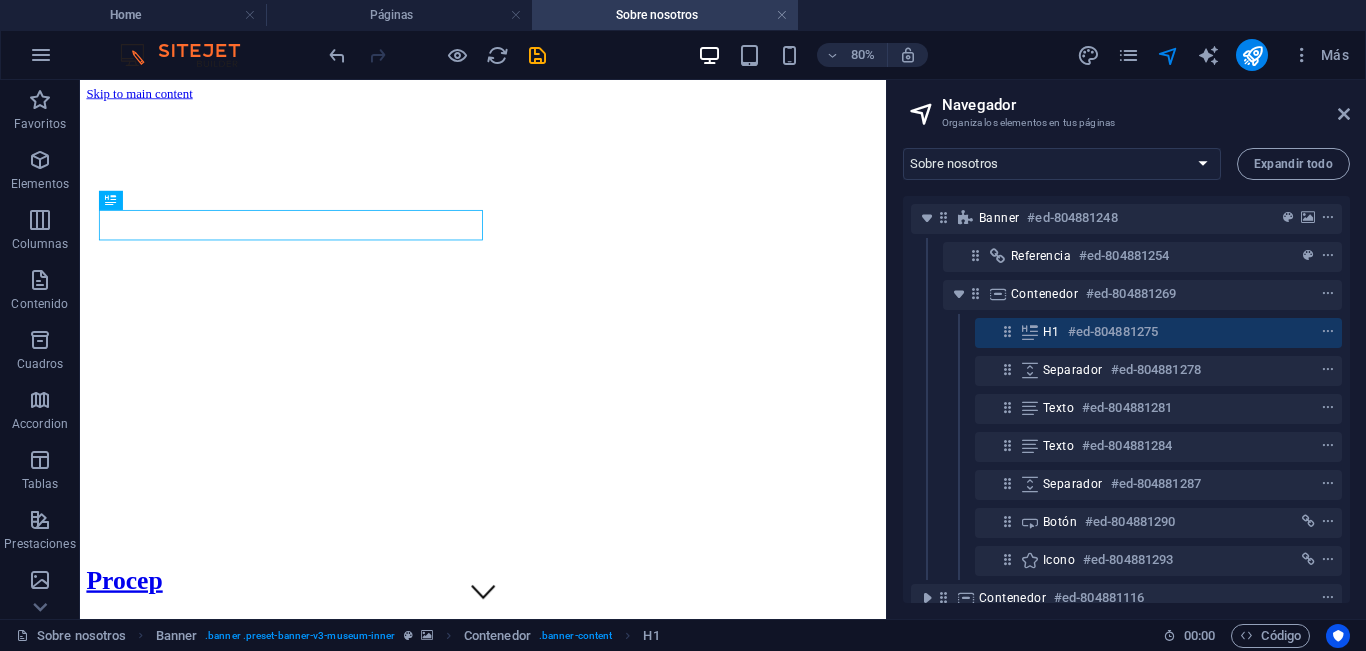 scroll, scrollTop: 0, scrollLeft: 0, axis: both 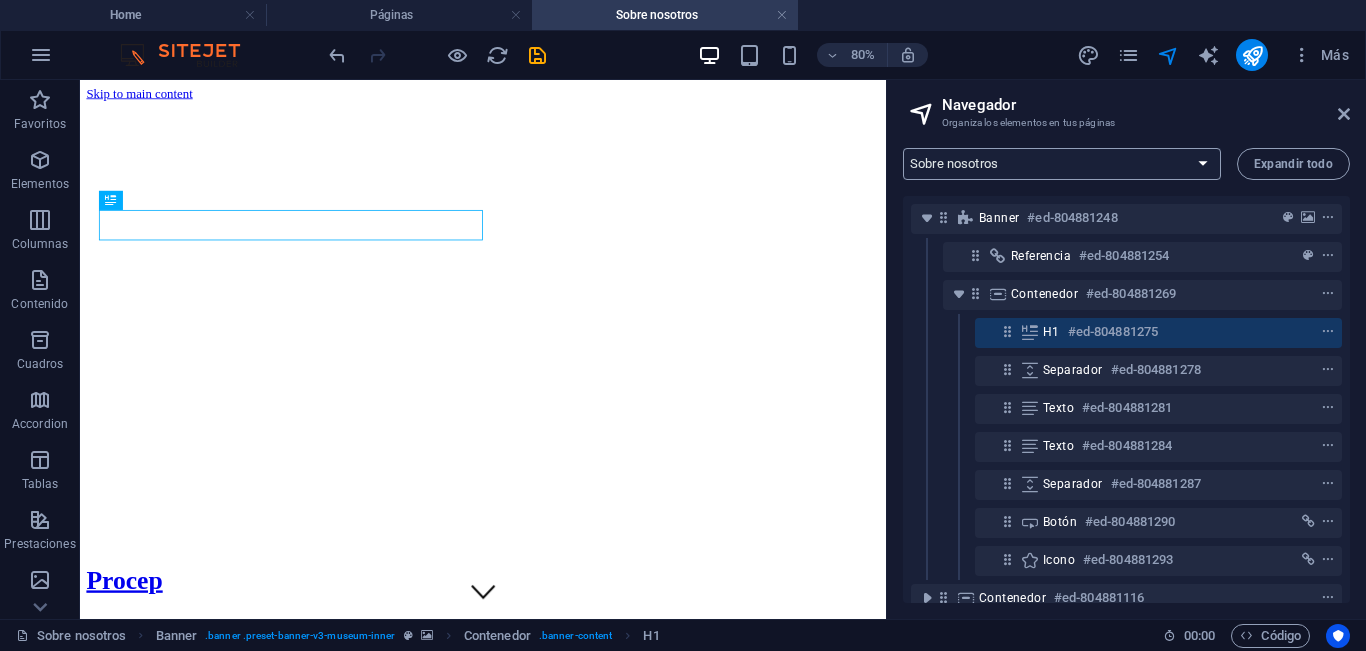click on "inicio  Sobre nosotros  Proyectos  Contacto  Privacy  Legal Notice  Exhibitions: Single Page Layout  Events: Single Page Layout" at bounding box center [1062, 164] 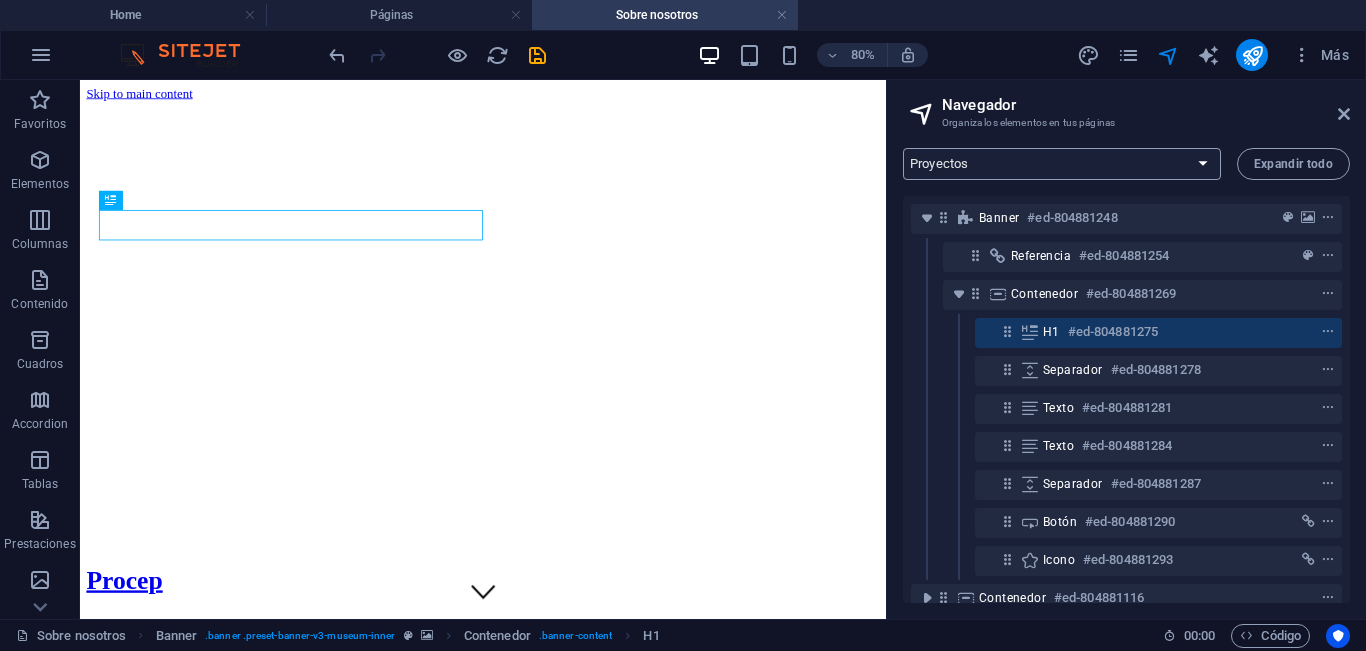 click on "Proyectos" at bounding box center (0, 0) 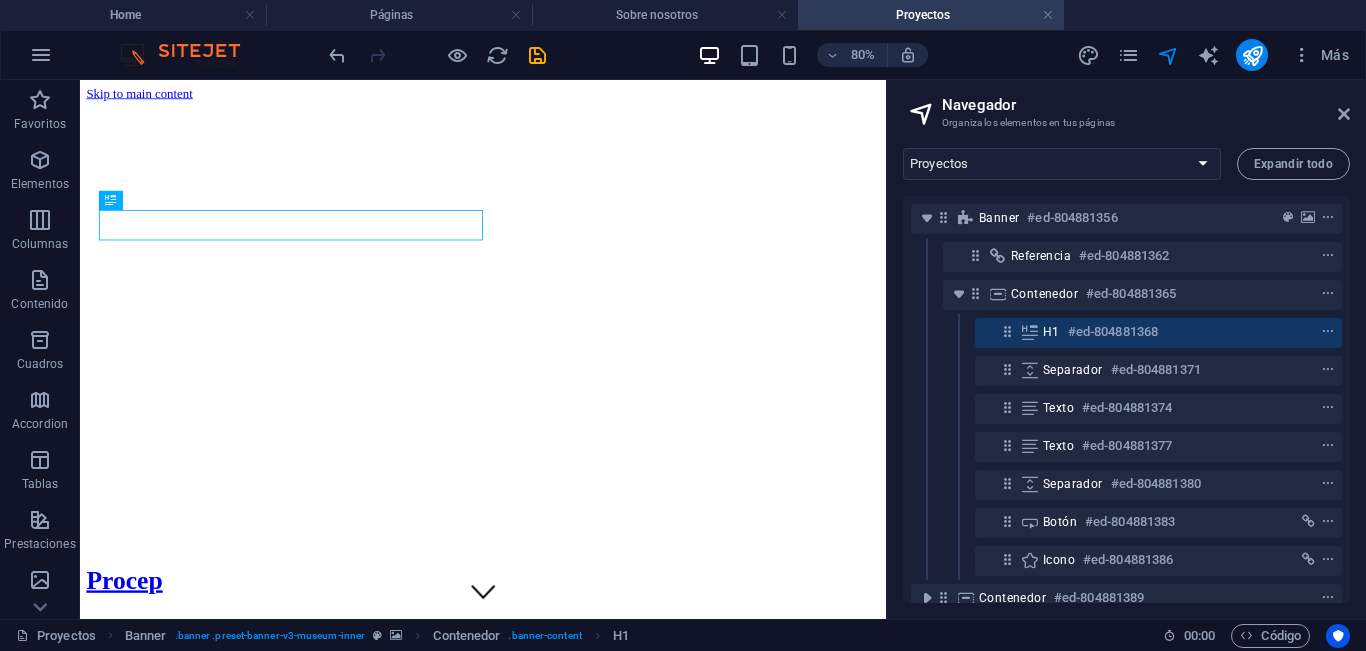 scroll, scrollTop: 0, scrollLeft: 0, axis: both 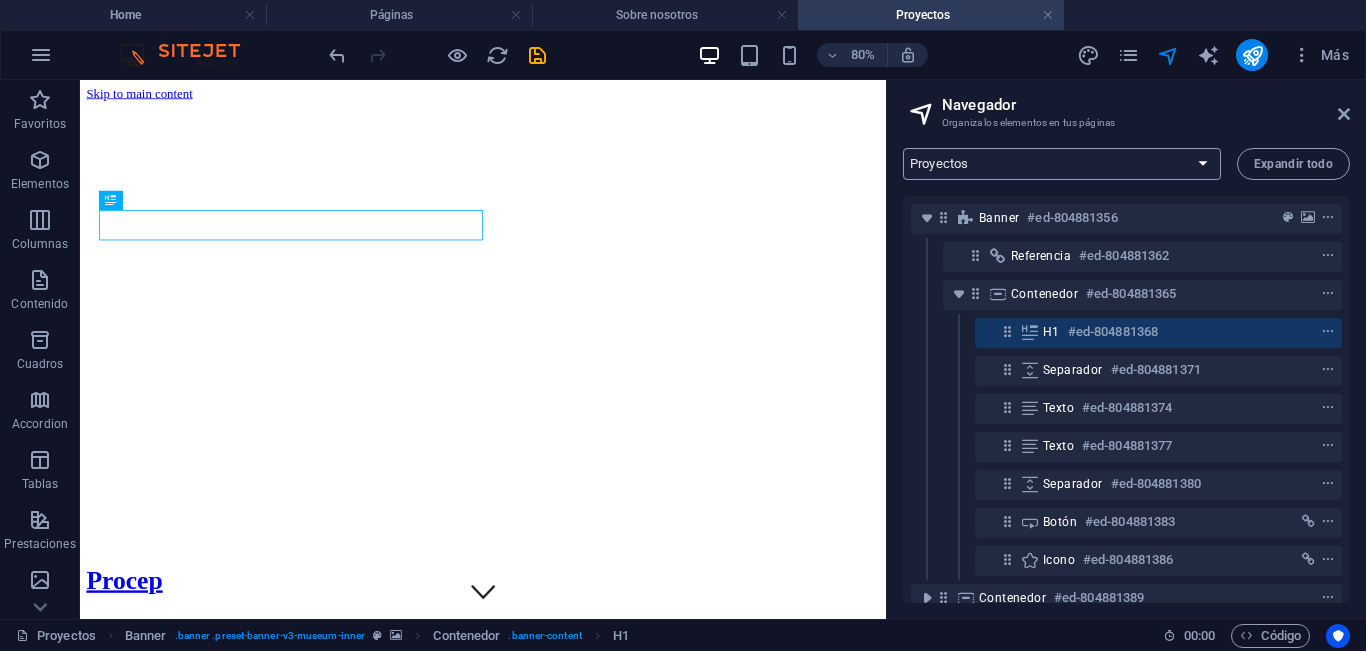 click on "inicio  Sobre nosotros  Proyectos  Contacto  Privacy  Legal Notice  Exhibitions: Single Page Layout  Events: Single Page Layout" at bounding box center [1062, 164] 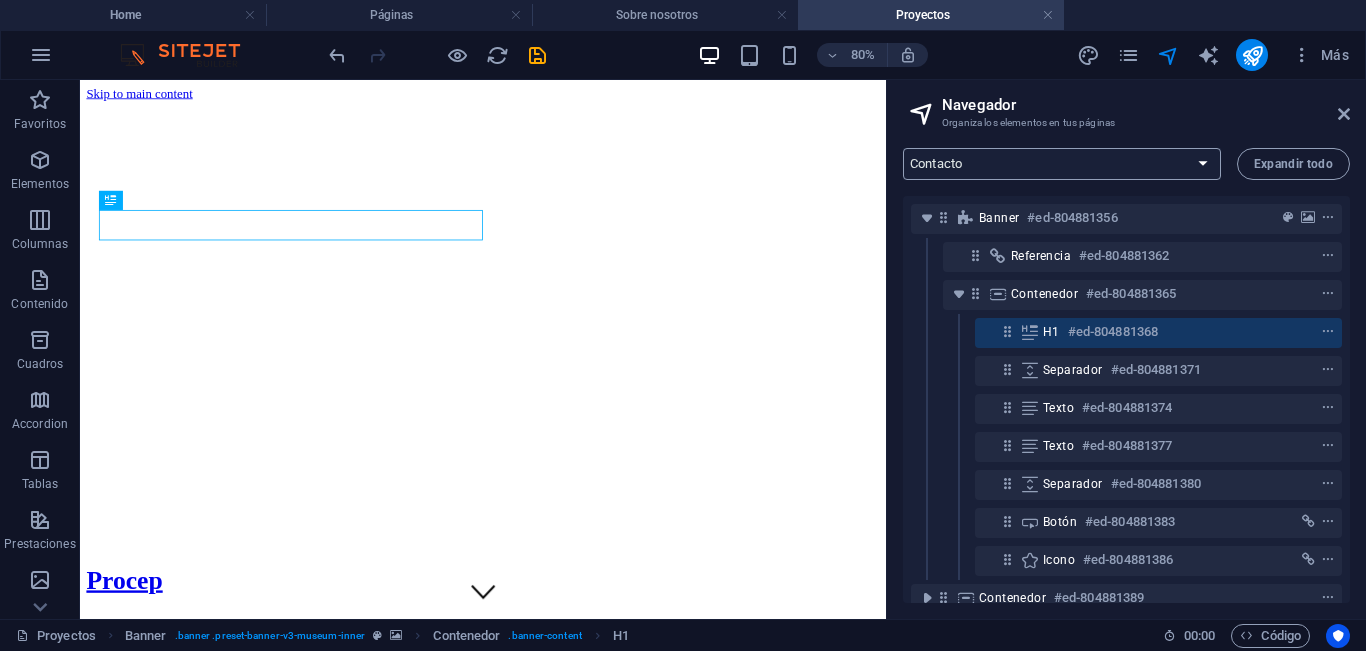 click on "Contacto" at bounding box center (0, 0) 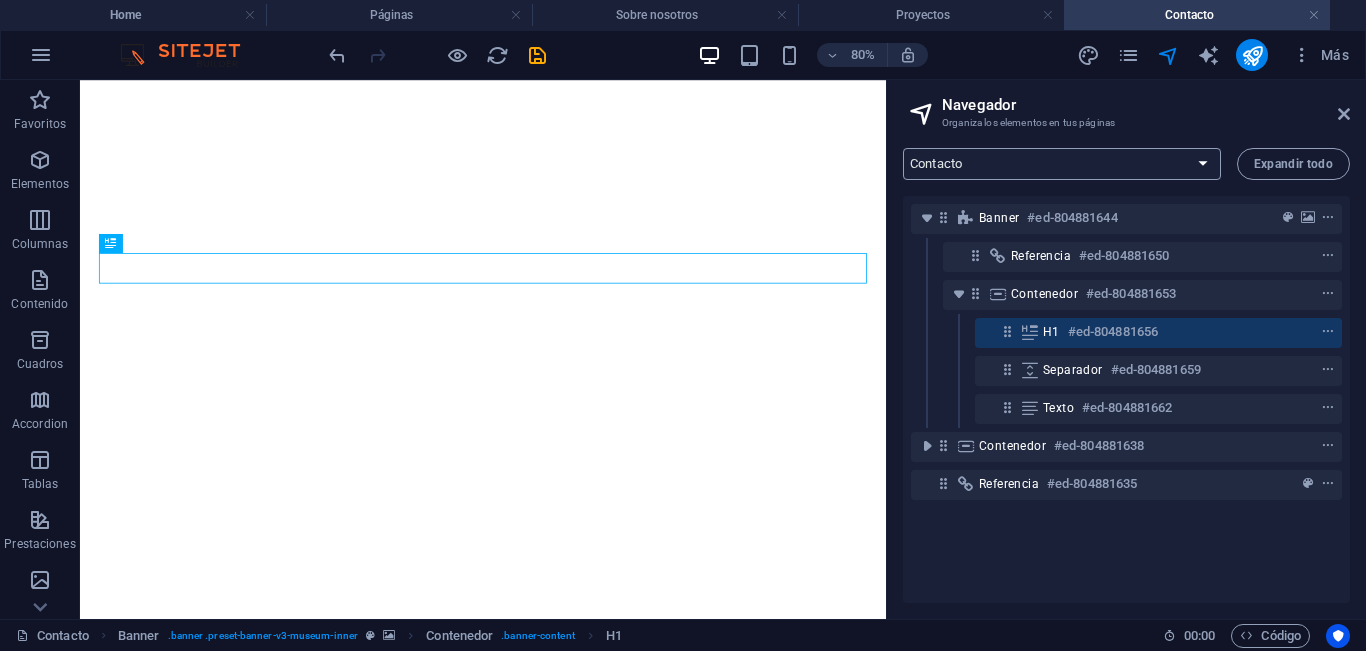 click on "inicio  Sobre nosotros  Proyectos  Contacto  Privacy  Legal Notice  Exhibitions: Single Page Layout  Events: Single Page Layout" at bounding box center (1062, 164) 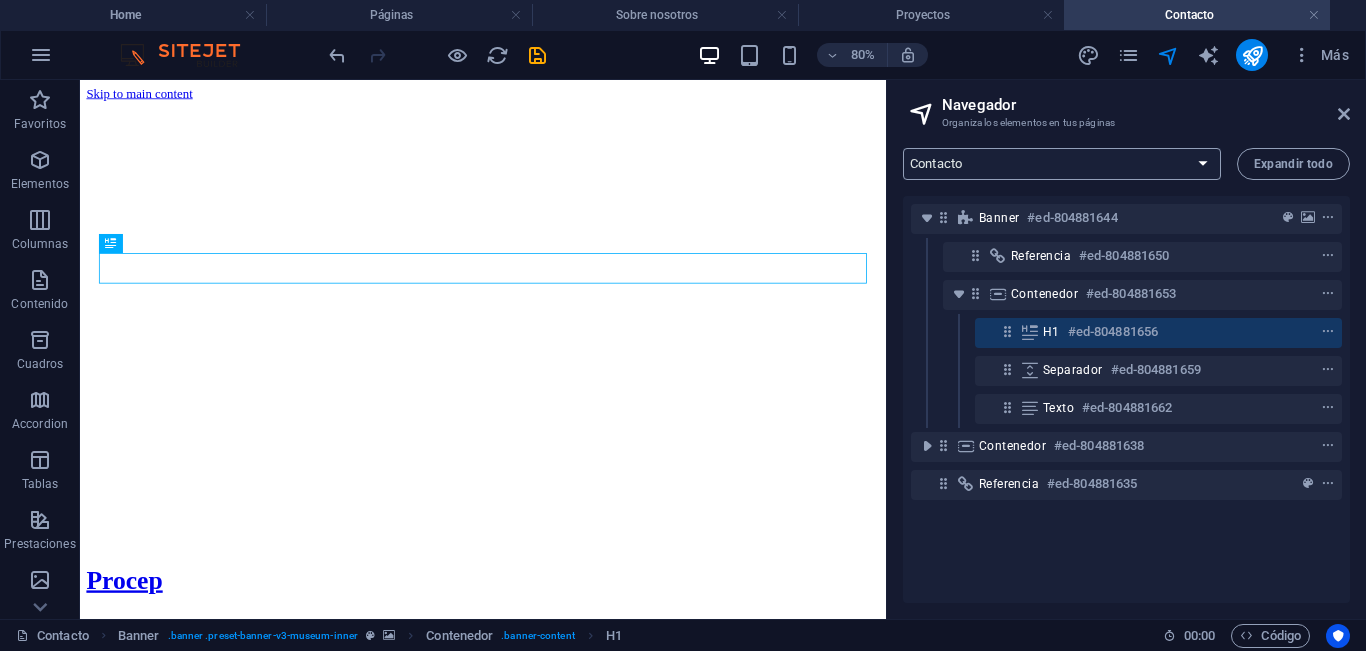 scroll, scrollTop: 0, scrollLeft: 0, axis: both 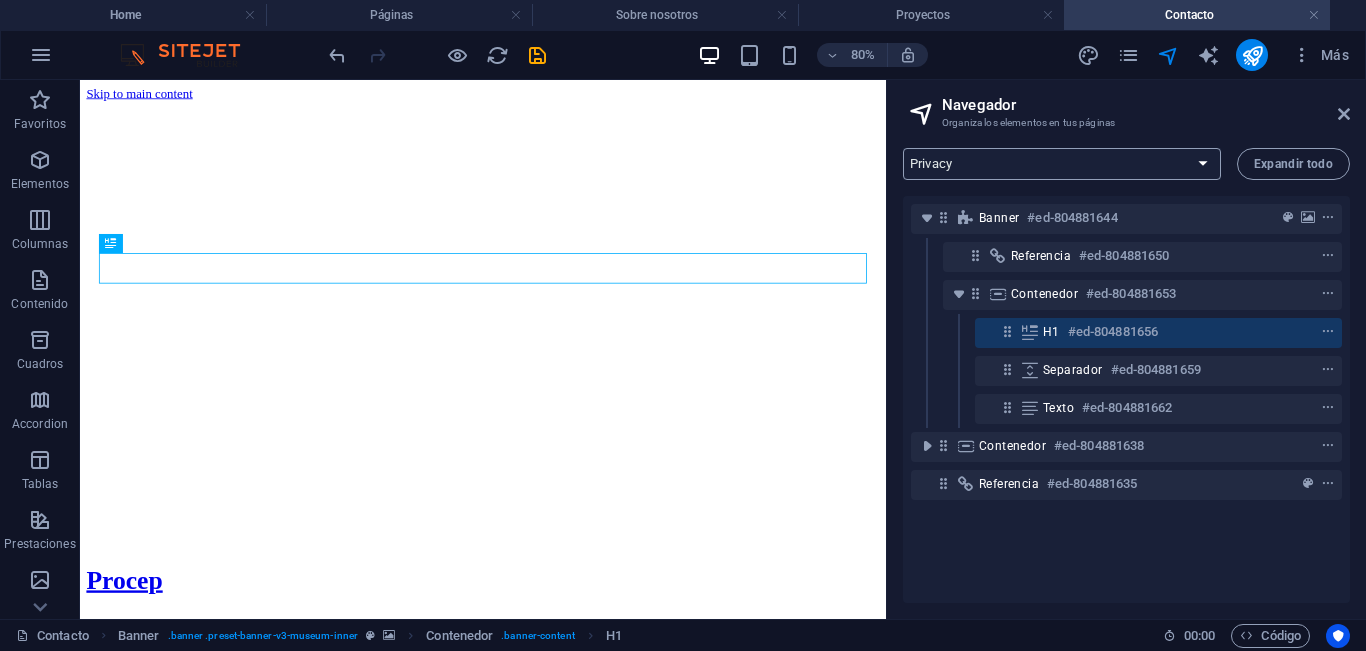 click on "Privacy" at bounding box center [0, 0] 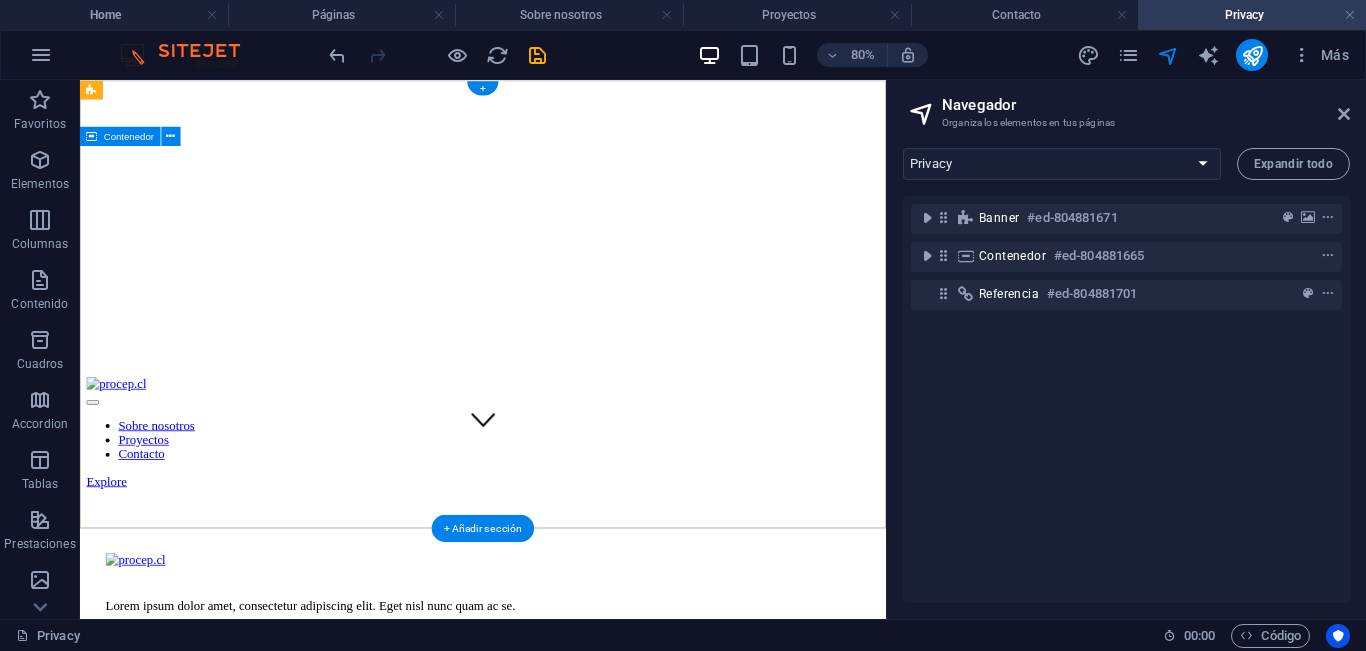 scroll, scrollTop: 0, scrollLeft: 0, axis: both 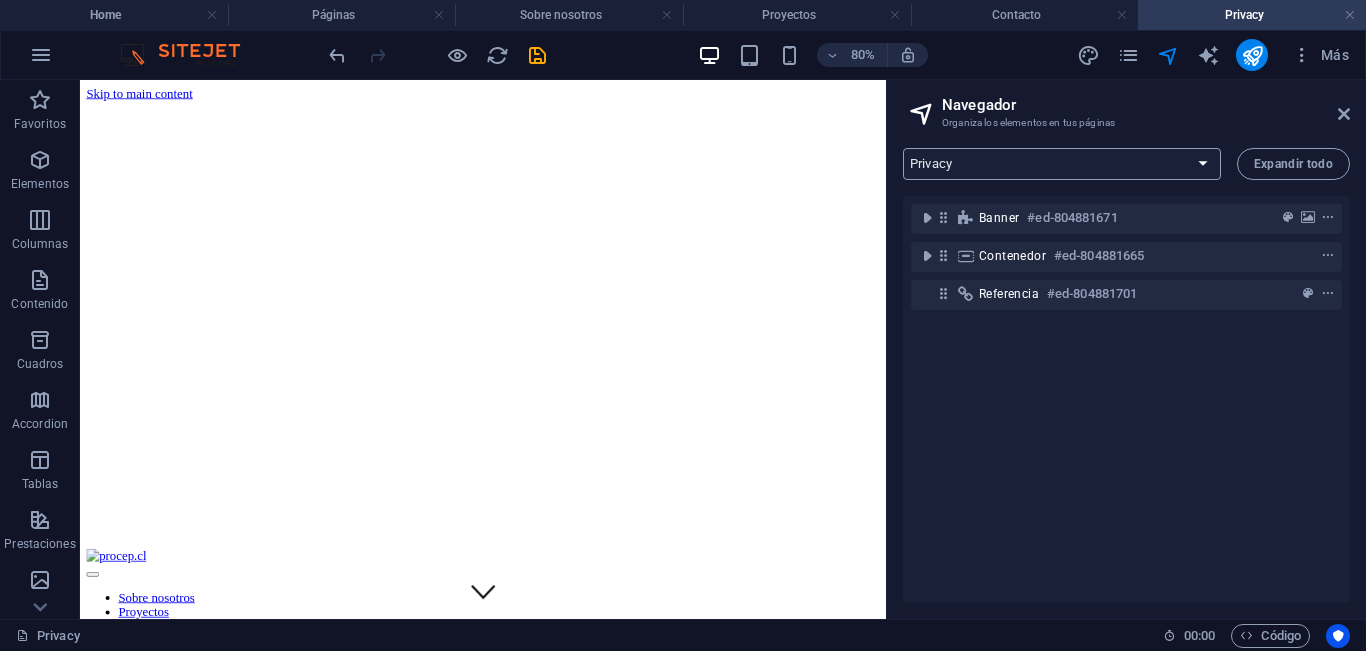 click on "inicio  Sobre nosotros  Proyectos  Contacto  Privacy  Legal Notice  Exhibitions: Single Page Layout  Events: Single Page Layout" at bounding box center [1062, 164] 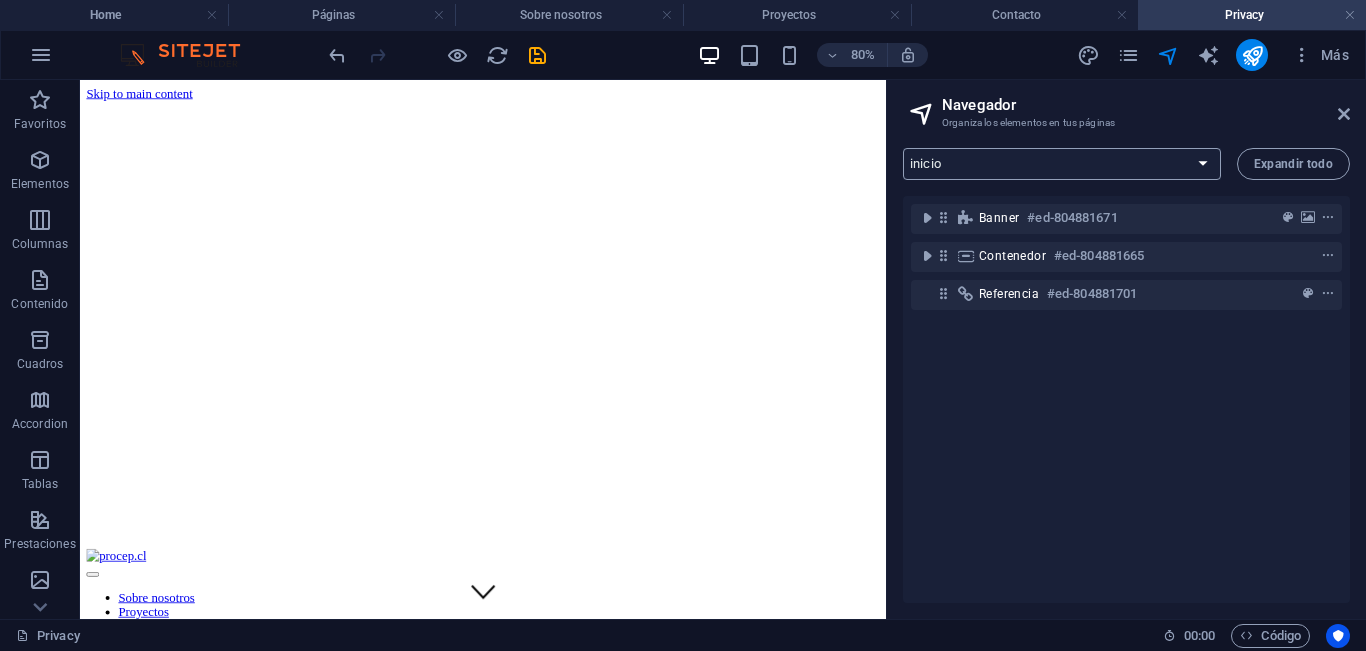 click on "inicio" at bounding box center [0, 0] 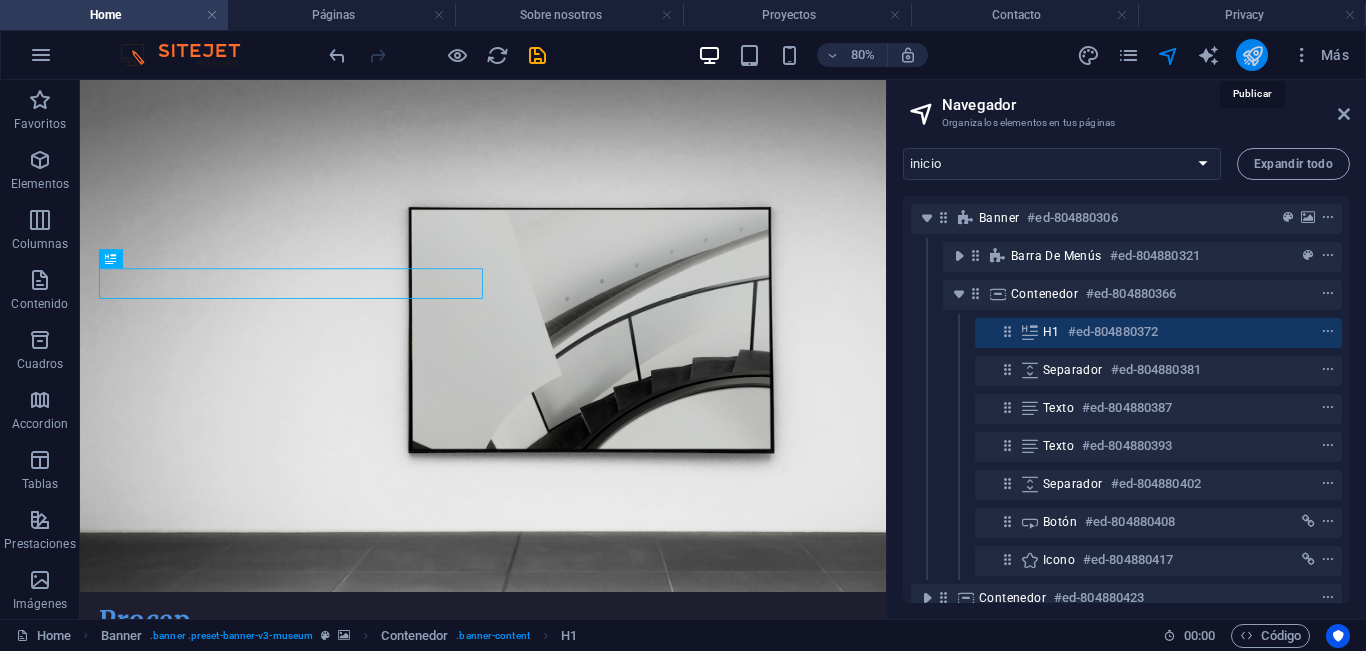 click at bounding box center (1252, 55) 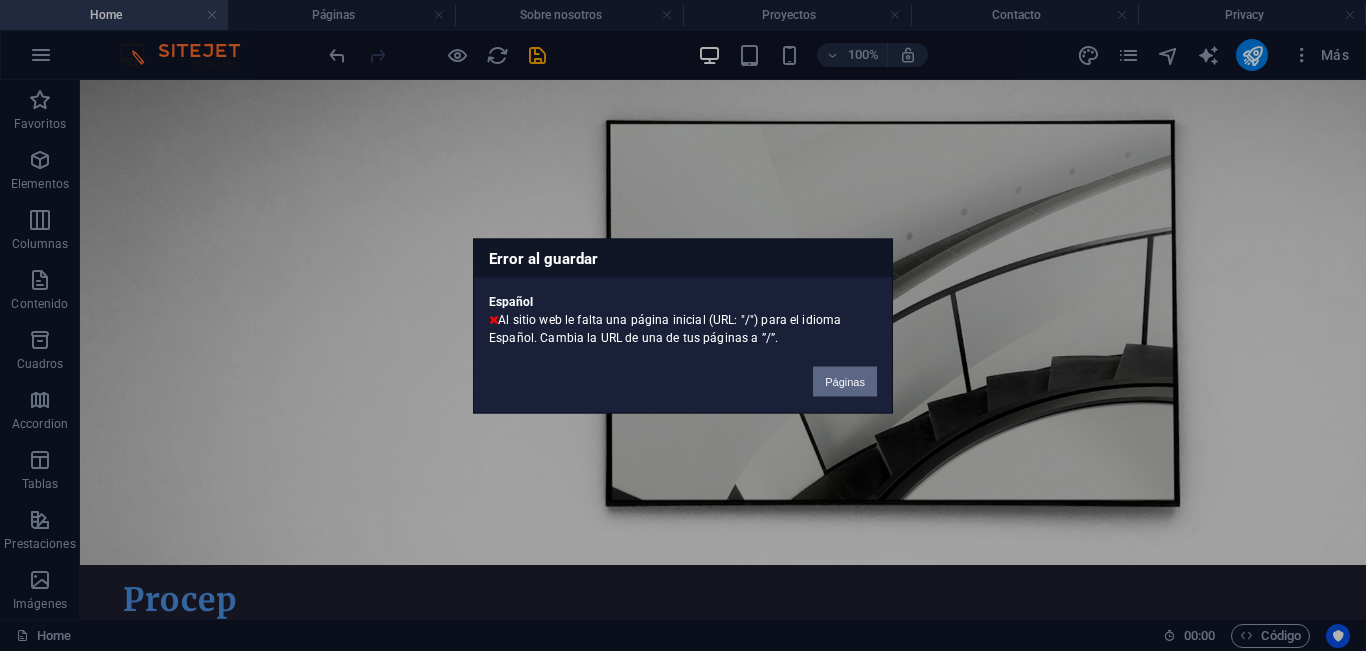 click on "Páginas" at bounding box center (845, 381) 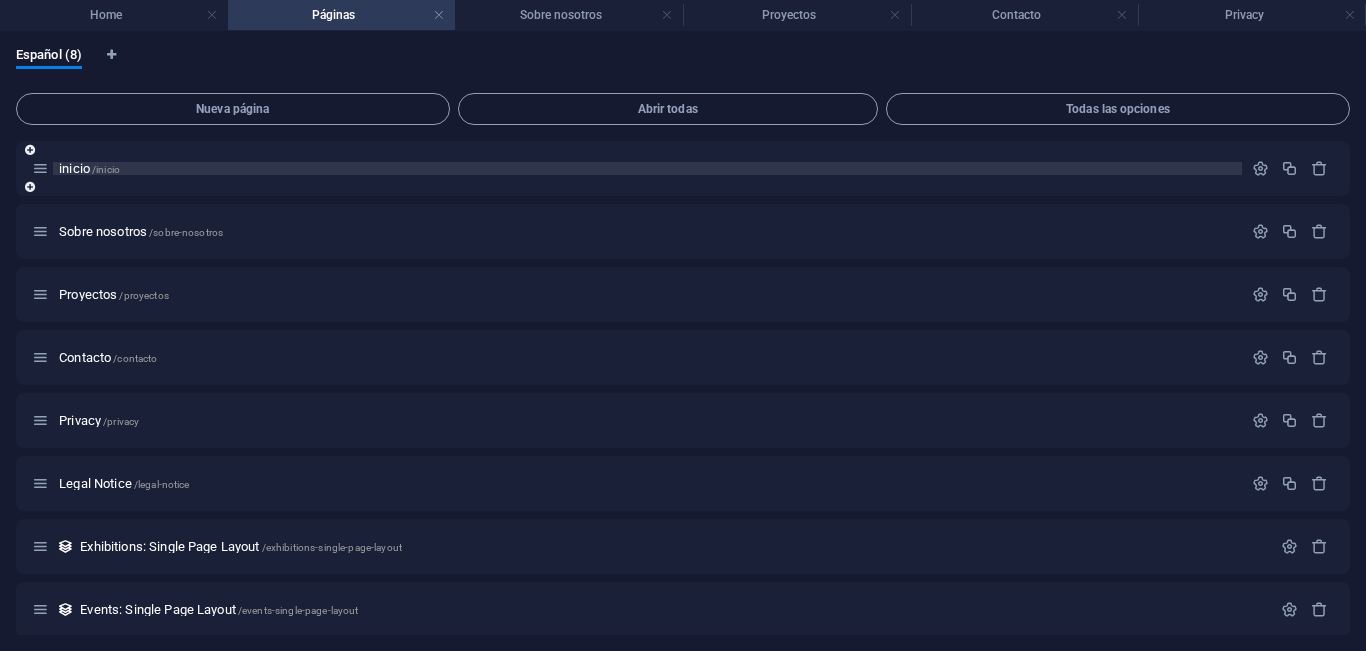 click on "inicio /inicio" at bounding box center [647, 168] 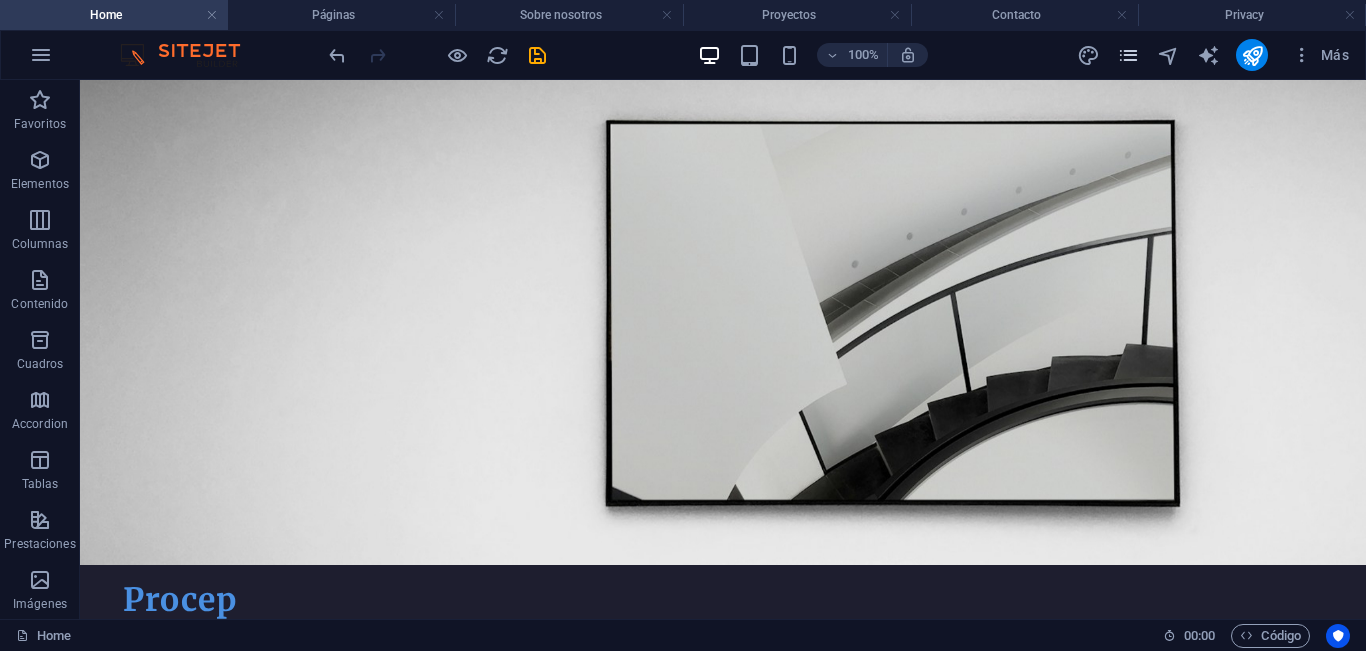 click at bounding box center [1128, 55] 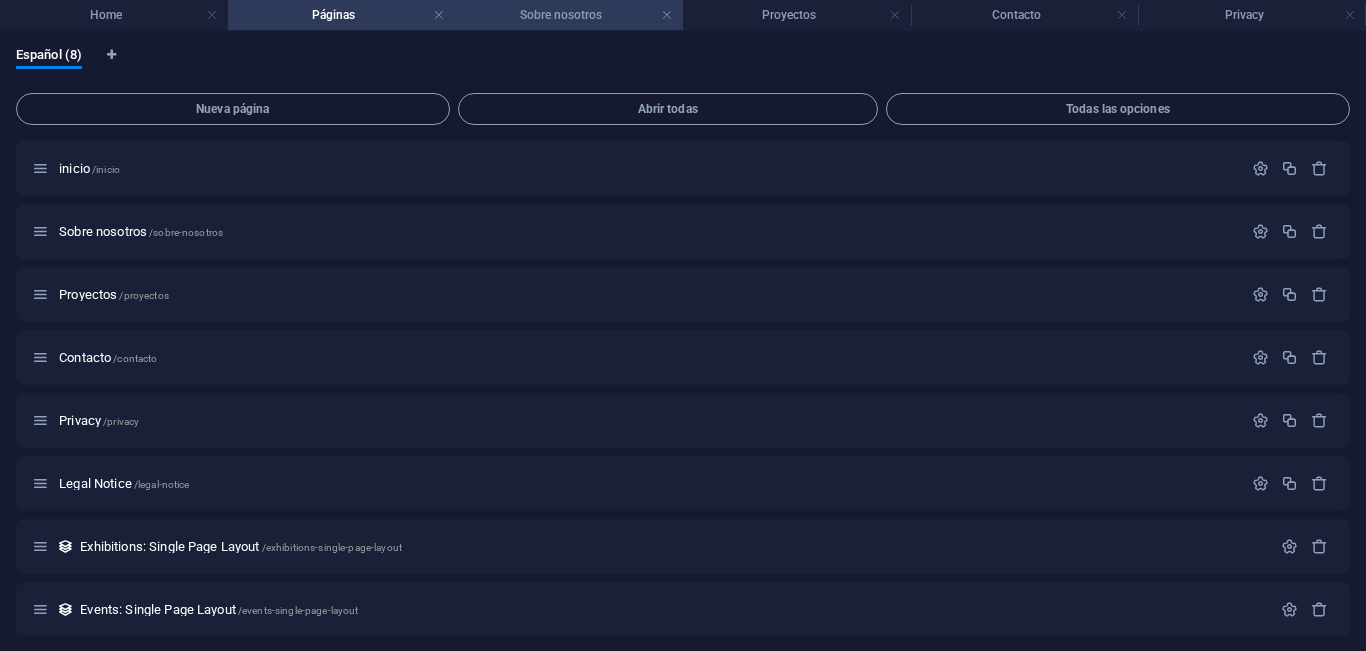 click on "Sobre nosotros" at bounding box center [569, 15] 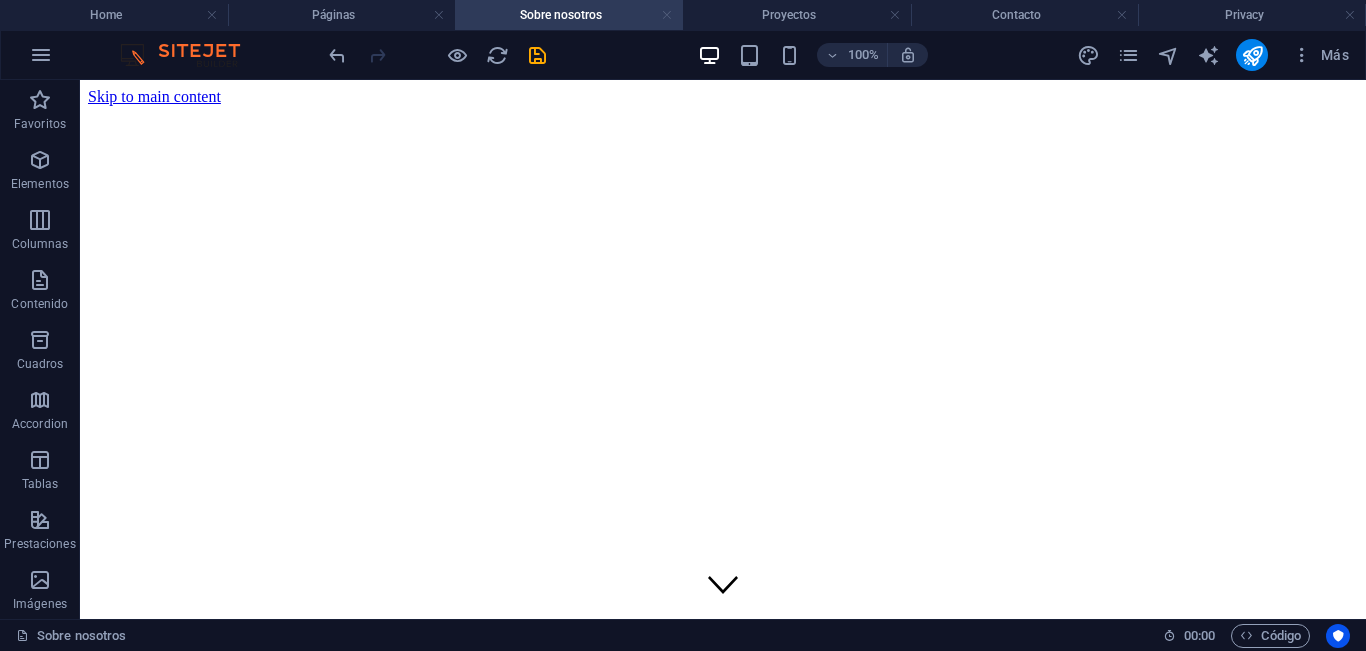 click at bounding box center (667, 15) 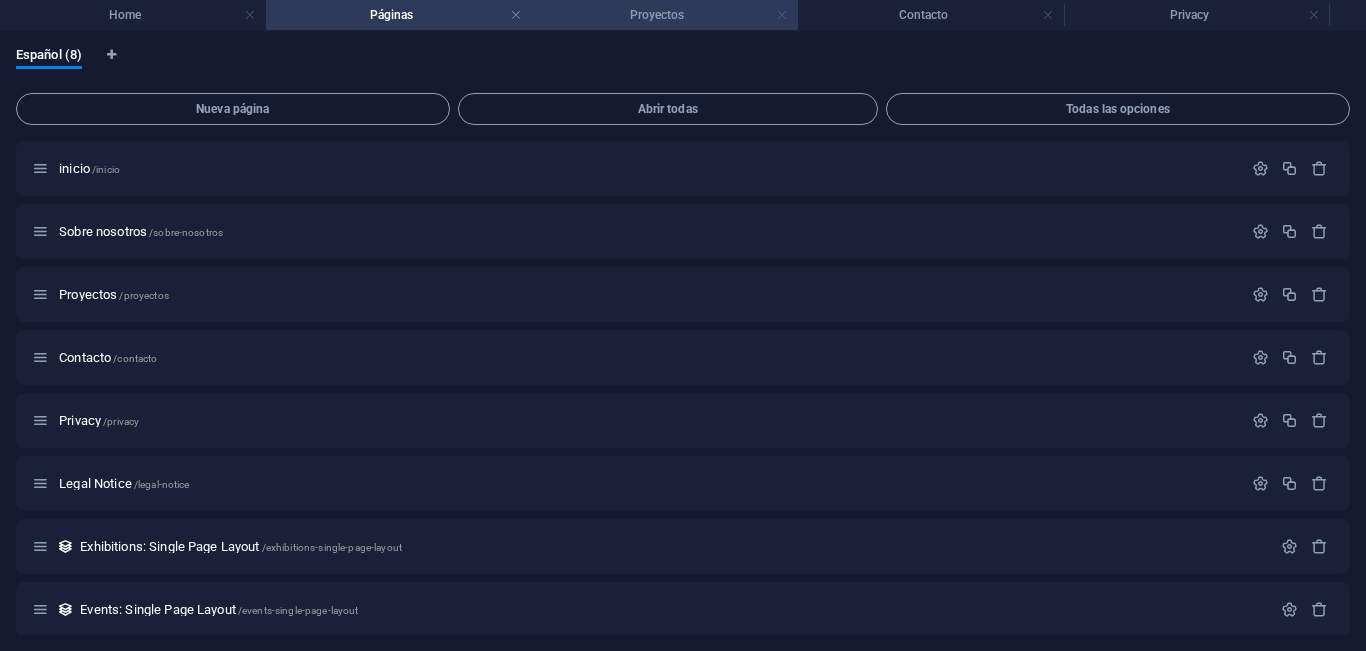 click at bounding box center (782, 15) 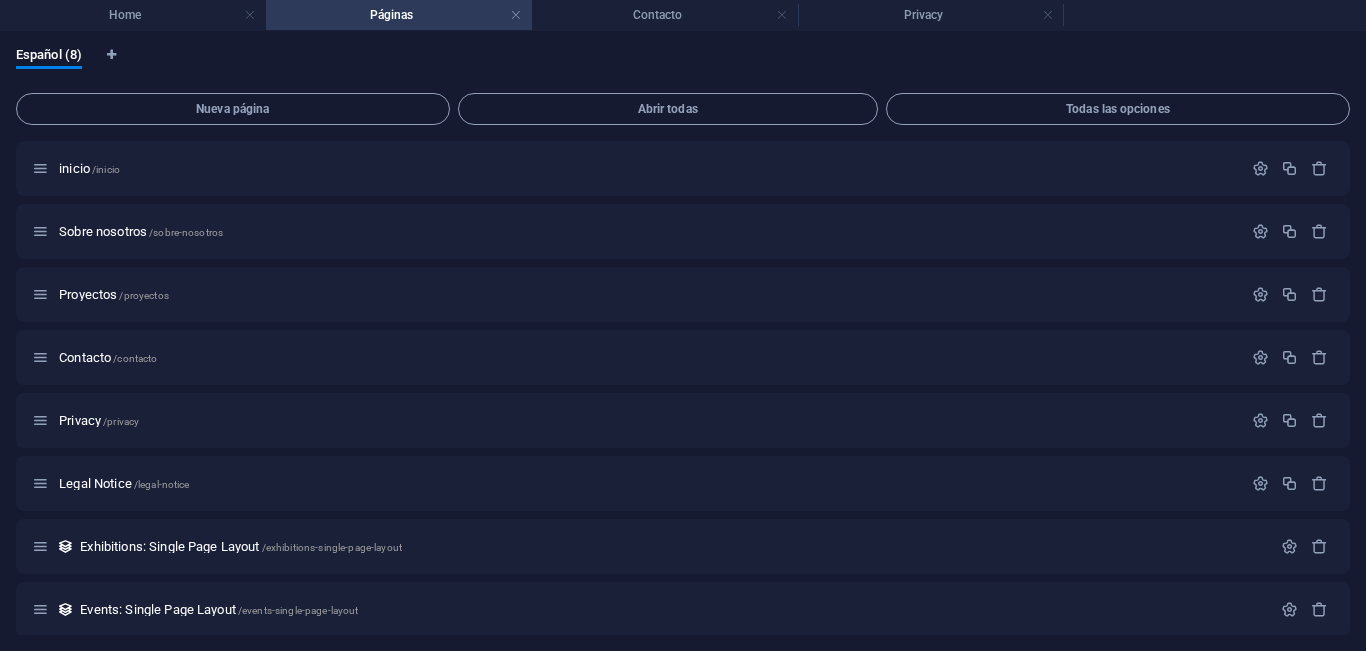 click at bounding box center (782, 15) 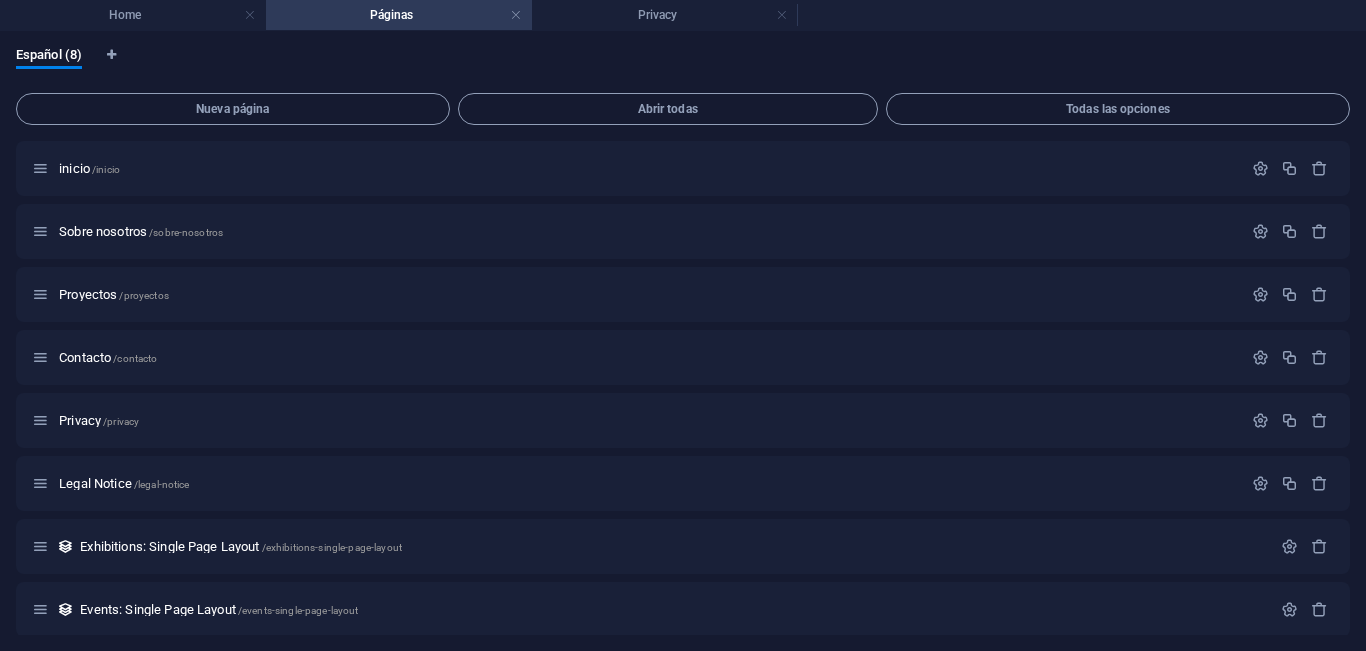 click at bounding box center (782, 15) 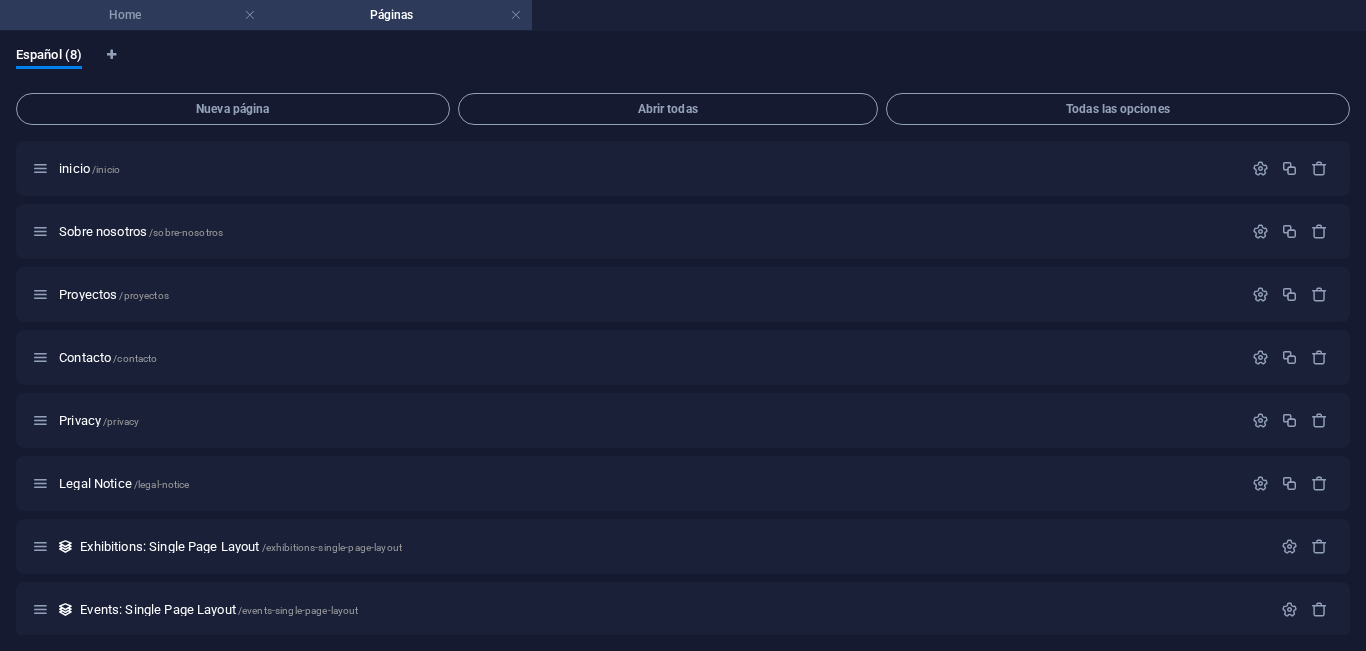 click on "Home" at bounding box center [133, 15] 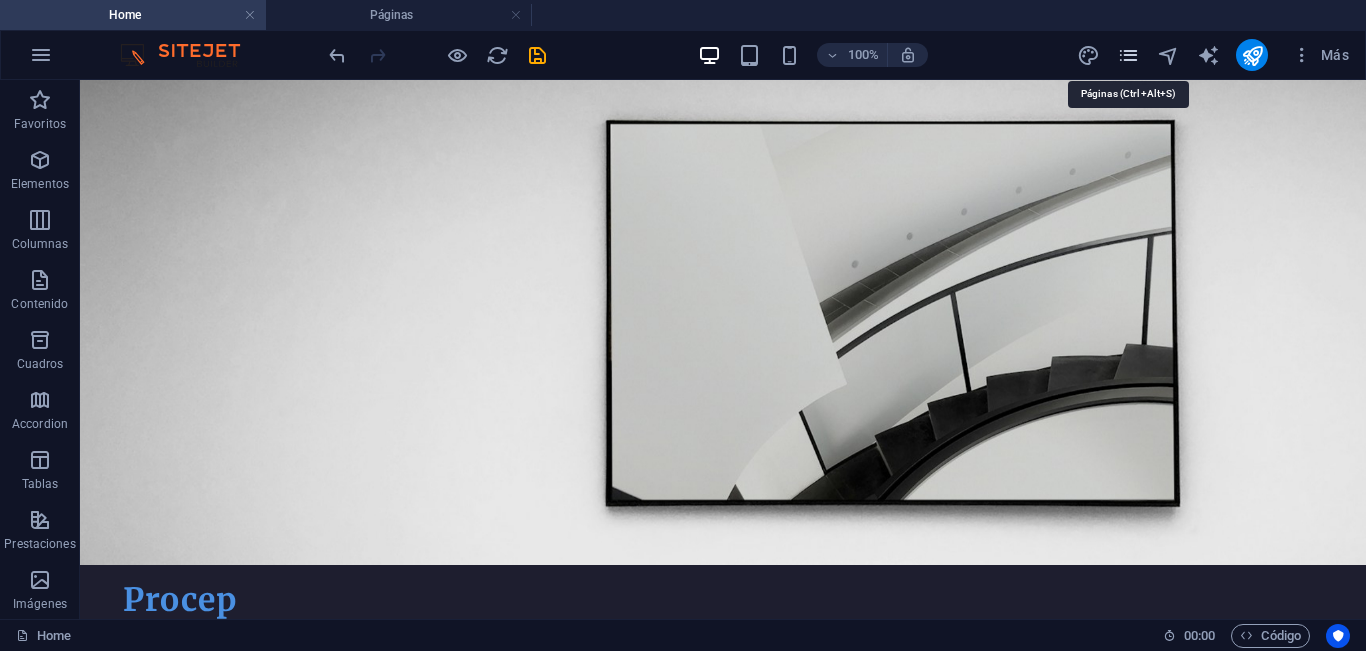 click at bounding box center (1128, 55) 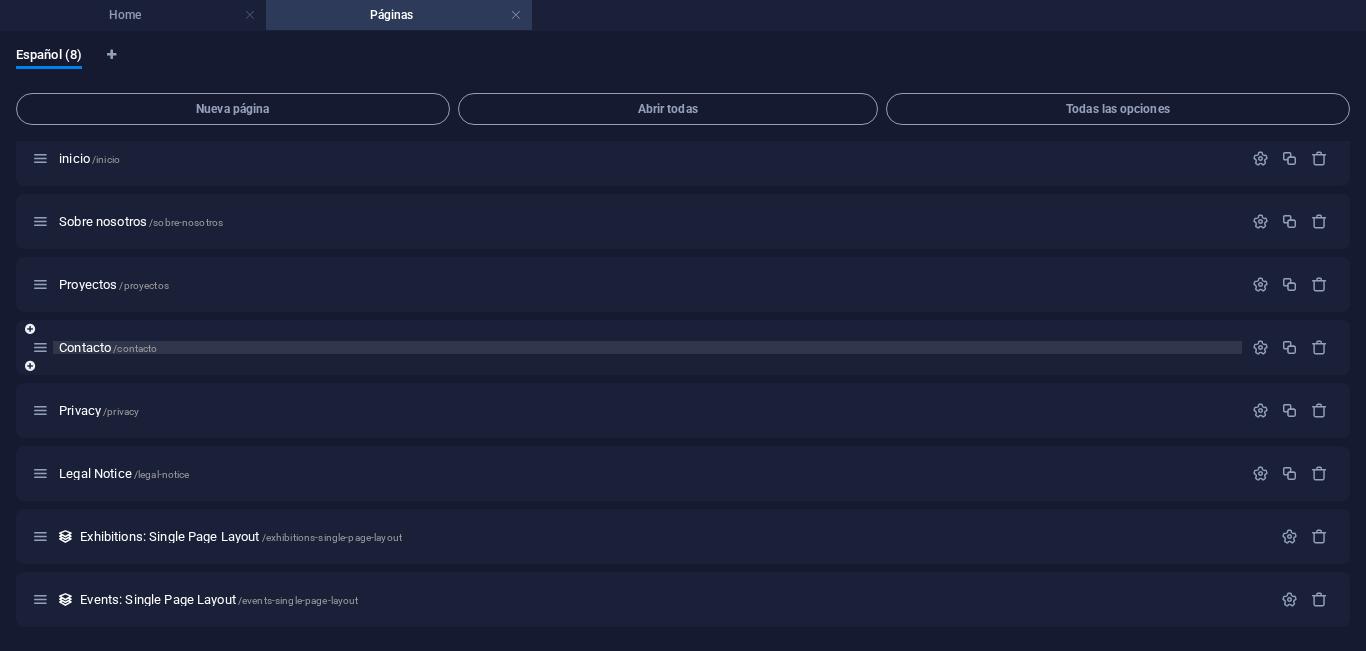 scroll, scrollTop: 0, scrollLeft: 0, axis: both 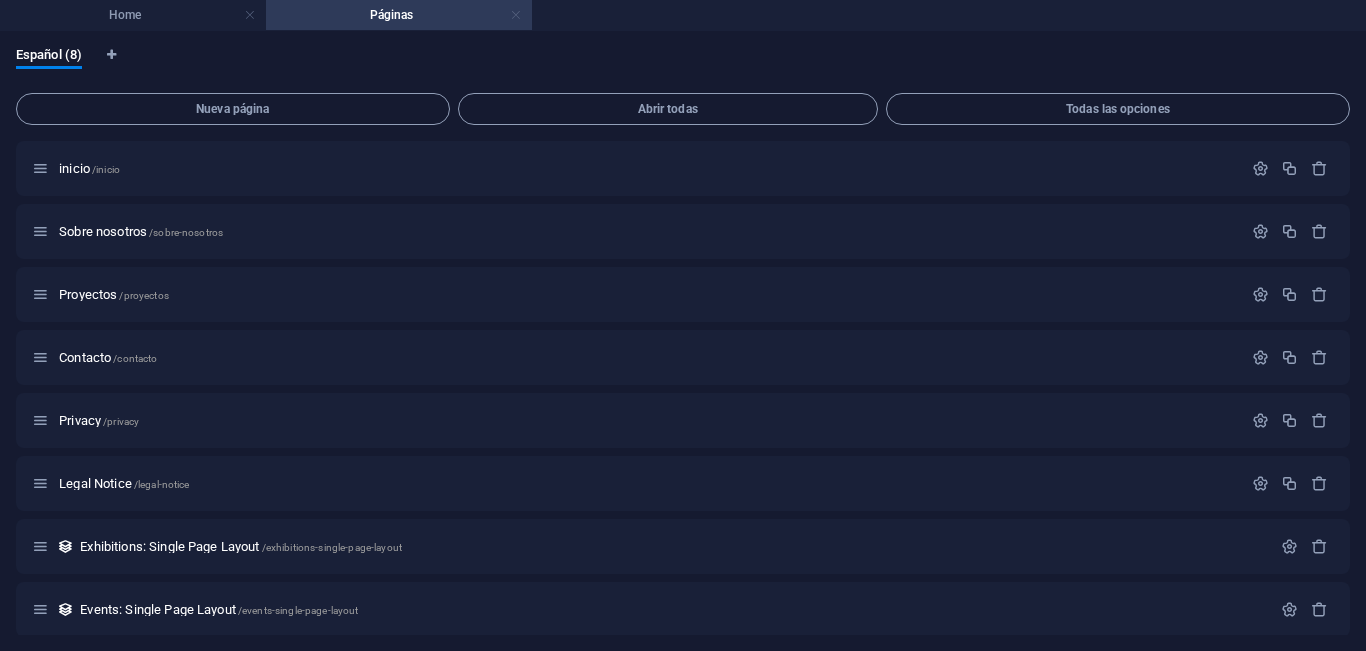 click at bounding box center (516, 15) 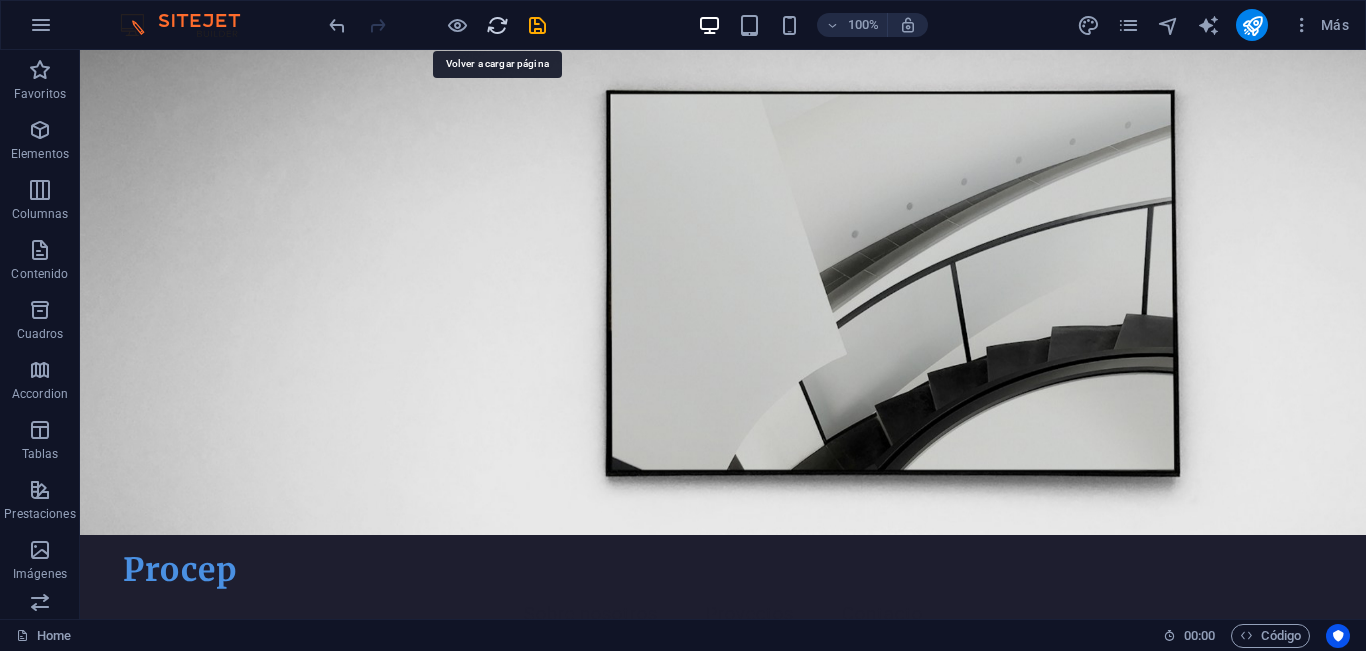 click at bounding box center [497, 25] 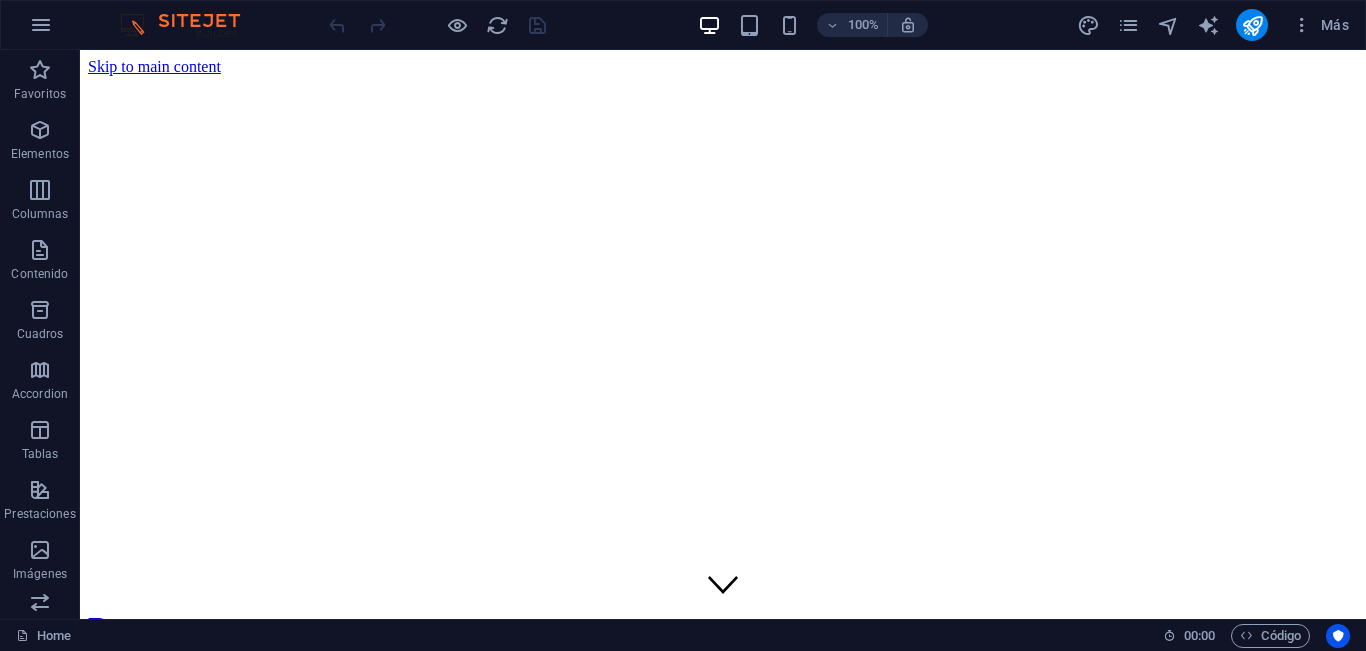 scroll, scrollTop: 0, scrollLeft: 0, axis: both 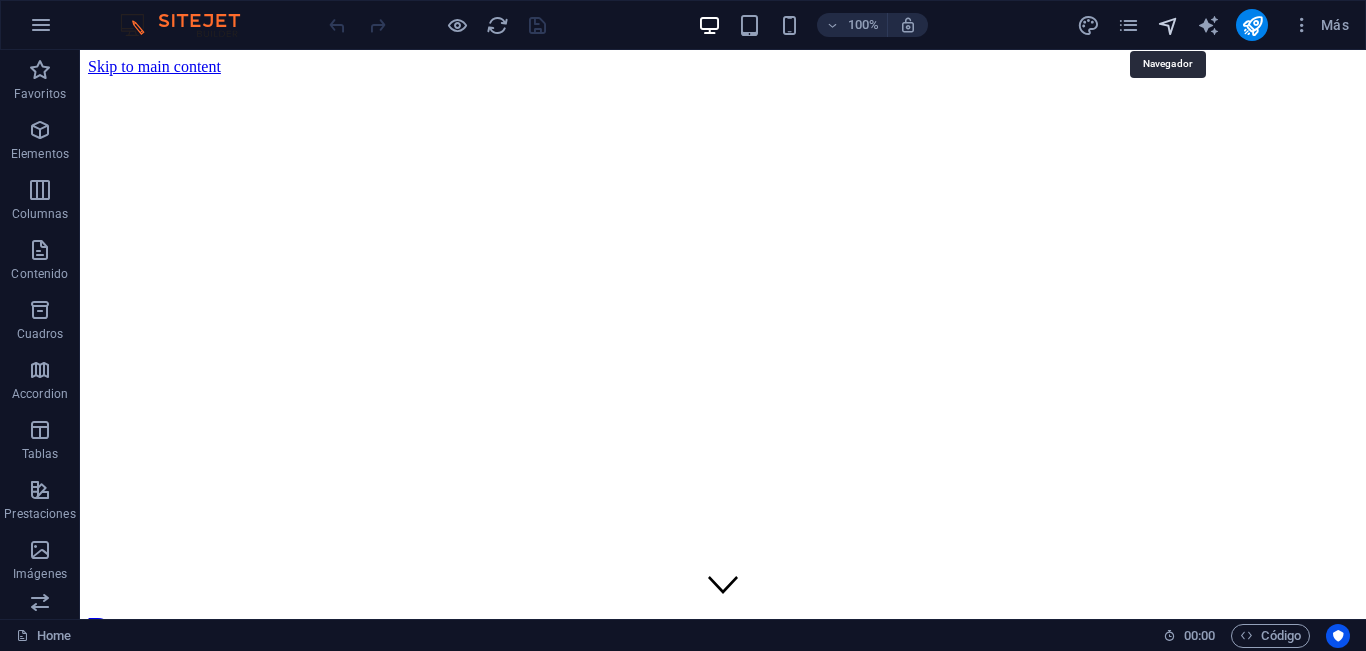 click at bounding box center (1168, 25) 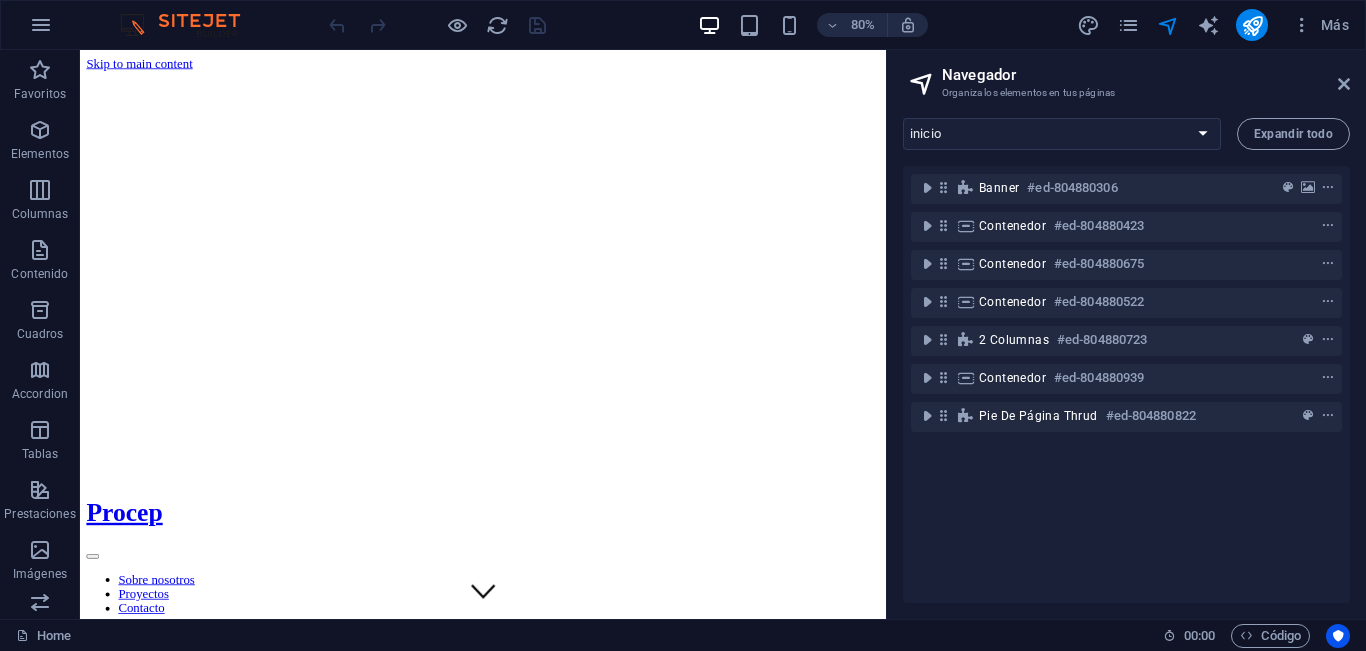 click on "Más" at bounding box center [1216, 25] 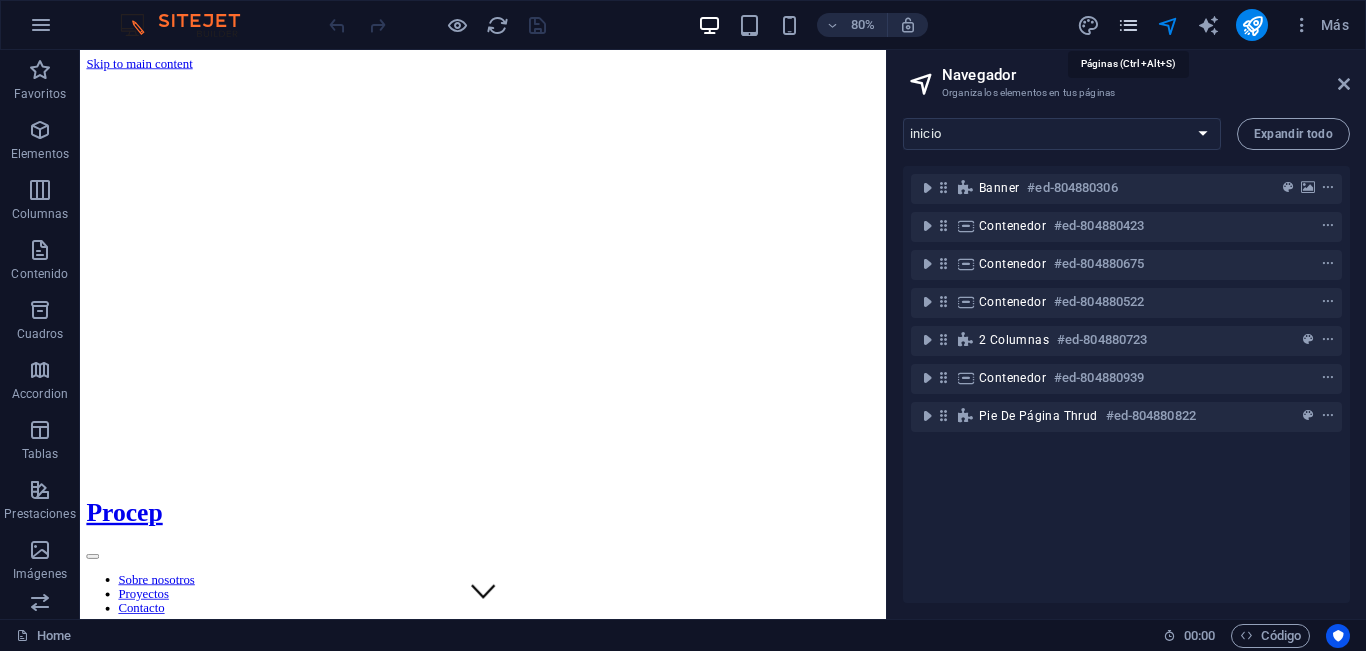 click at bounding box center (1128, 25) 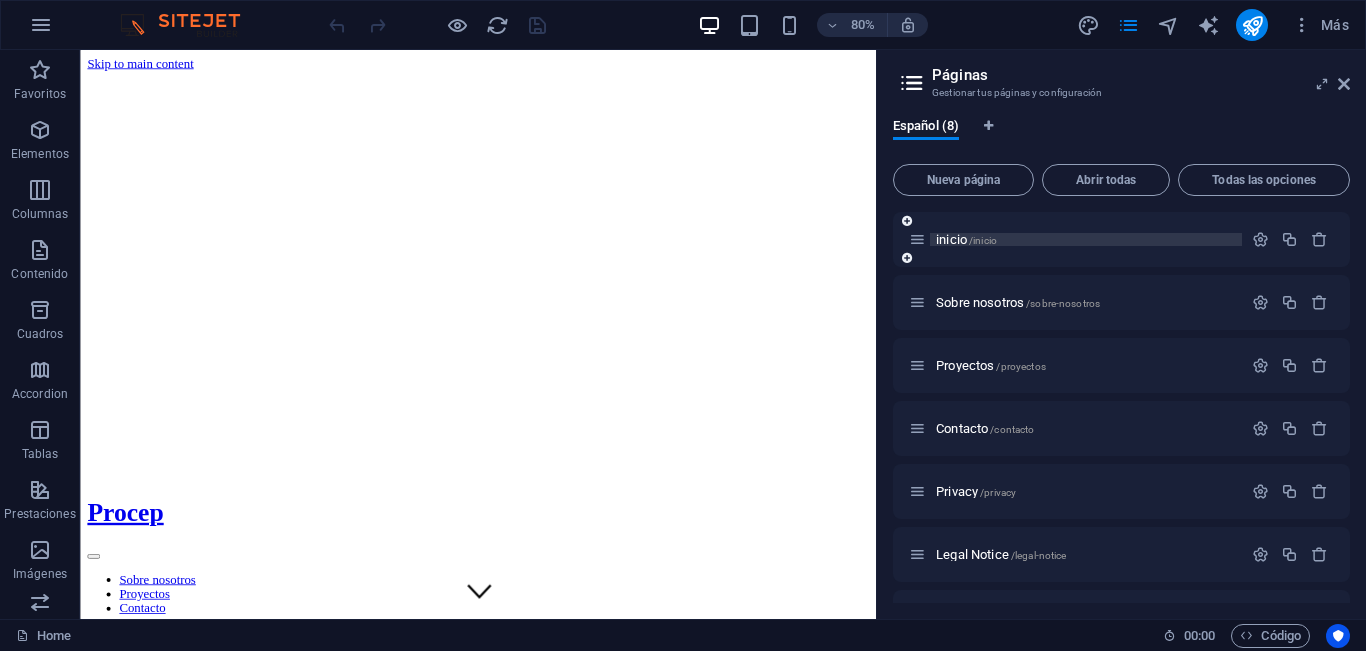 click on "inicio /inicio" at bounding box center [966, 239] 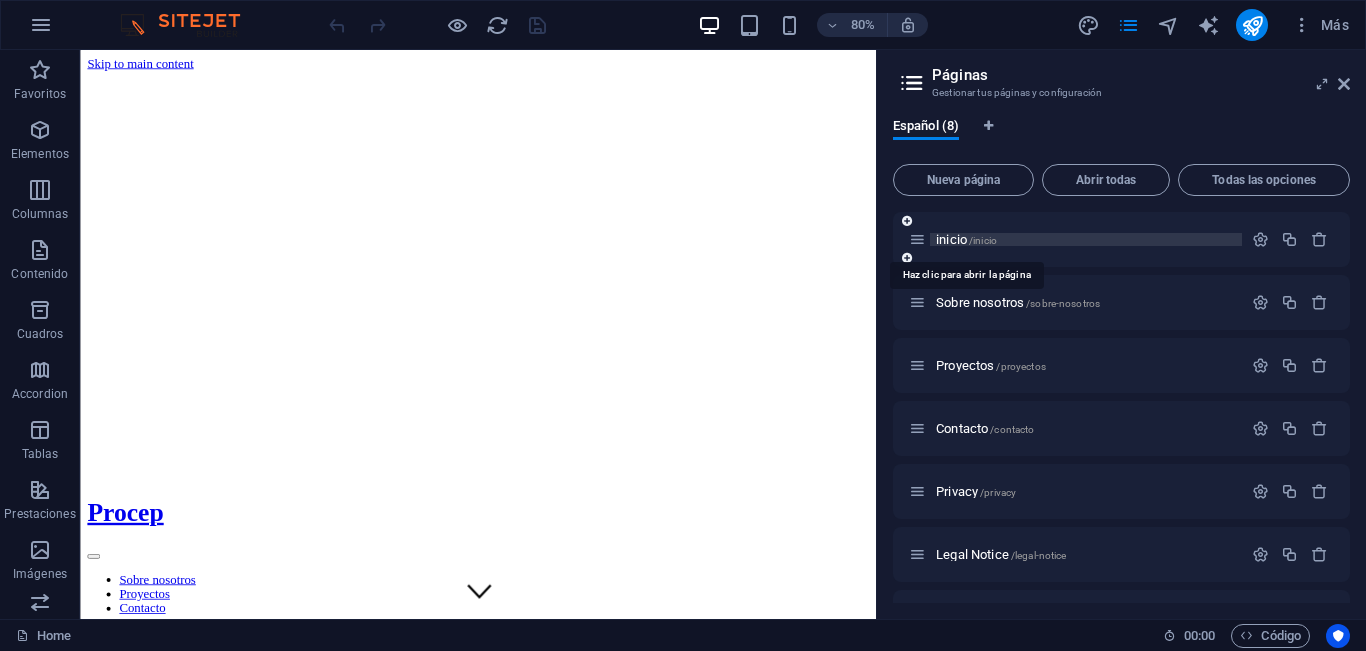 click on "/inicio" at bounding box center (983, 240) 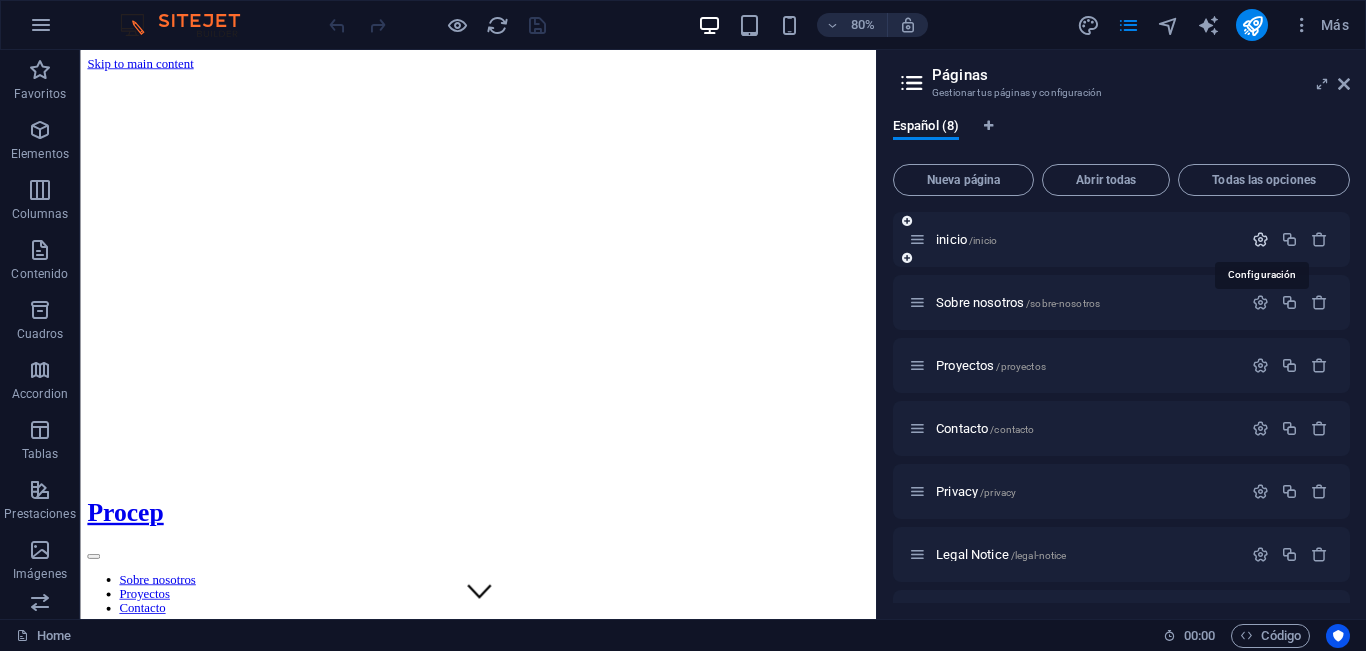 click at bounding box center [1260, 239] 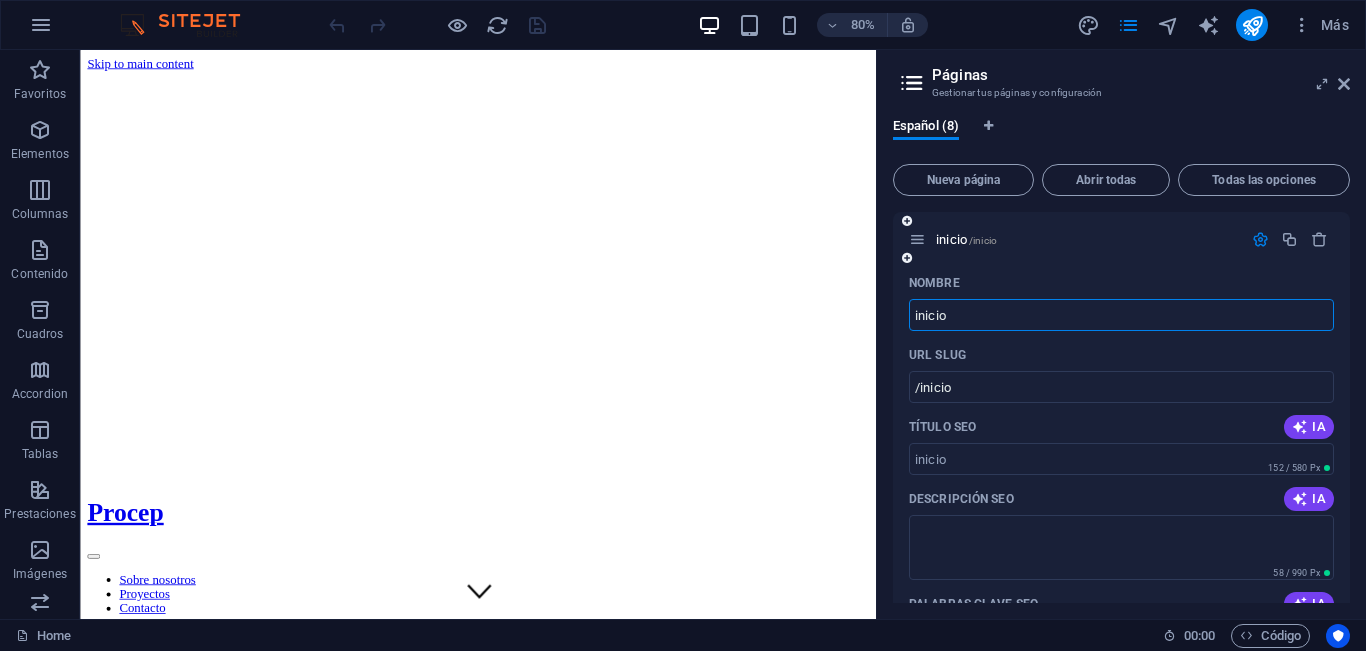 click on "inicio" at bounding box center [1121, 315] 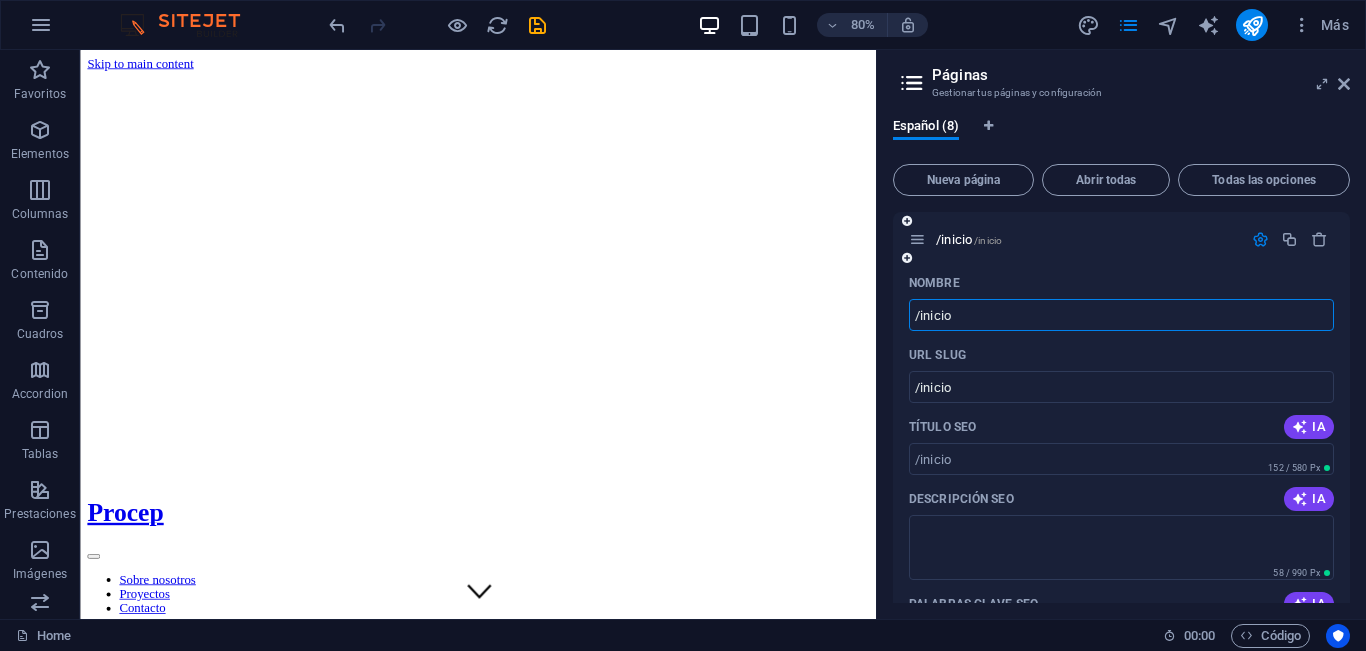 type on "/inicio" 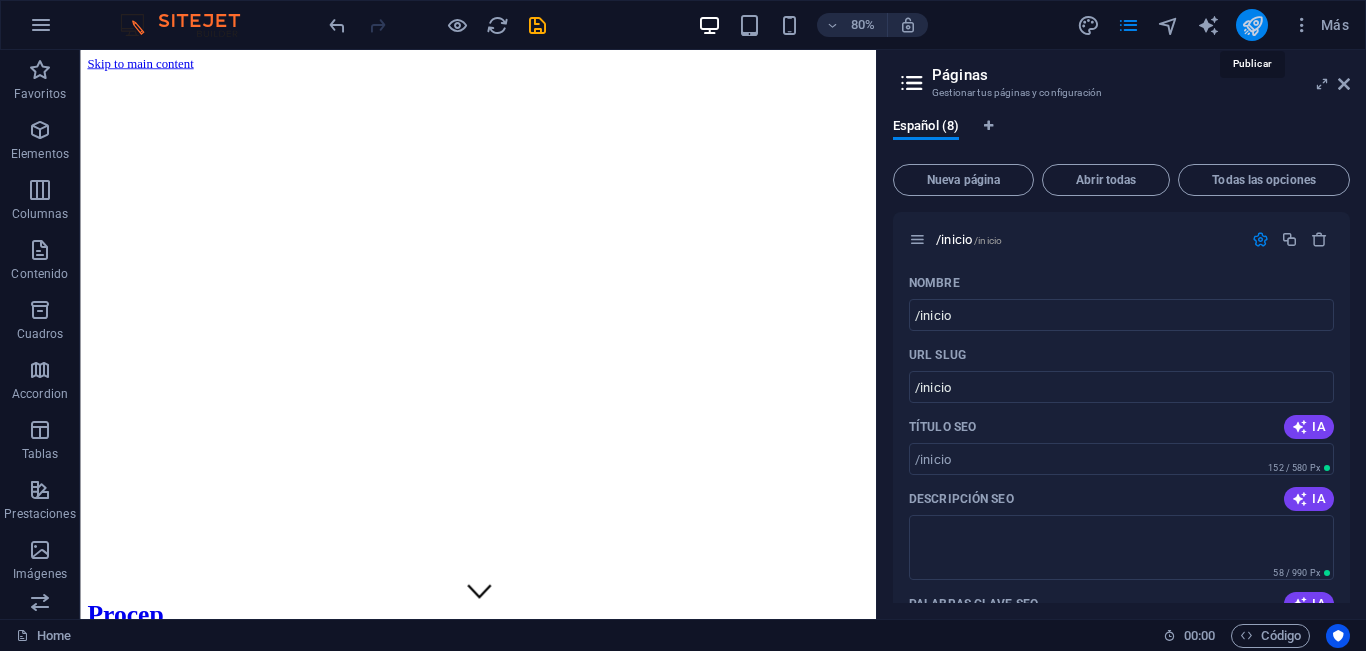 click at bounding box center [1252, 25] 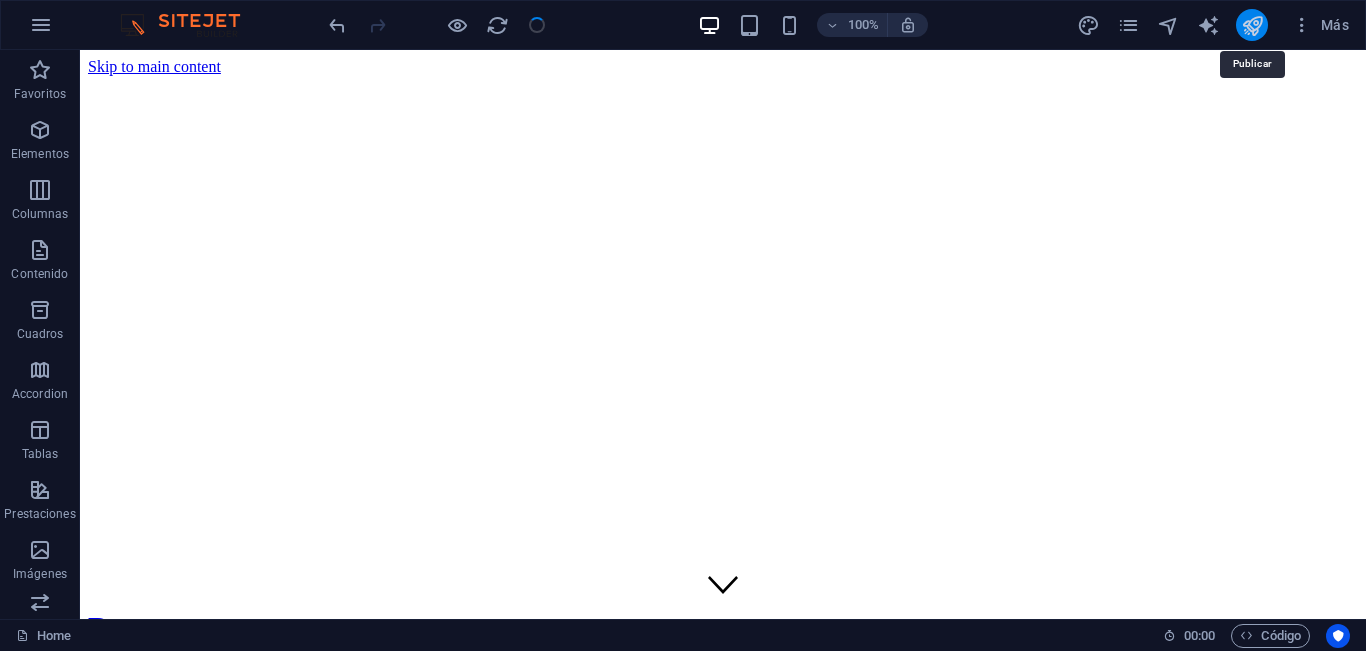 click at bounding box center (1252, 25) 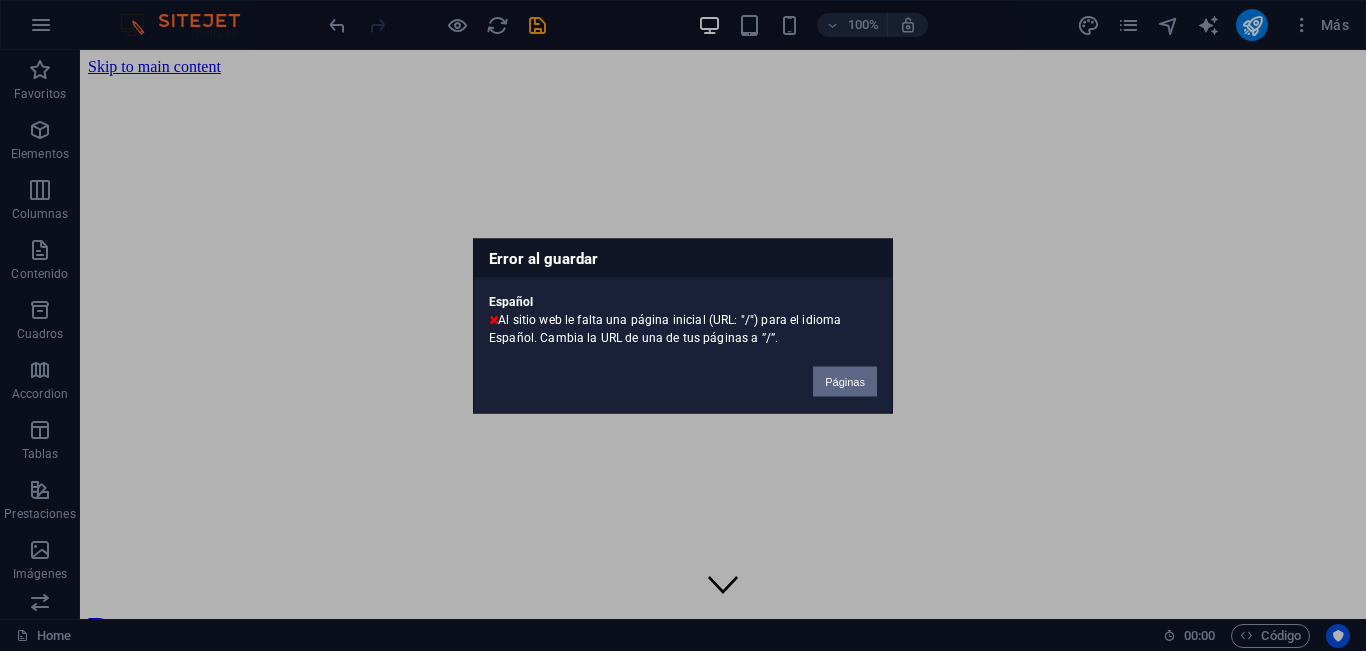 click on "Páginas" at bounding box center (845, 381) 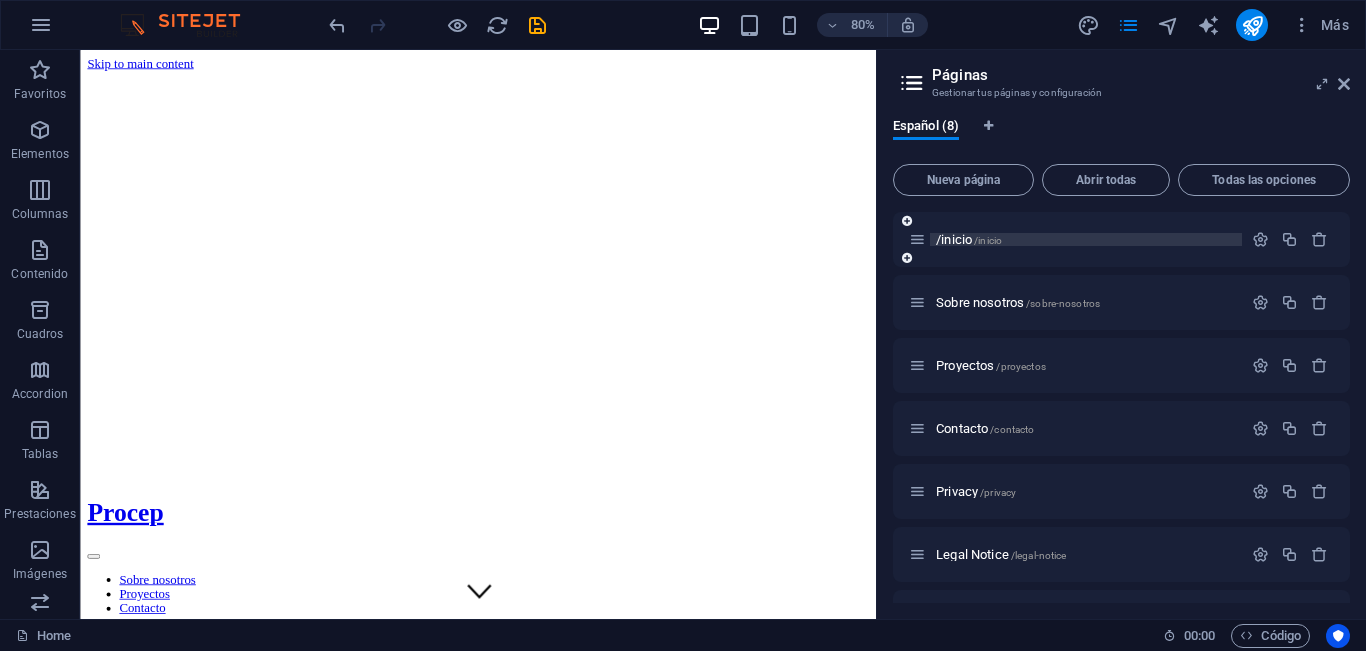 click on "/inicio" at bounding box center (988, 240) 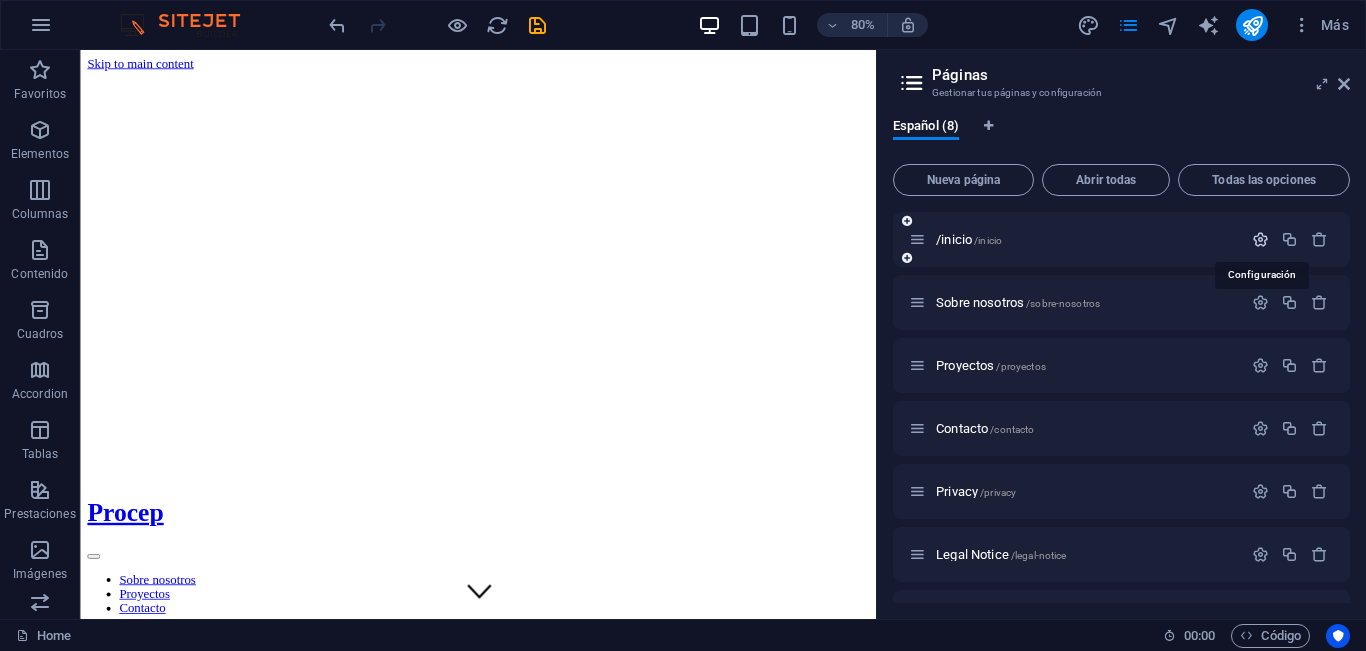 click at bounding box center (1260, 239) 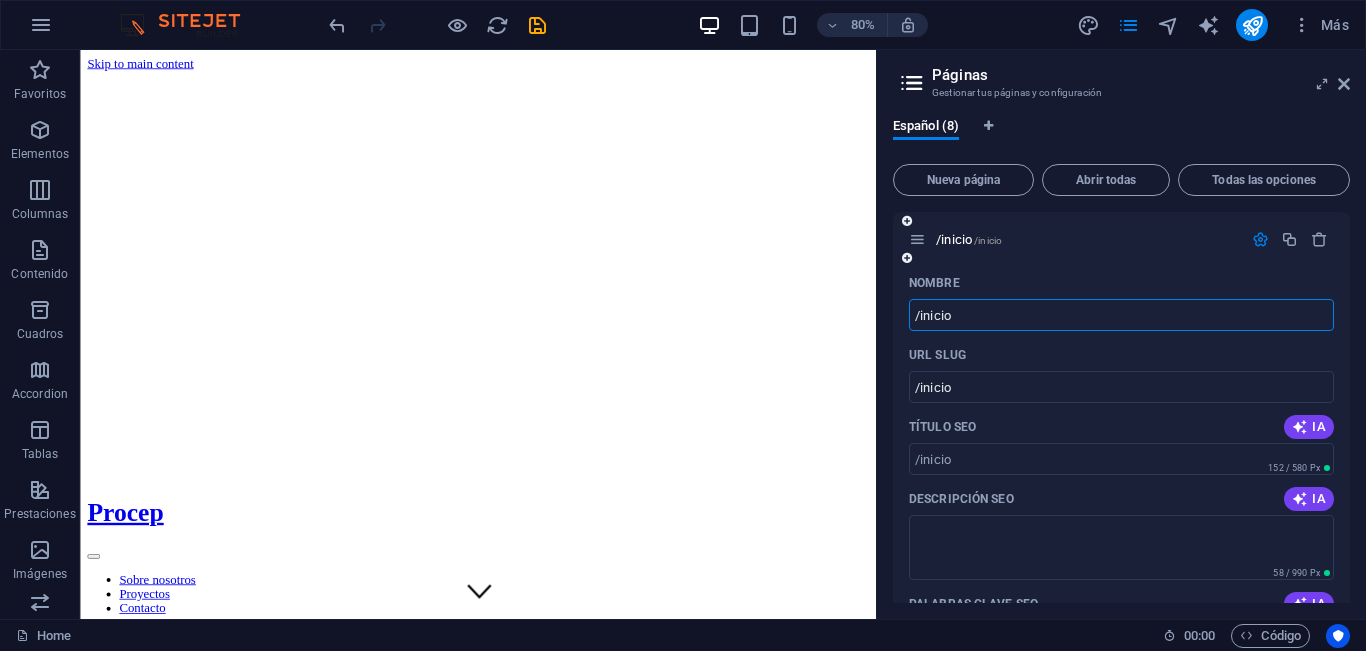click on "/inicio" at bounding box center [1121, 315] 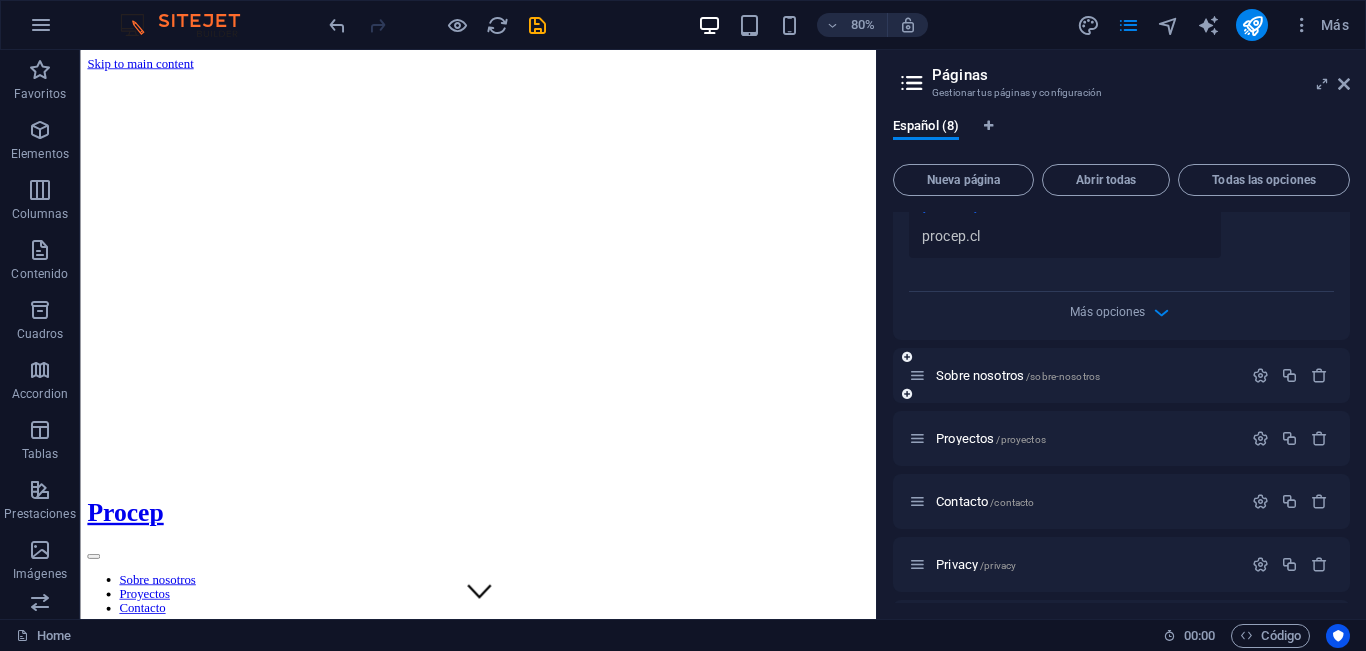 scroll, scrollTop: 714, scrollLeft: 0, axis: vertical 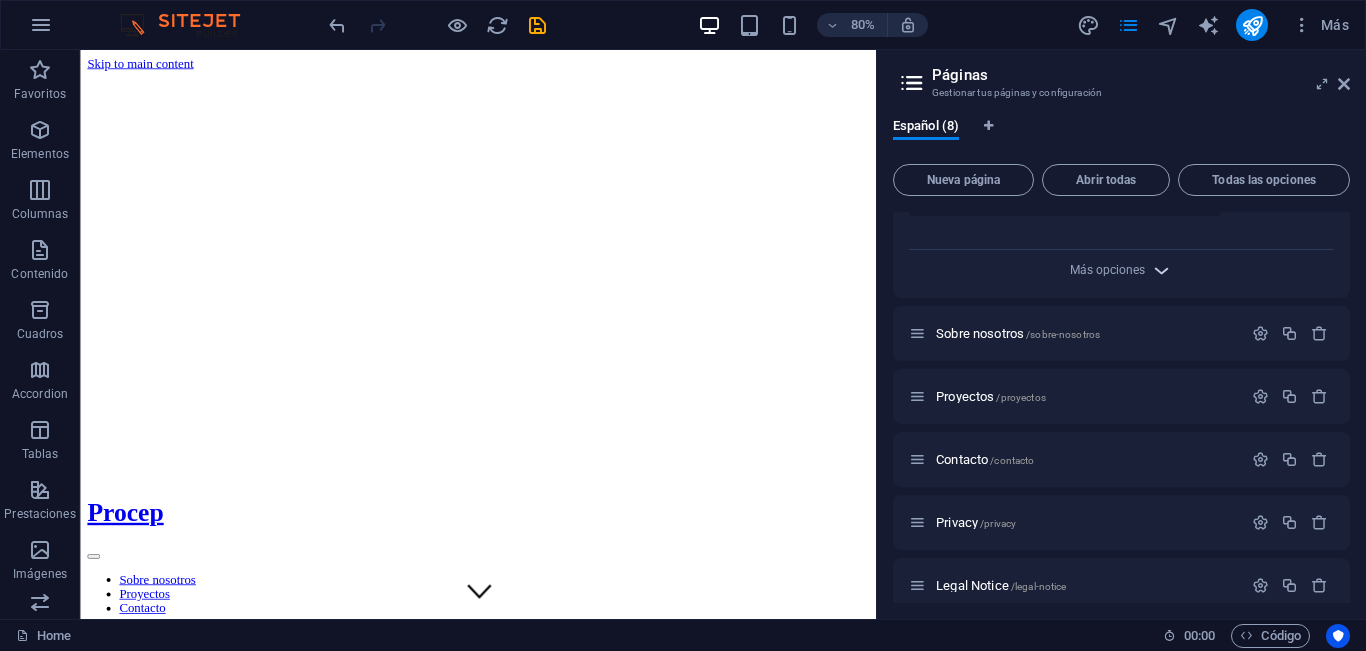 click at bounding box center (1161, 270) 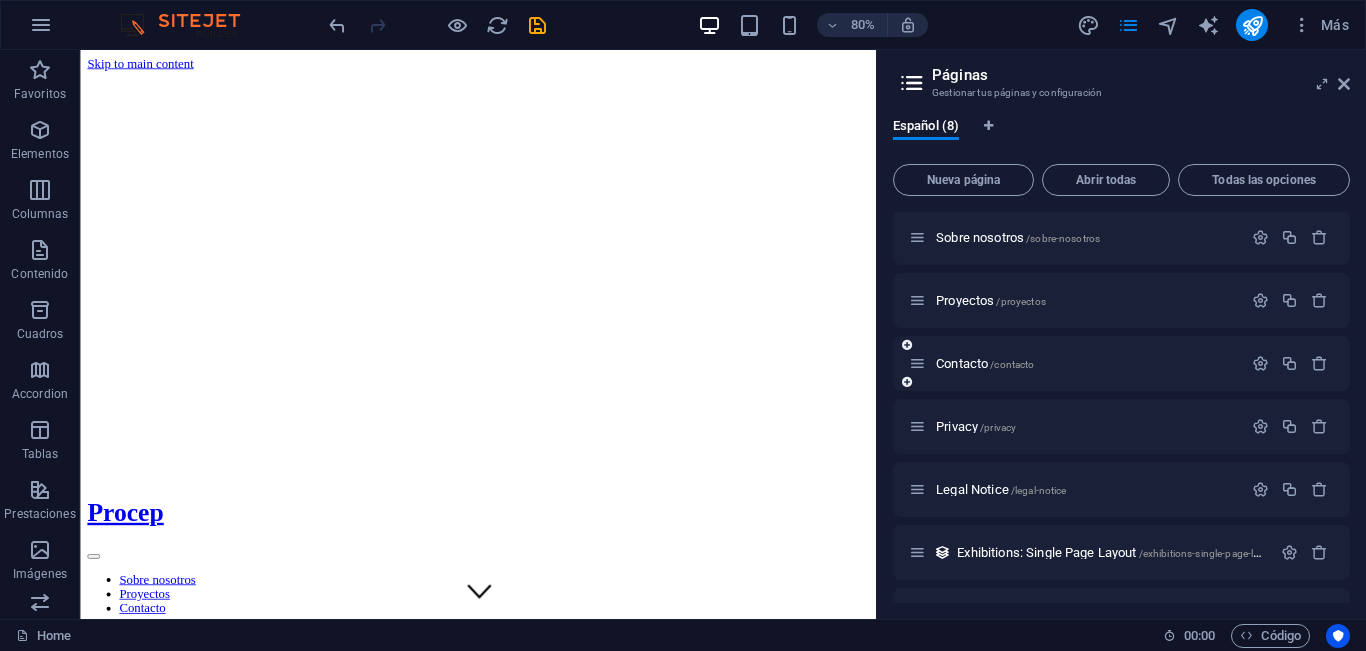 scroll, scrollTop: 1122, scrollLeft: 0, axis: vertical 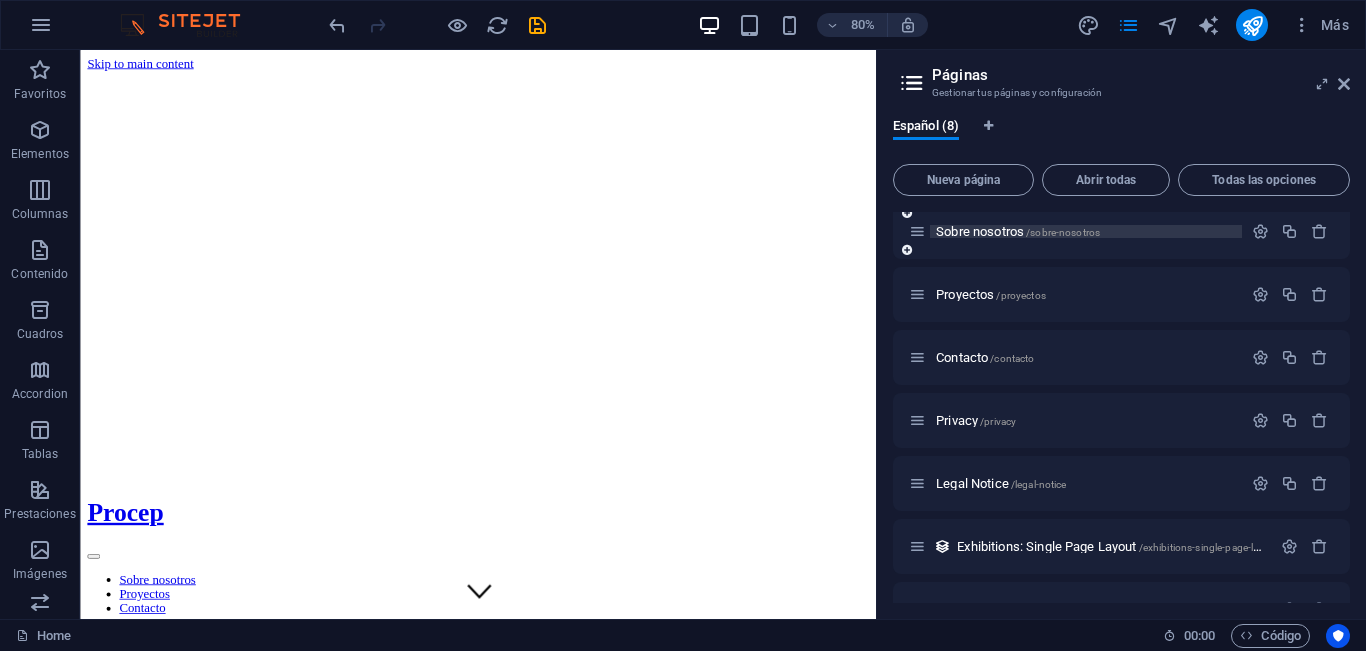 drag, startPoint x: 995, startPoint y: 242, endPoint x: 1003, endPoint y: 225, distance: 18.788294 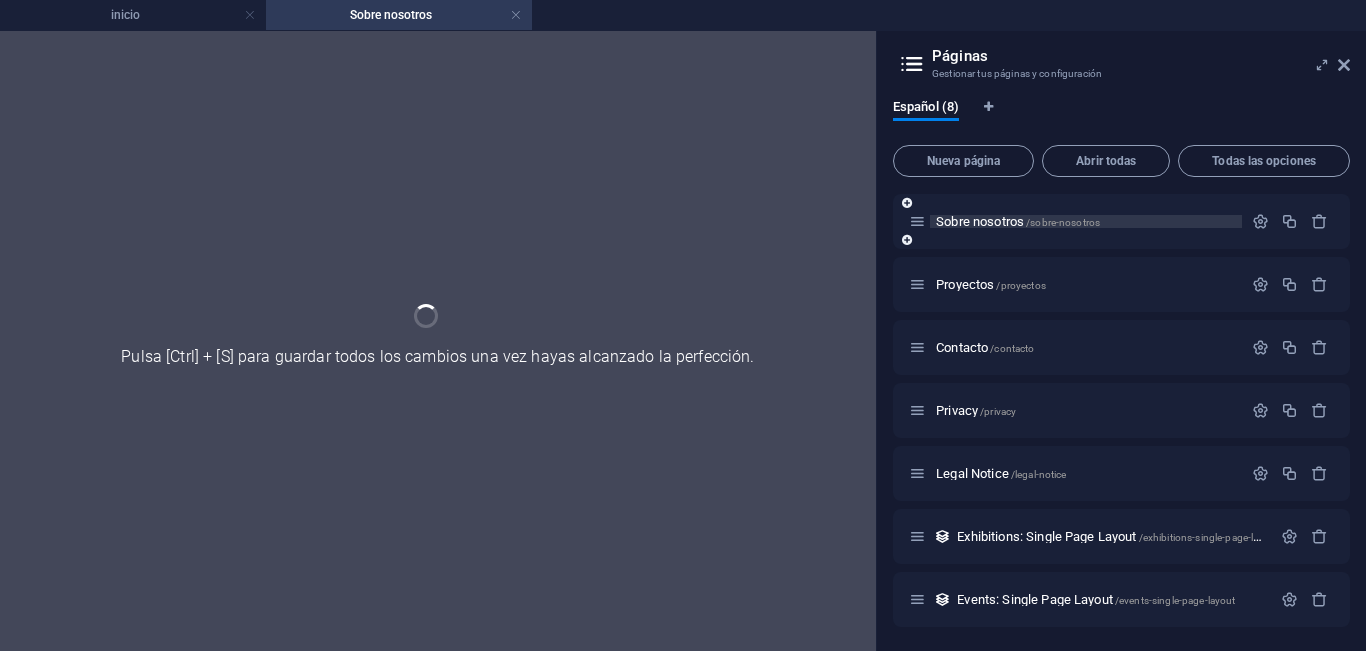 scroll, scrollTop: 1113, scrollLeft: 0, axis: vertical 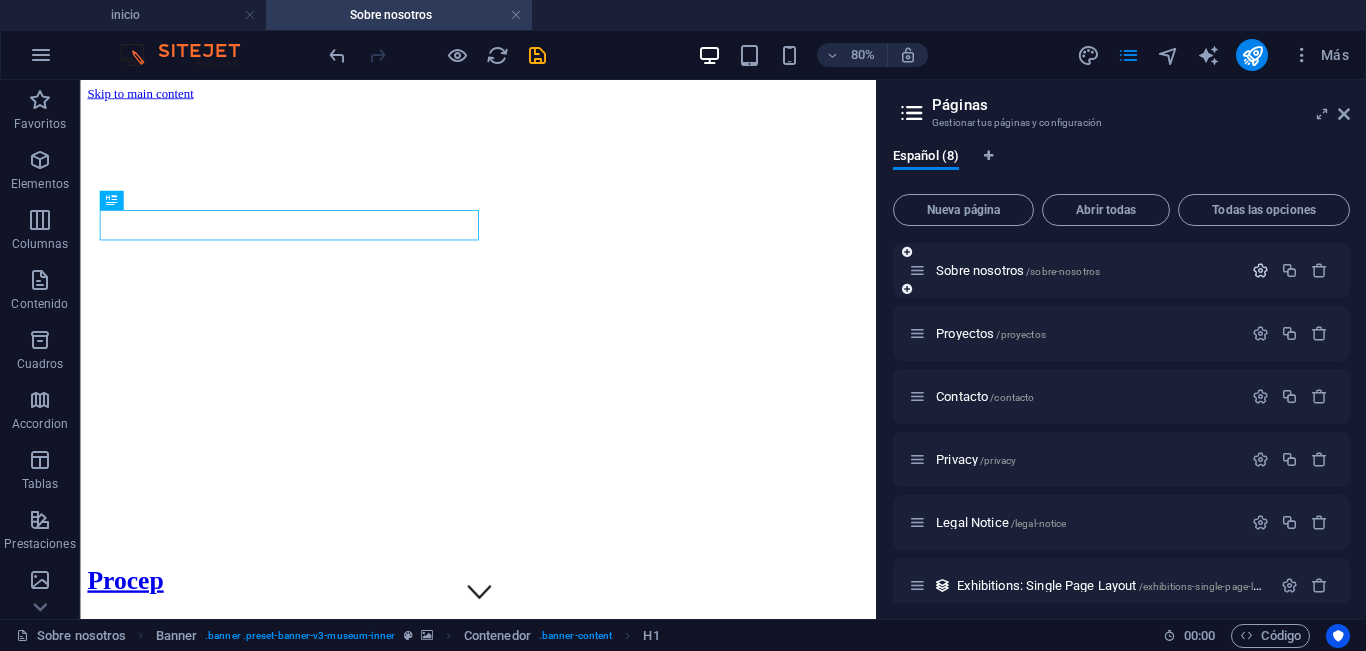 click at bounding box center [1260, 270] 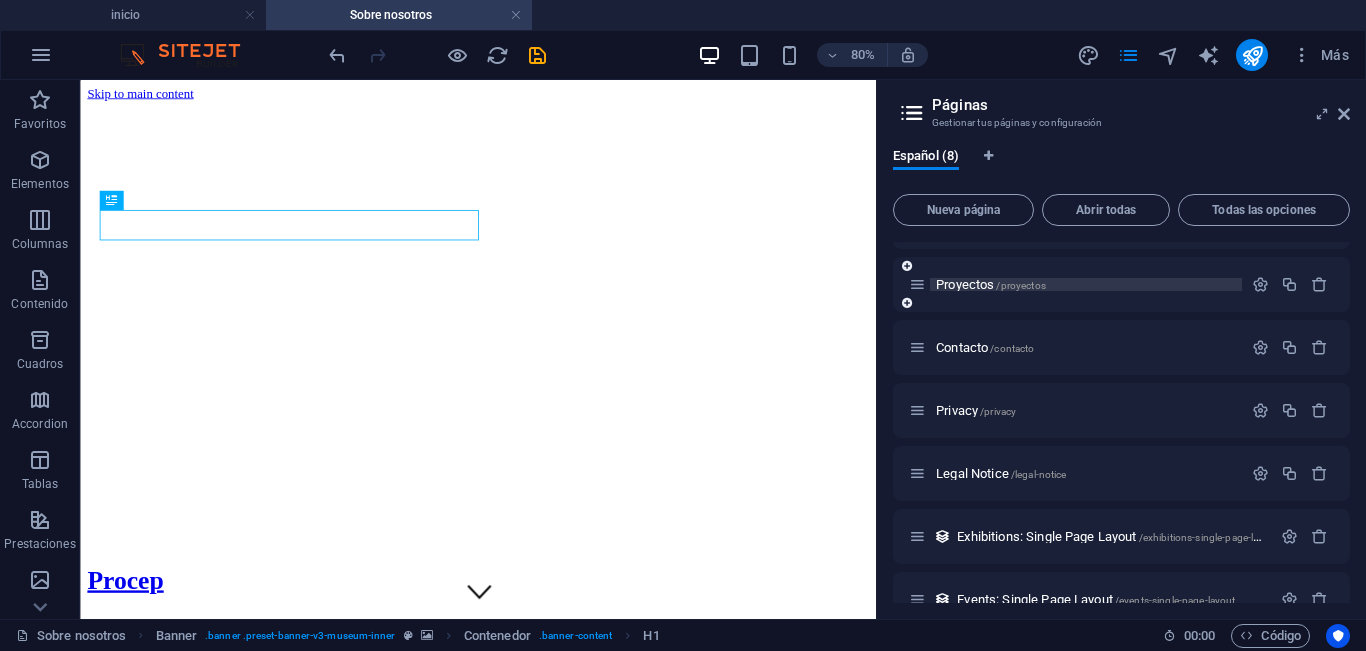 scroll, scrollTop: 1929, scrollLeft: 0, axis: vertical 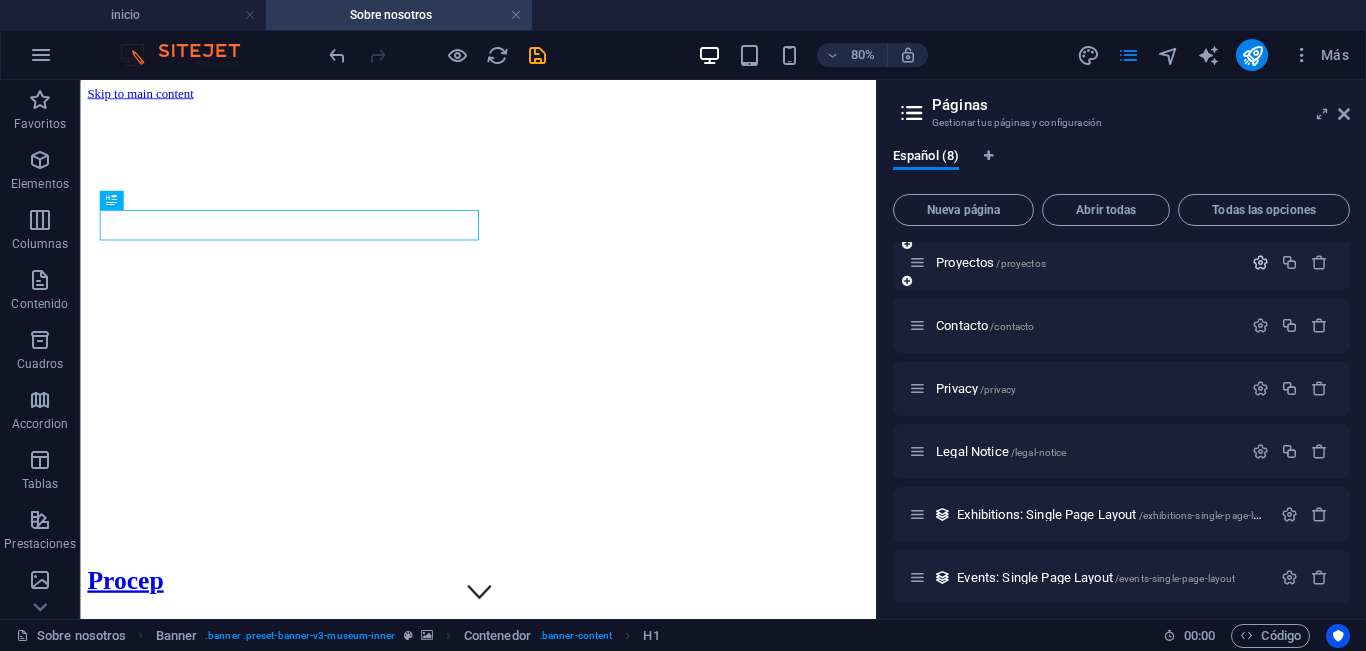 click at bounding box center (1260, 262) 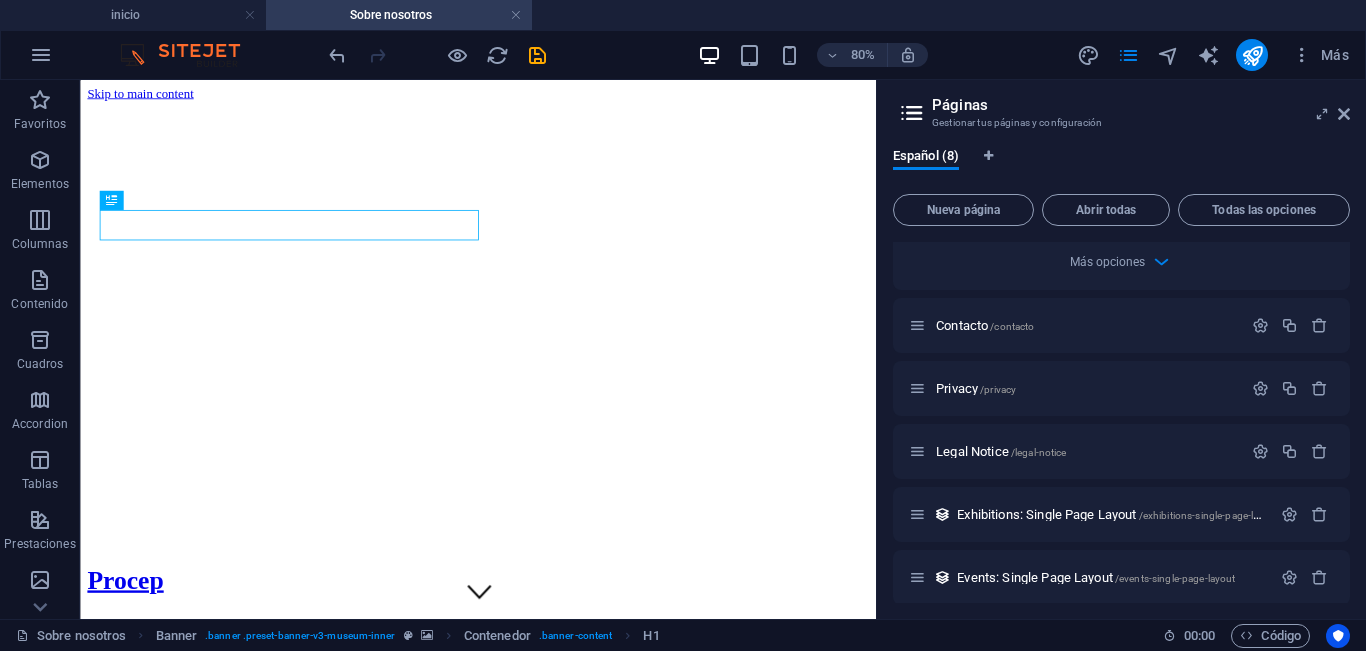 scroll, scrollTop: 2685, scrollLeft: 0, axis: vertical 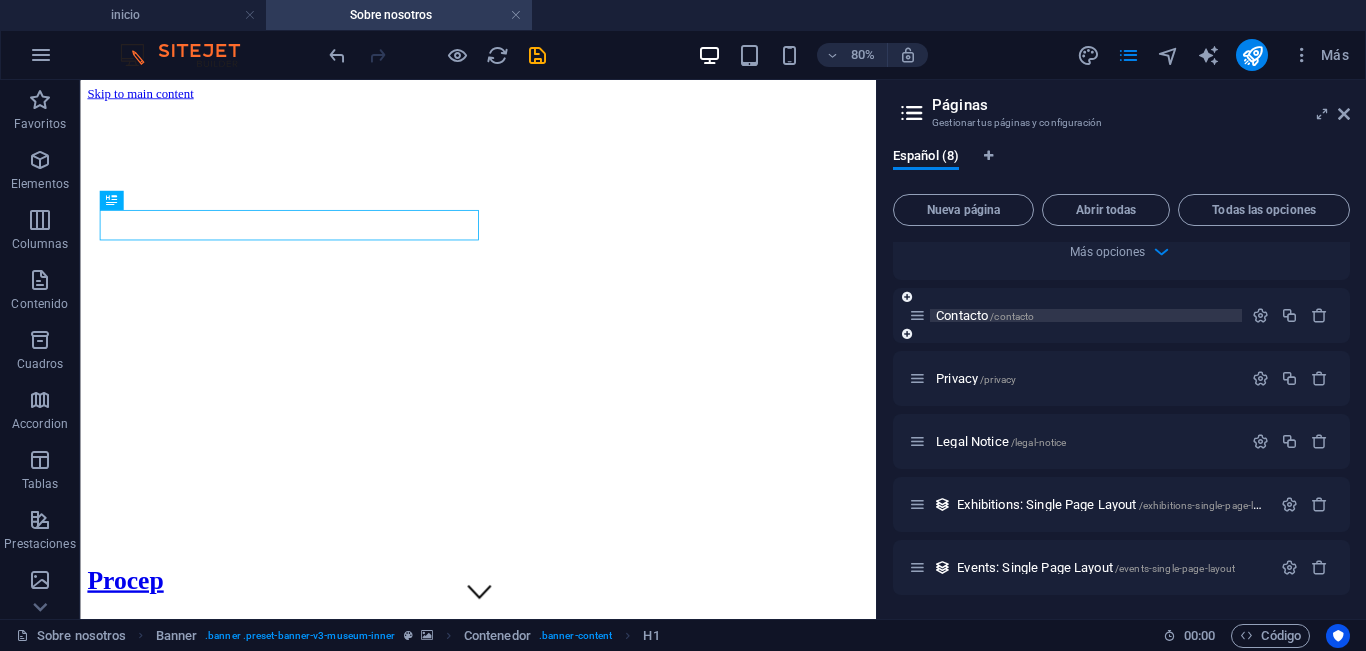 click on "Contacto /contacto" at bounding box center (1086, 315) 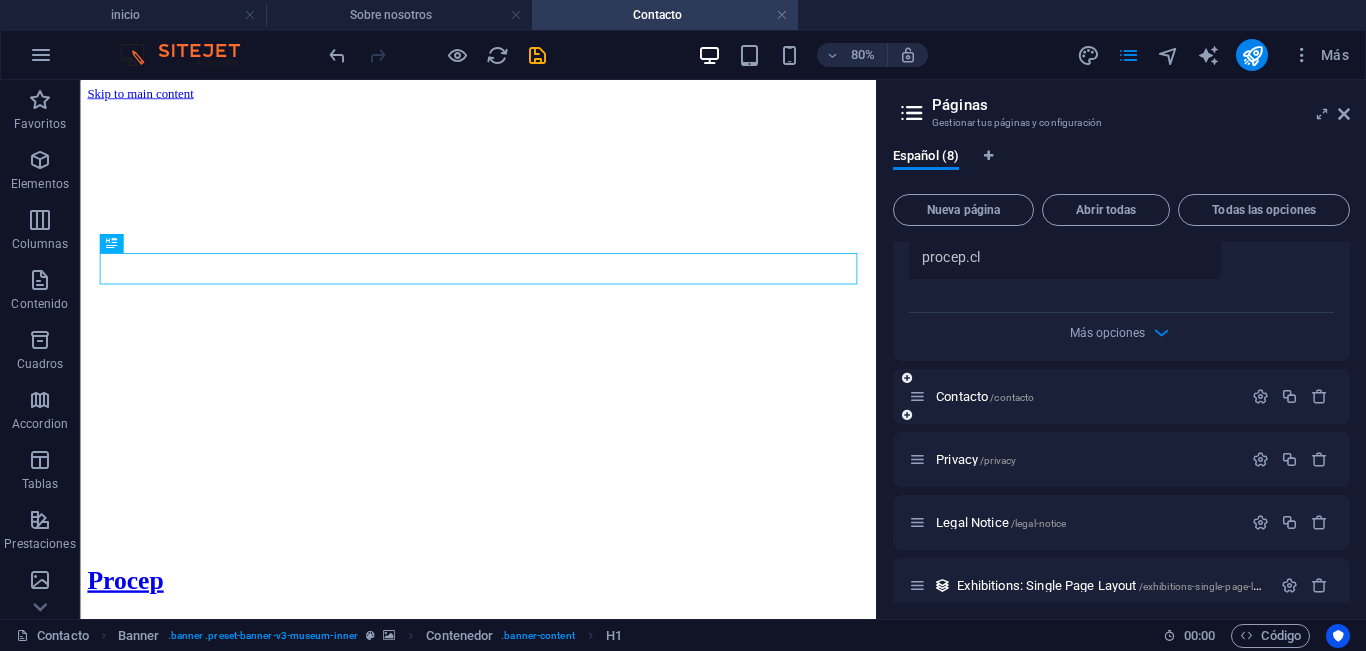 scroll, scrollTop: 0, scrollLeft: 0, axis: both 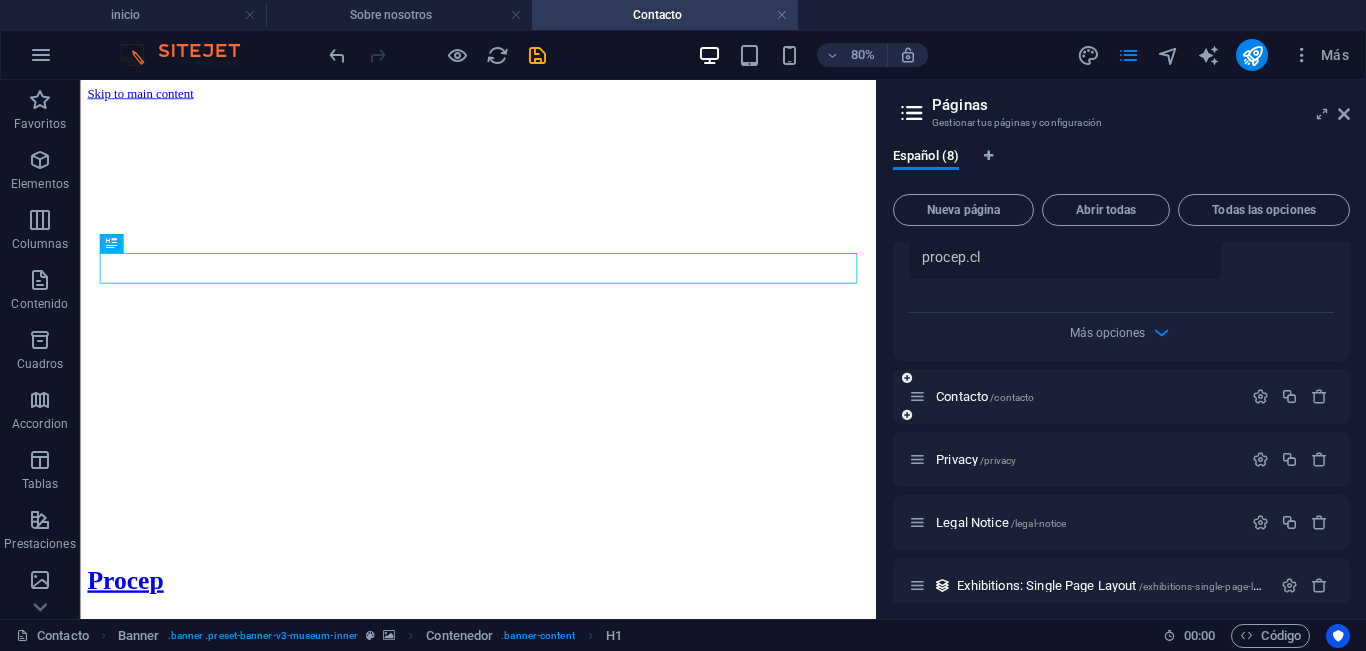 click on "Contacto /contacto" at bounding box center [1075, 396] 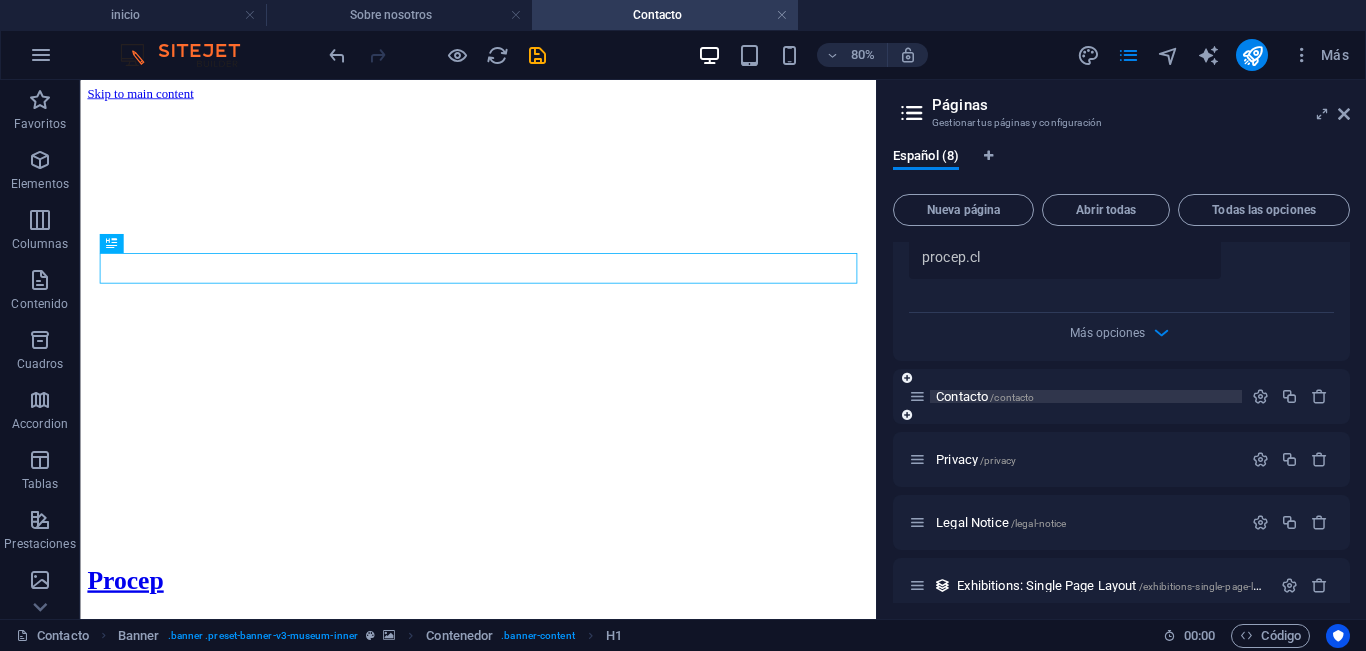click on "Contacto /contacto" at bounding box center (1086, 396) 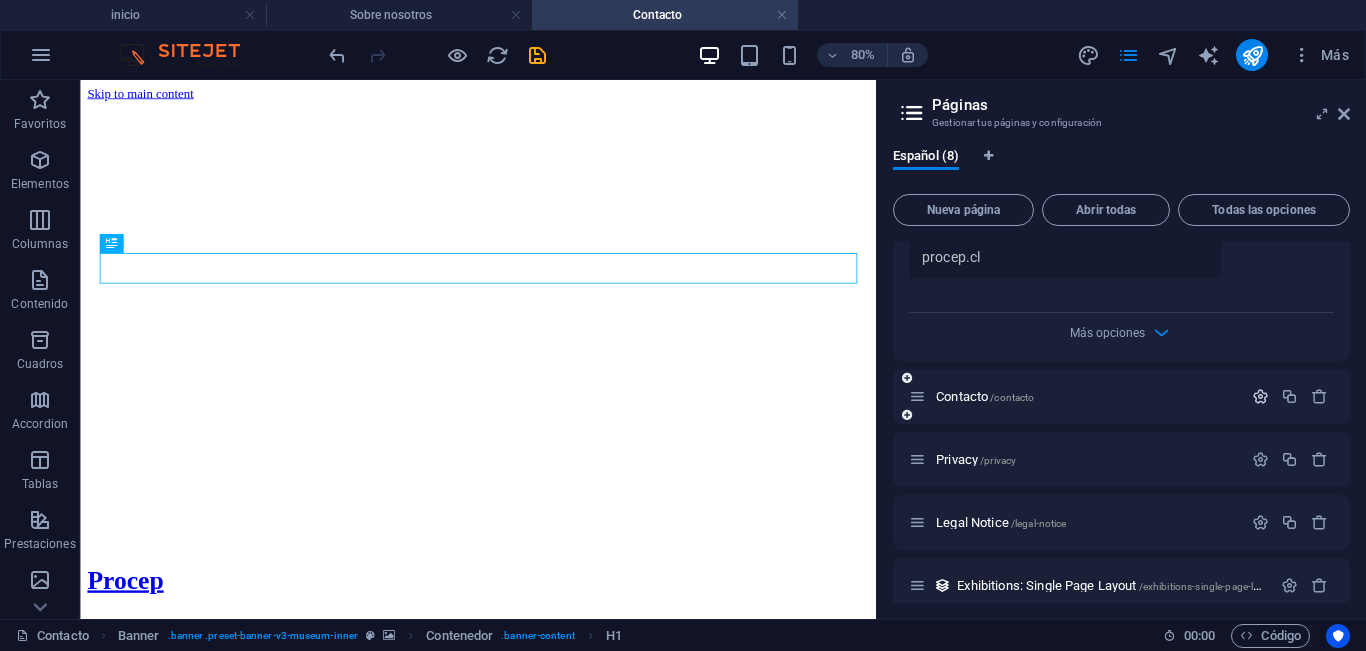 click at bounding box center (1260, 396) 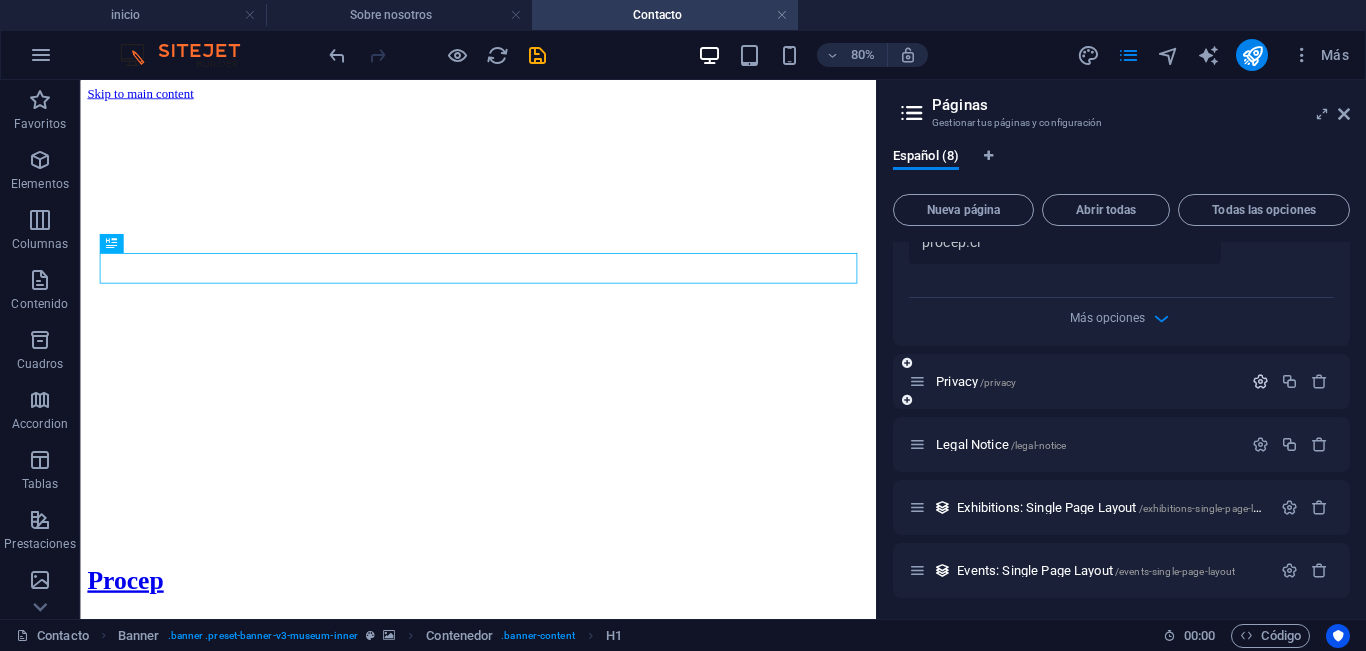 scroll, scrollTop: 3430, scrollLeft: 0, axis: vertical 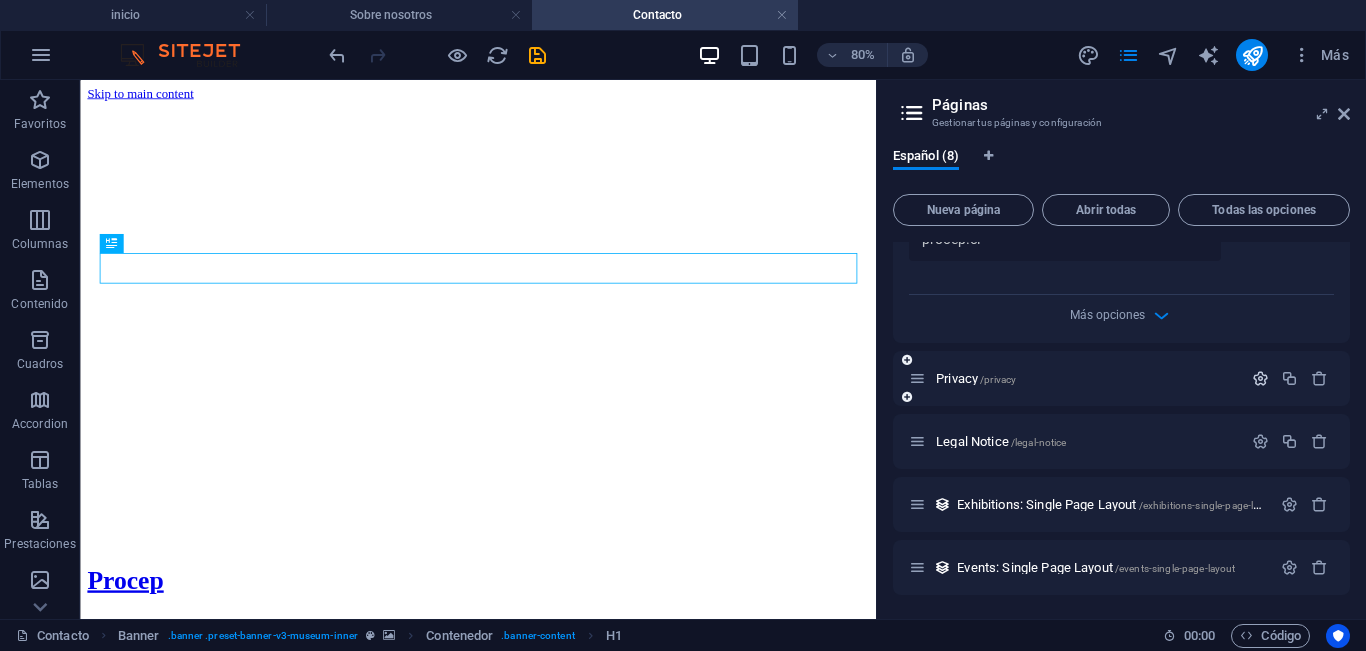 click at bounding box center (1260, 378) 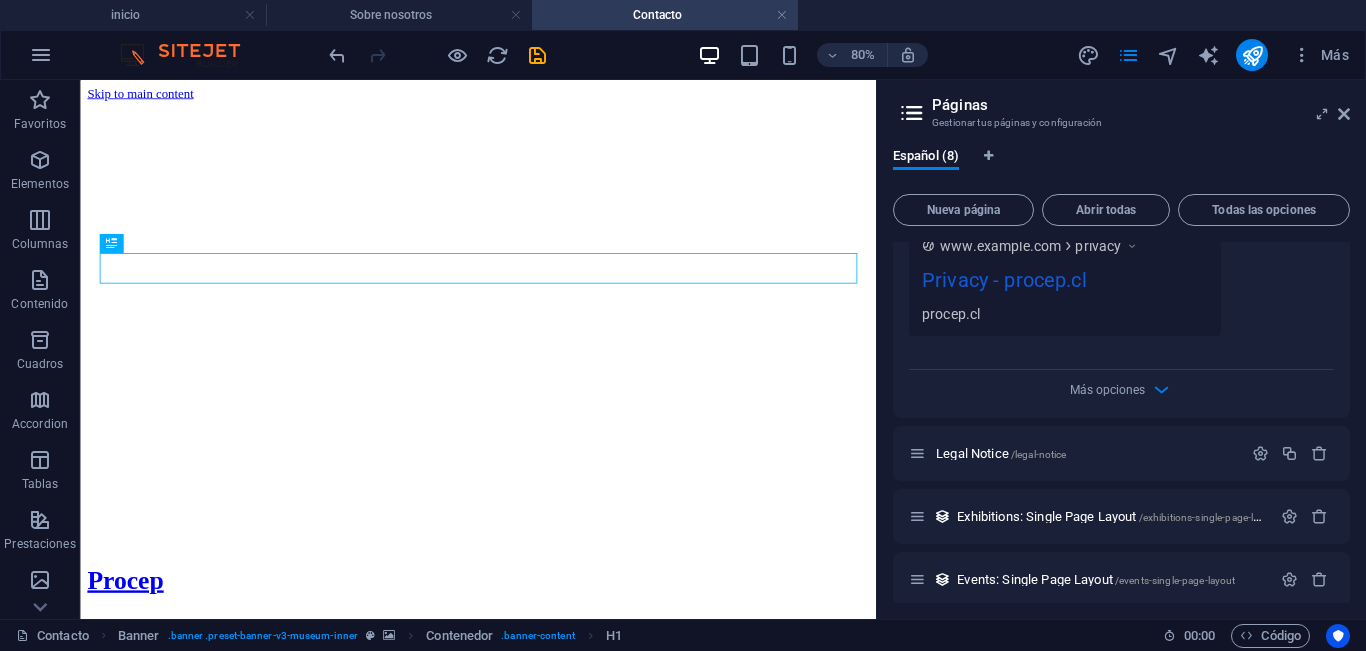 scroll, scrollTop: 4176, scrollLeft: 0, axis: vertical 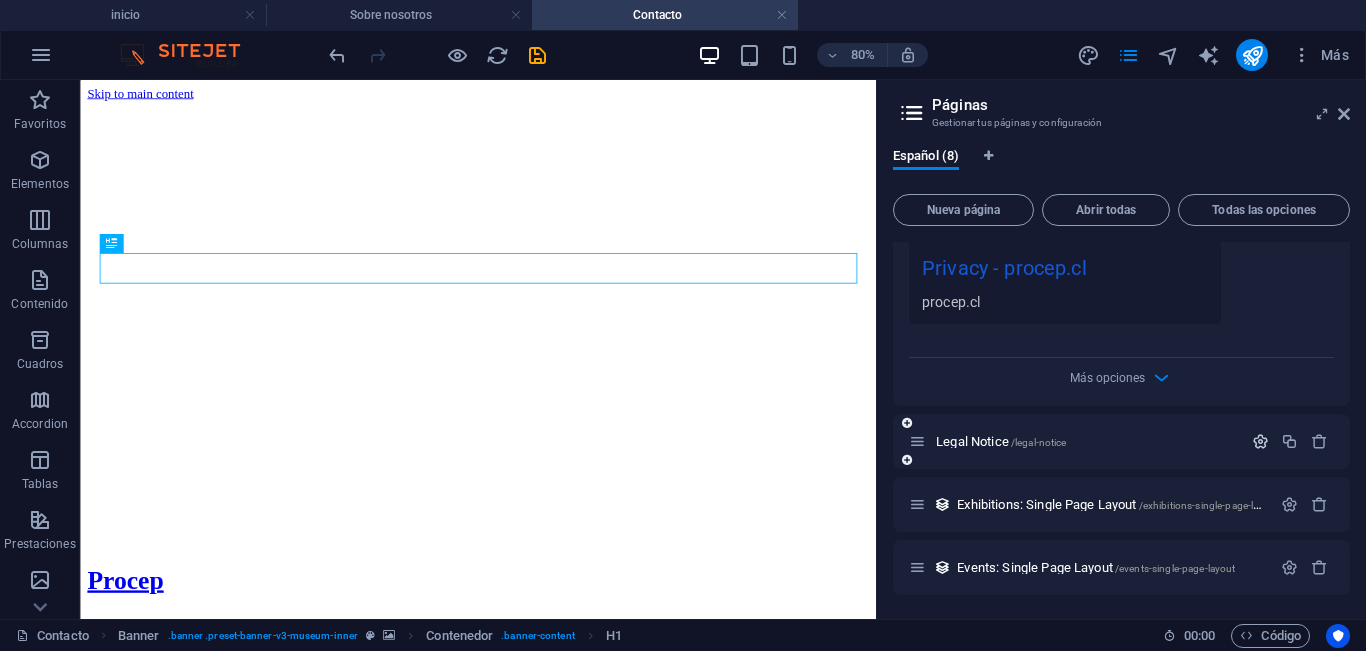 click at bounding box center (1260, 441) 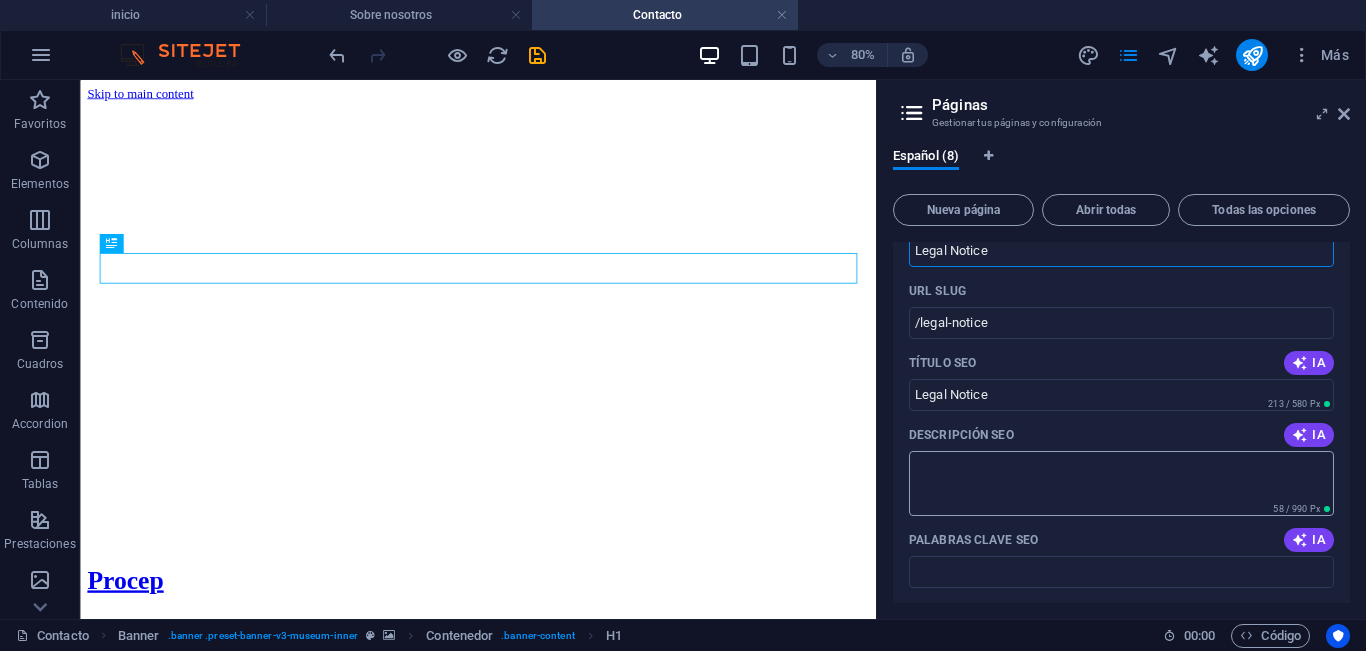 scroll, scrollTop: 4482, scrollLeft: 0, axis: vertical 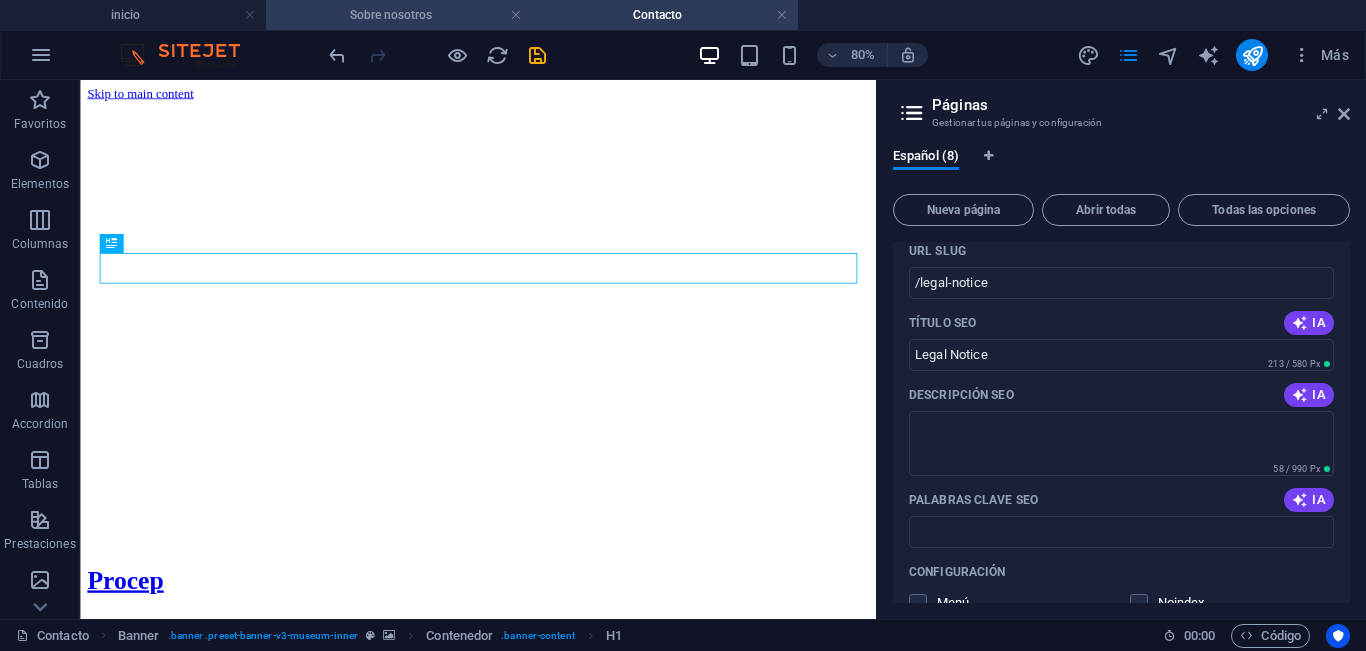 click on "Sobre nosotros" at bounding box center [399, 15] 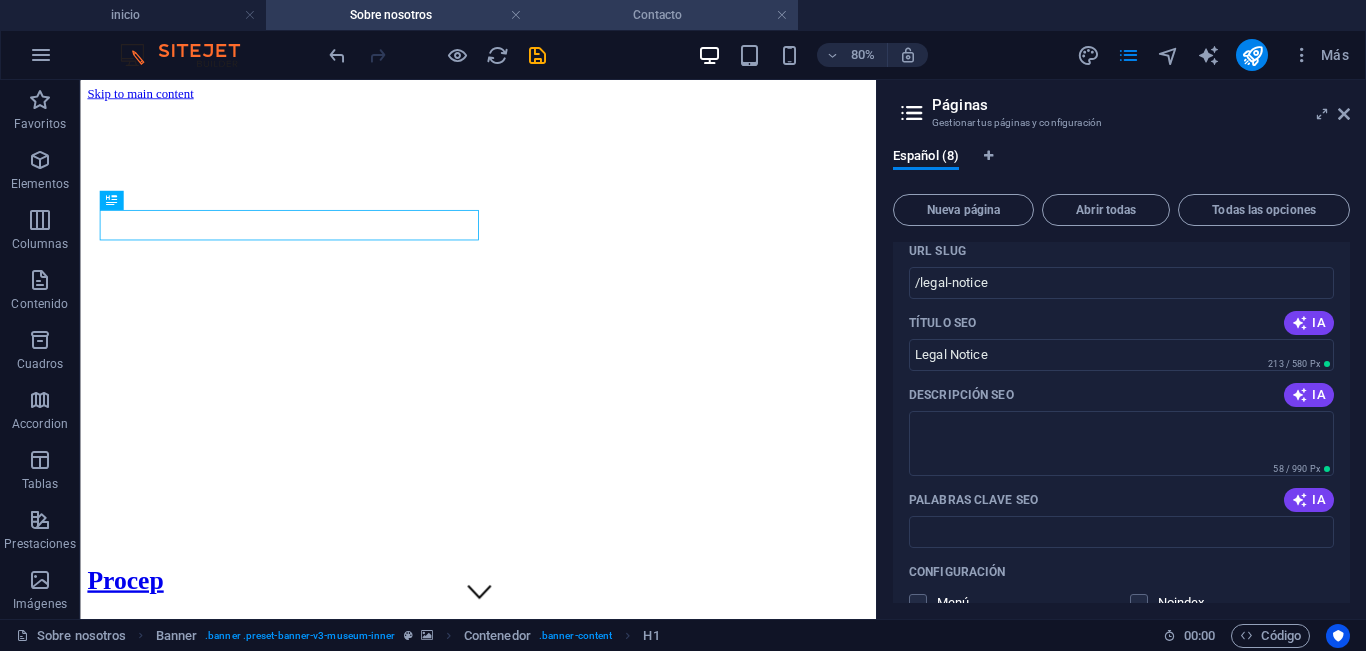 click on "Contacto" at bounding box center [665, 15] 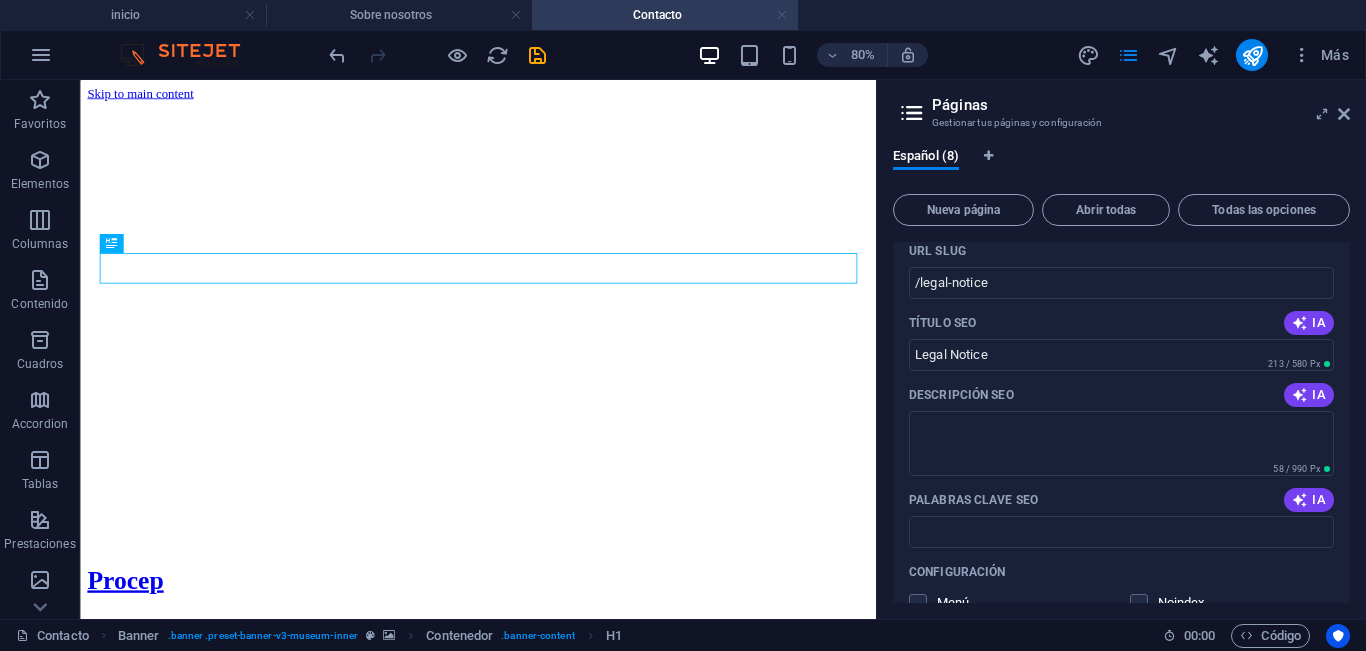 click at bounding box center [782, 15] 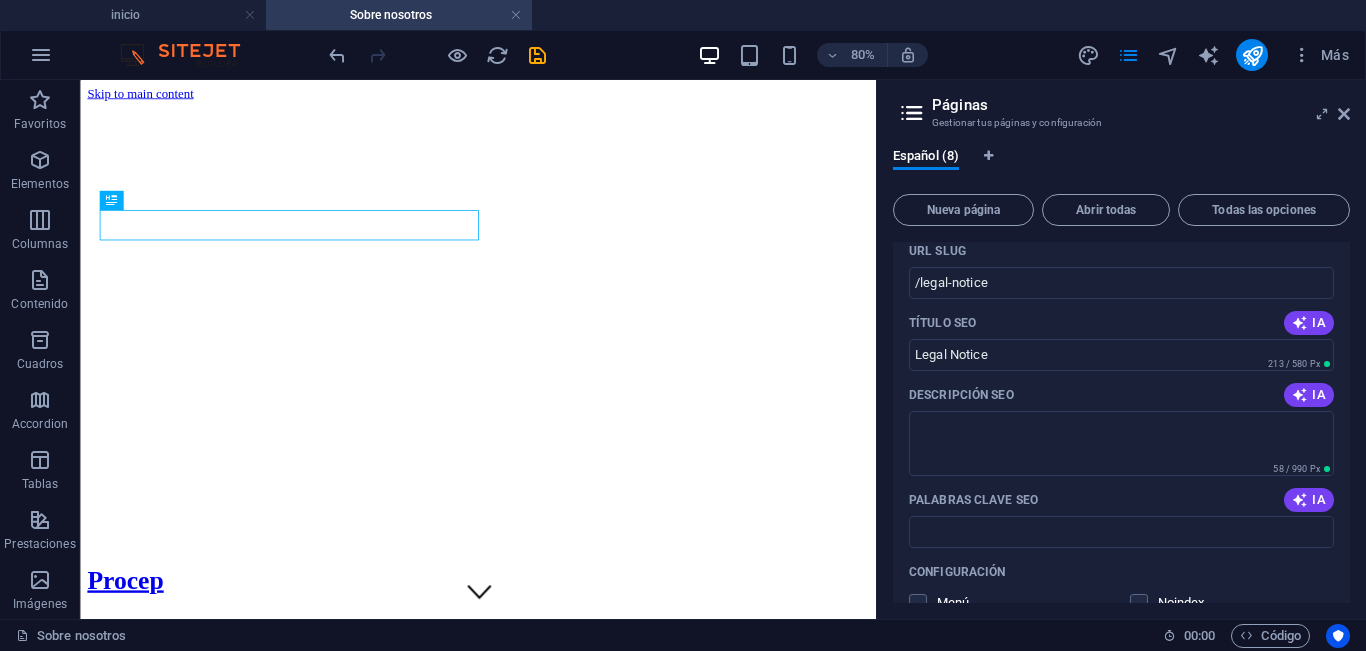 click on "Sobre nosotros" at bounding box center [399, 15] 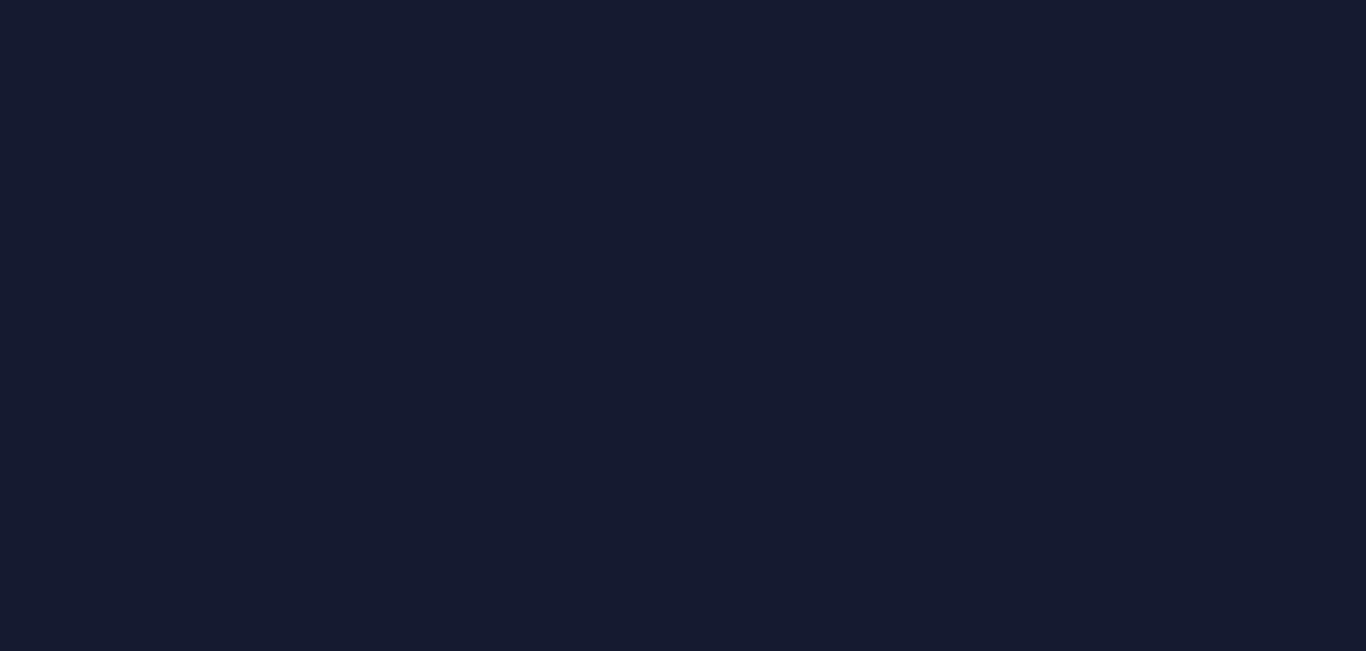 scroll, scrollTop: 0, scrollLeft: 0, axis: both 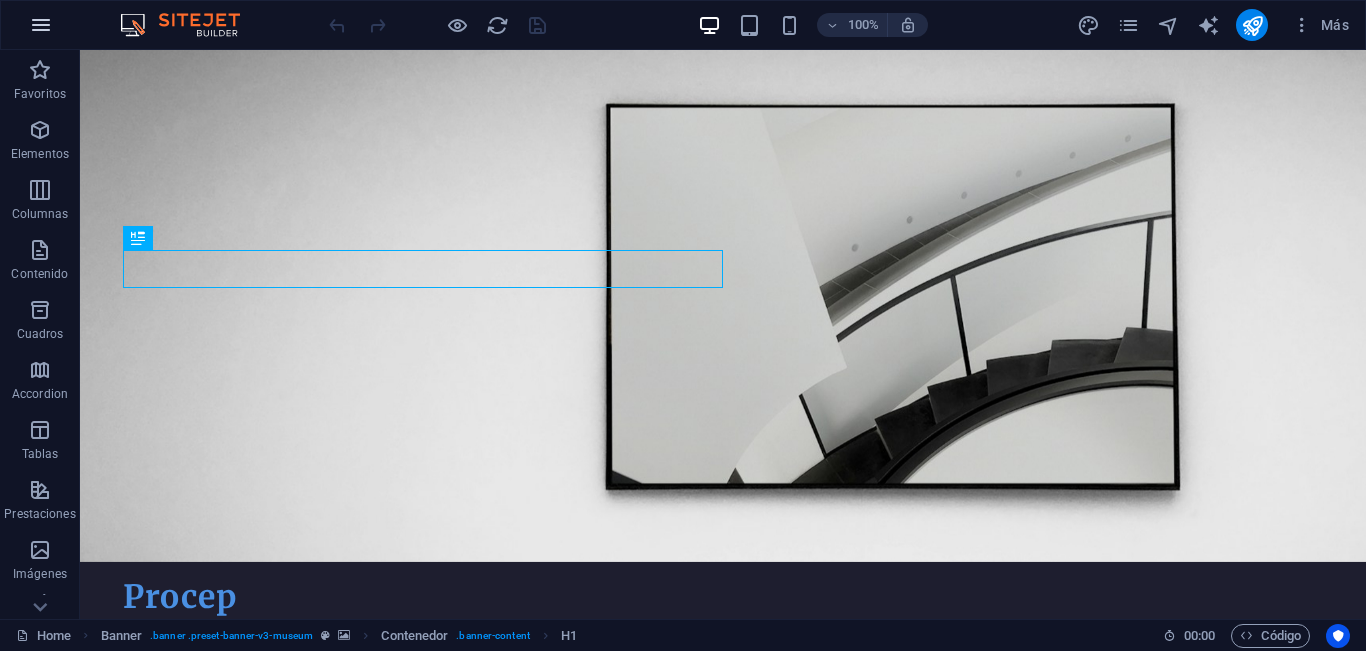 click at bounding box center (41, 25) 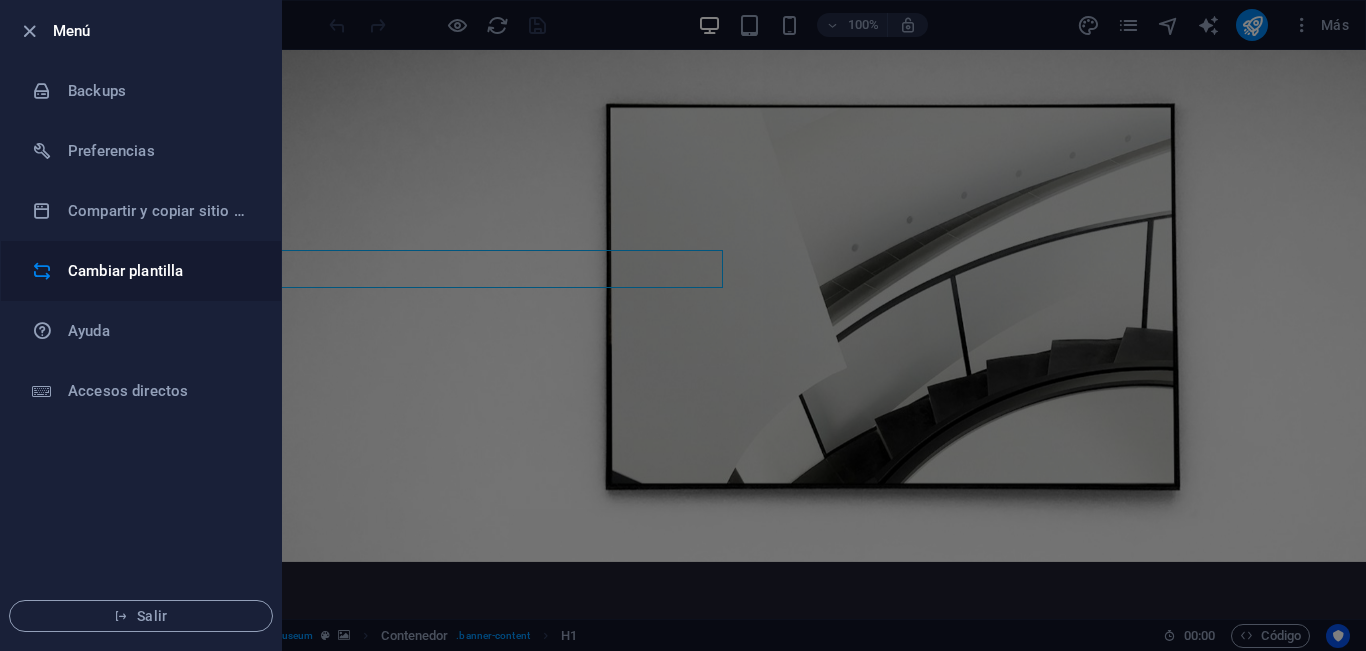 click on "Cambiar plantilla" at bounding box center (160, 271) 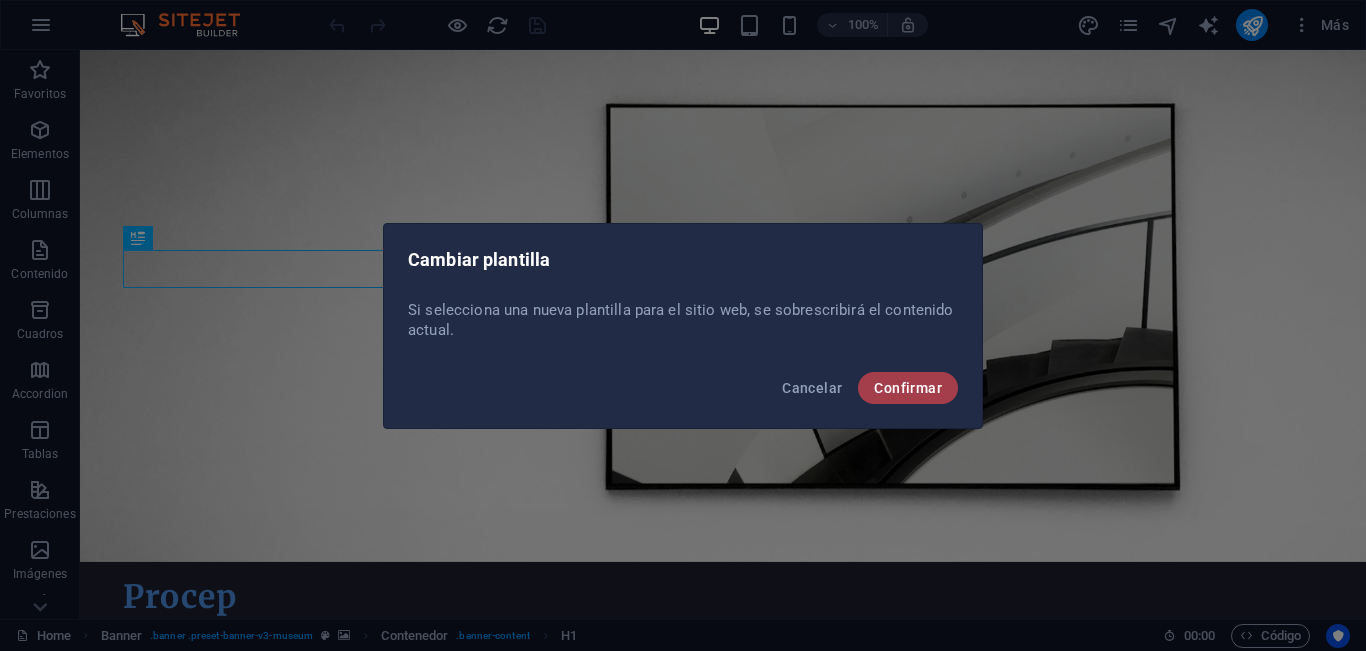 click on "Confirmar" at bounding box center [908, 388] 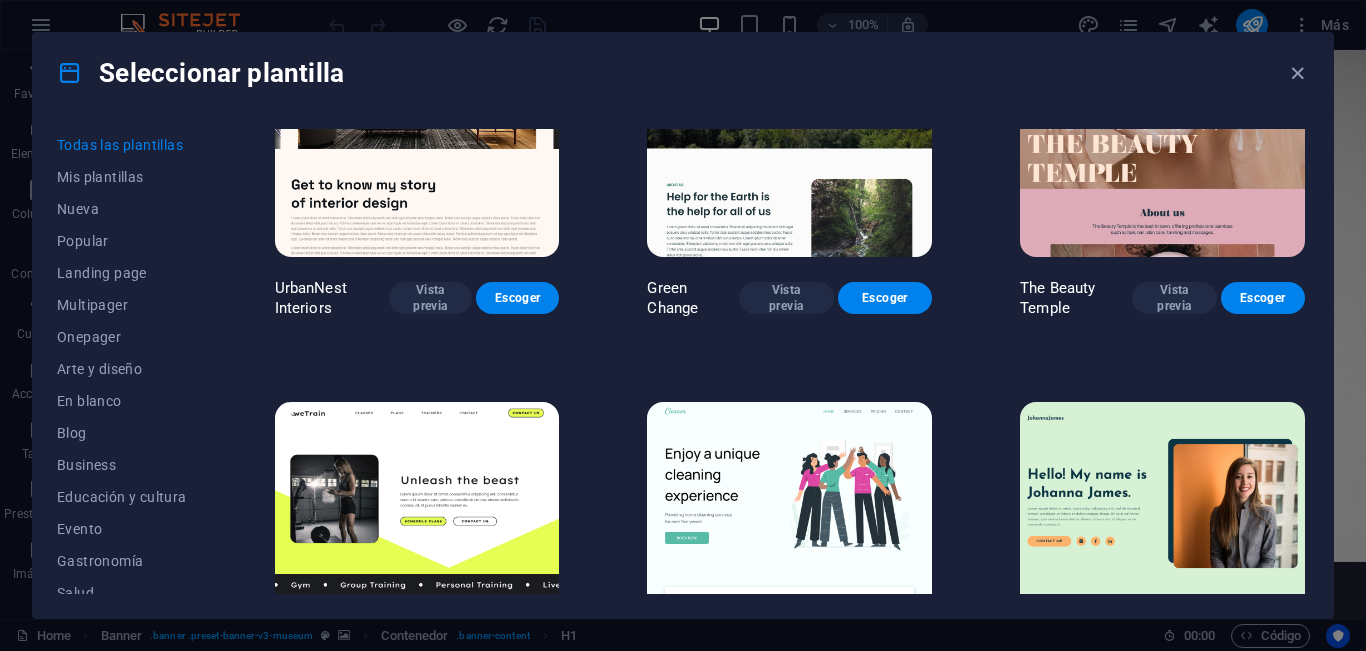 scroll, scrollTop: 2346, scrollLeft: 0, axis: vertical 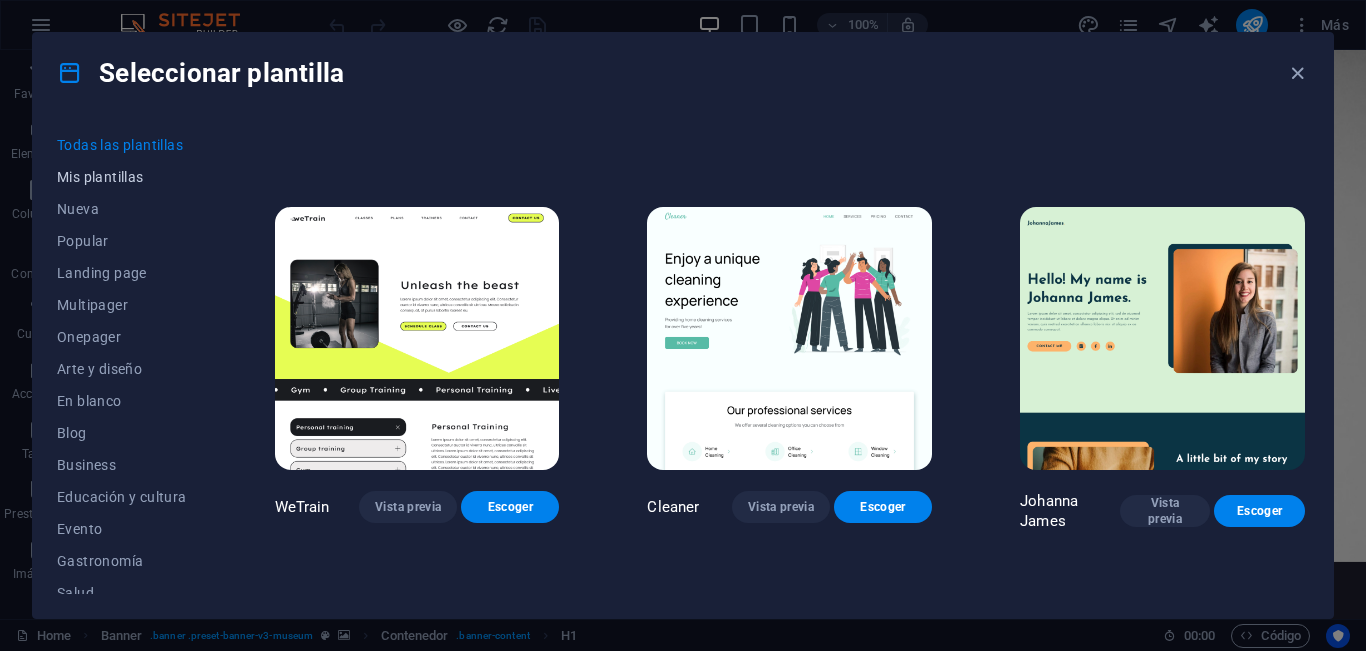 click on "Mis plantillas" at bounding box center (122, 177) 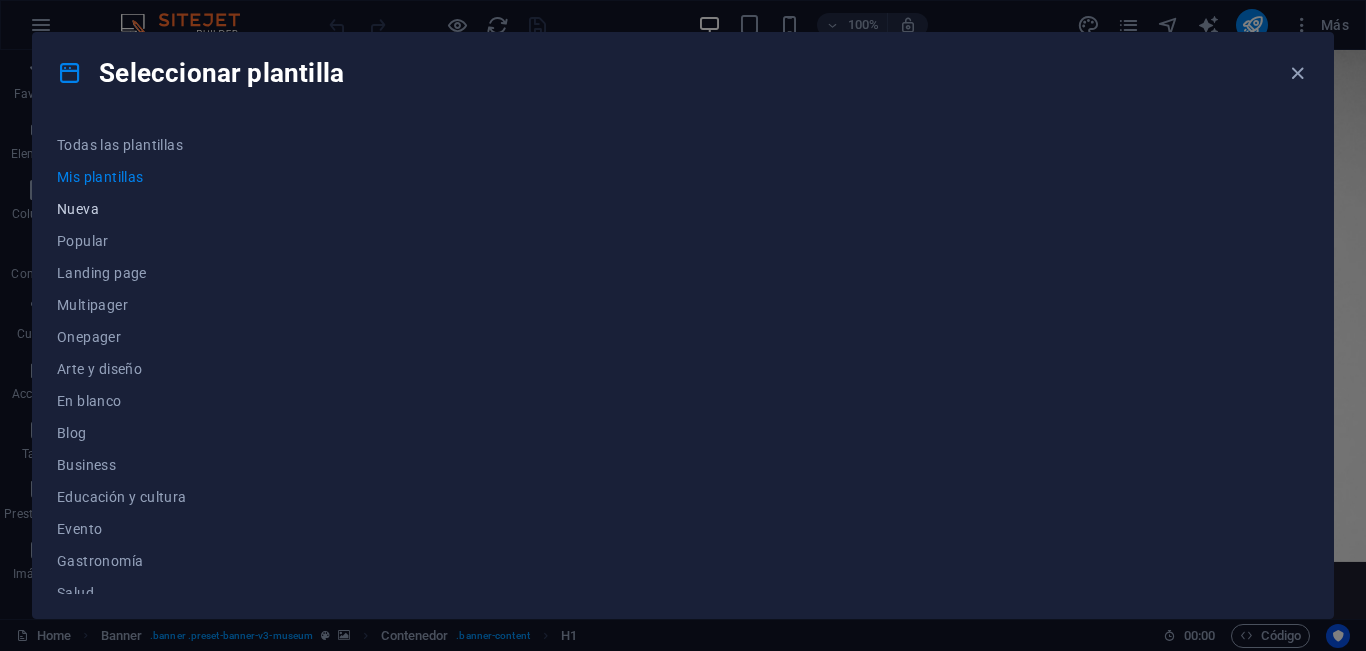 click on "Nueva" at bounding box center [122, 209] 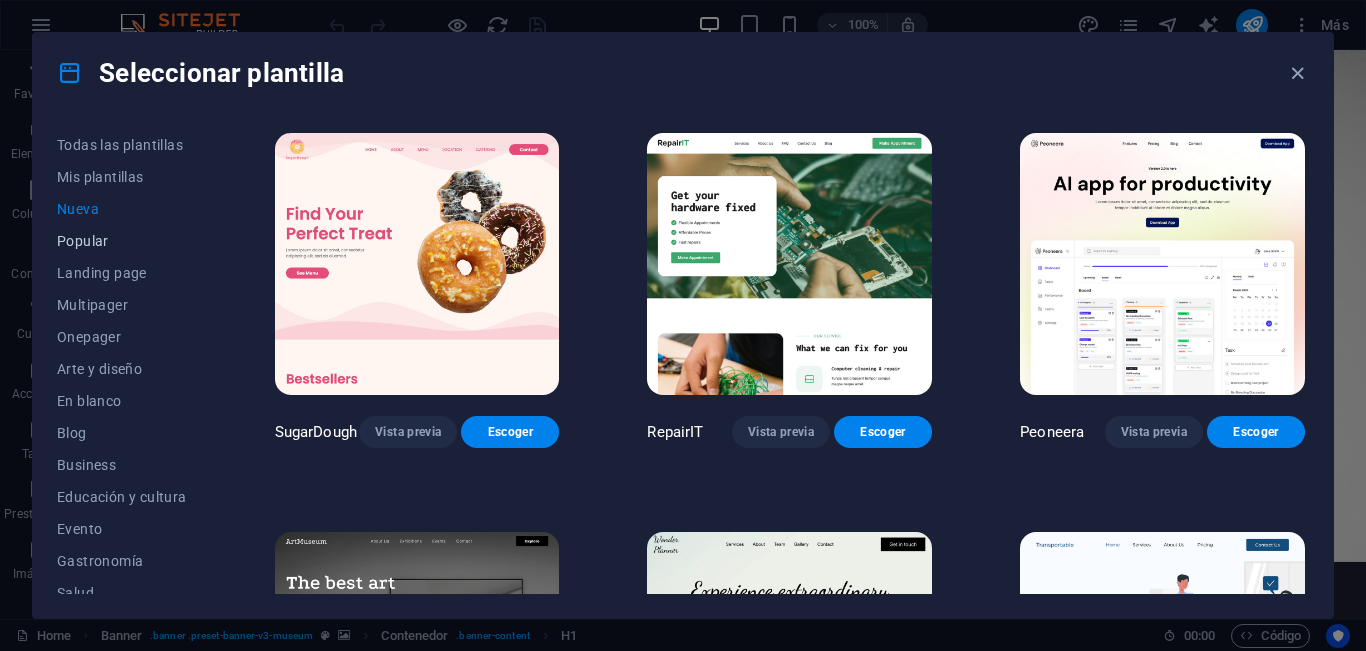 click on "Popular" at bounding box center (122, 241) 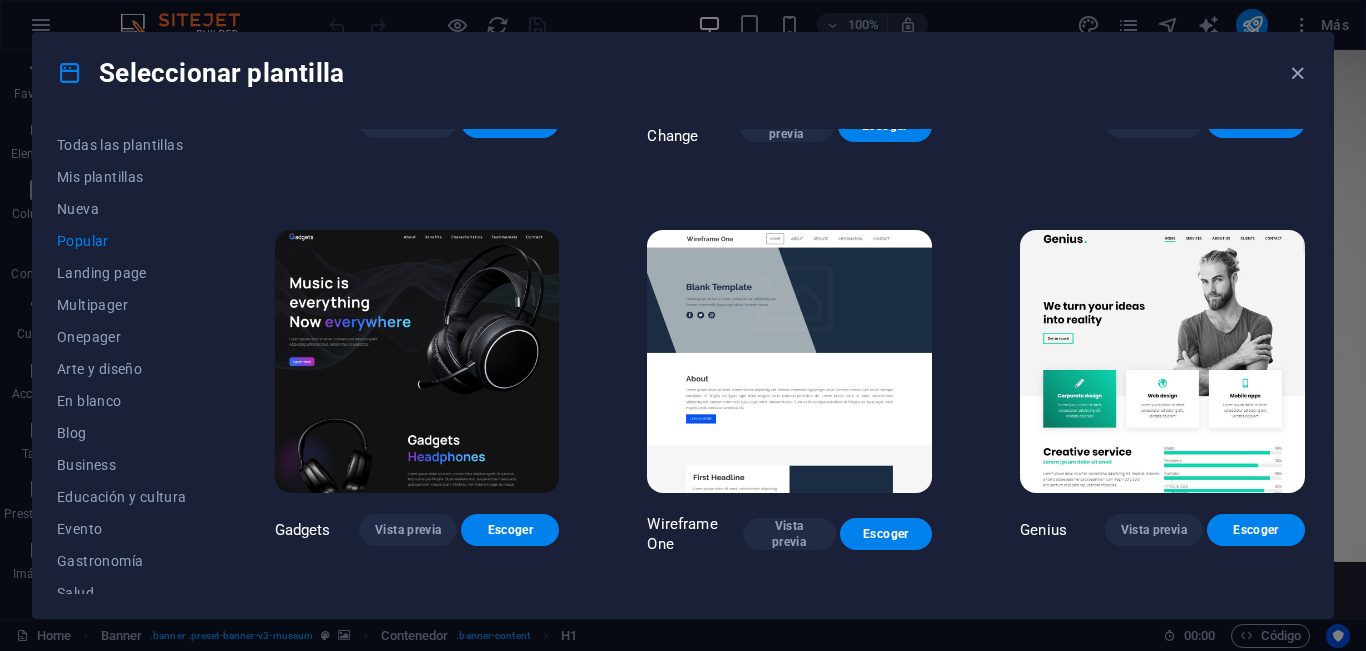 scroll, scrollTop: 1122, scrollLeft: 0, axis: vertical 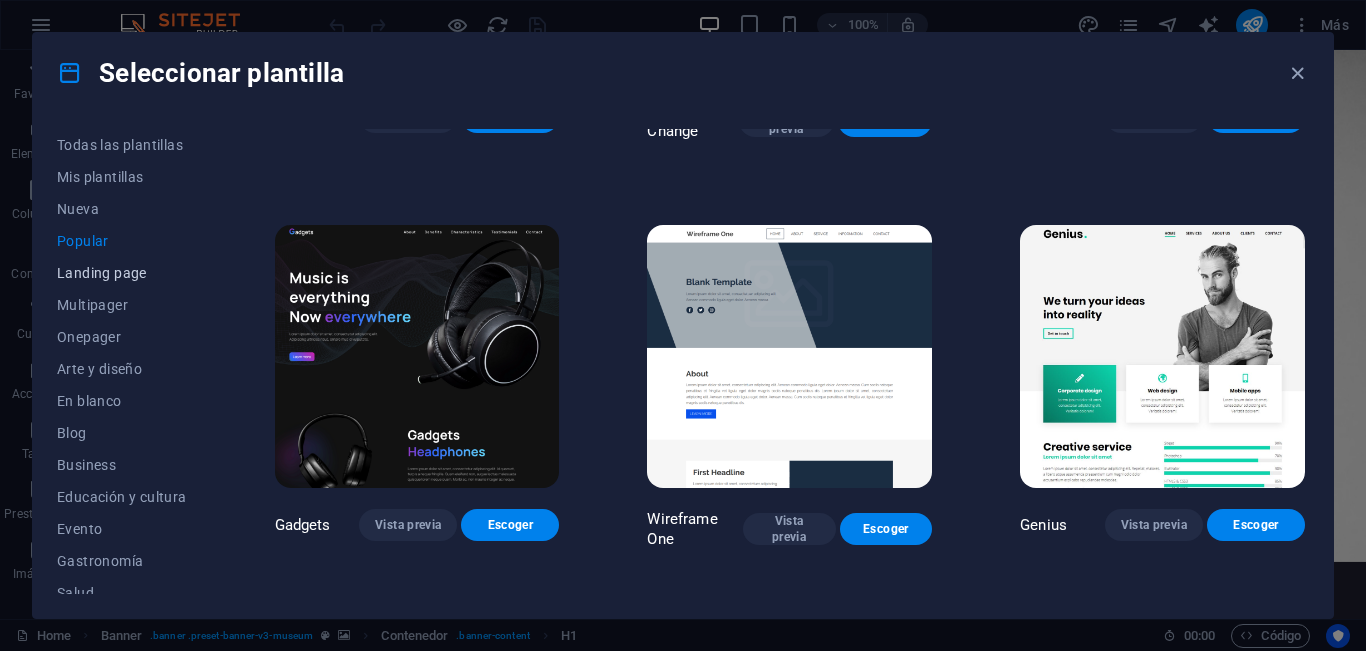 click on "Landing page" at bounding box center [122, 273] 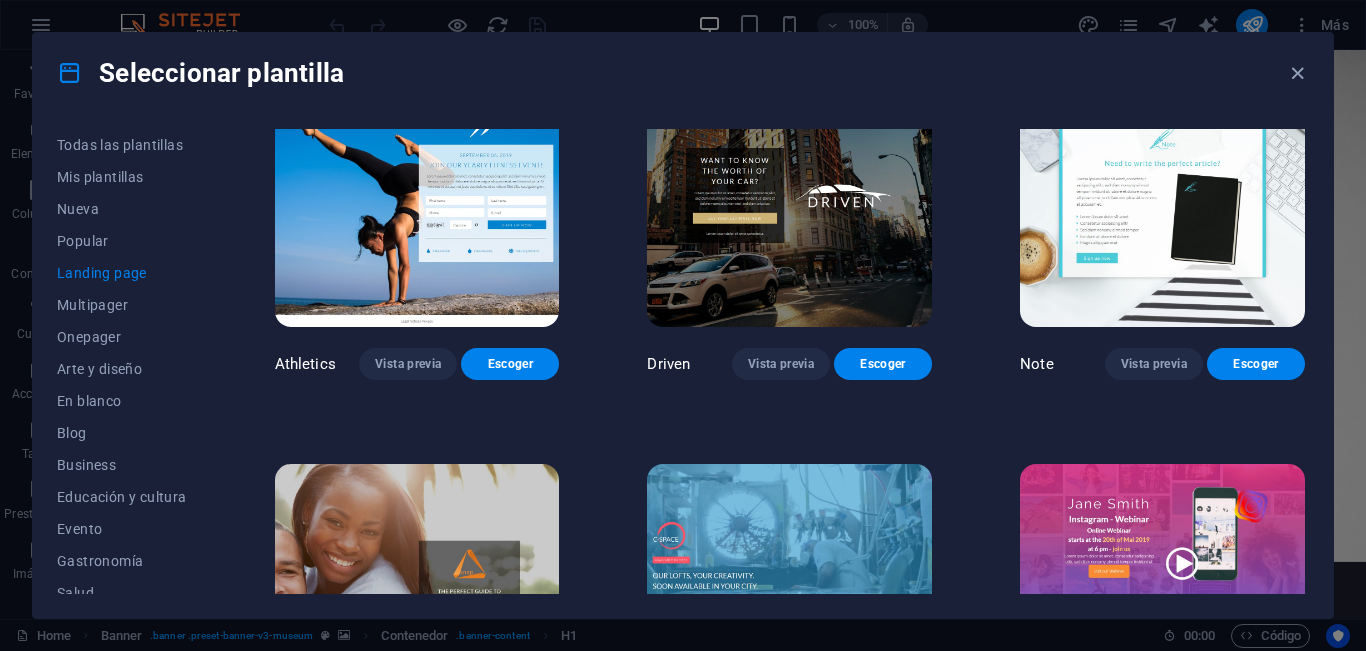 scroll, scrollTop: 1224, scrollLeft: 0, axis: vertical 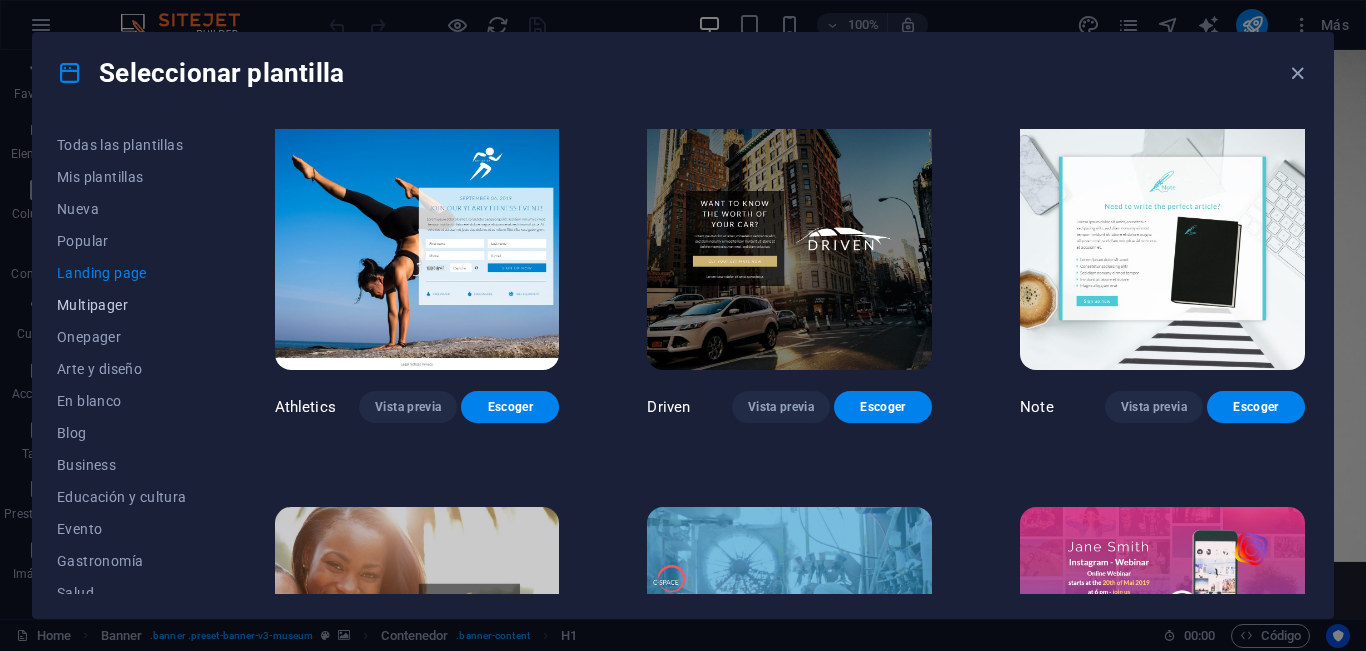 click on "Multipager" at bounding box center [122, 305] 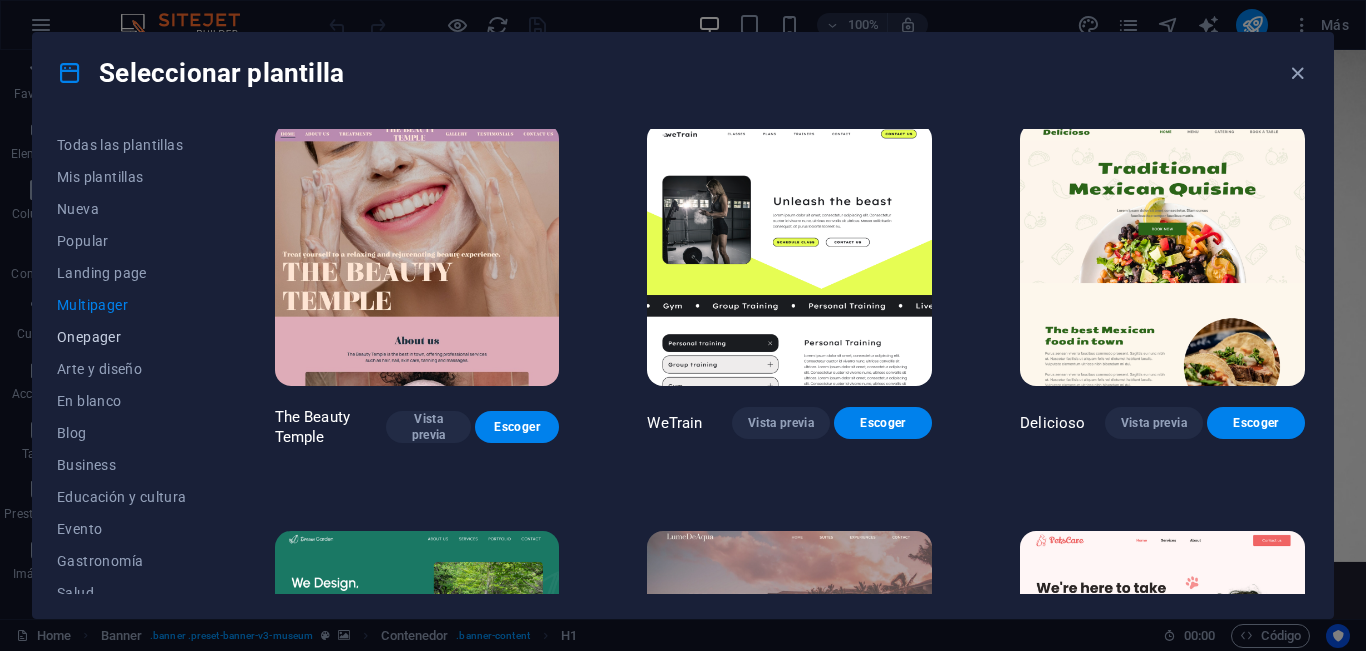 click on "Onepager" at bounding box center [122, 337] 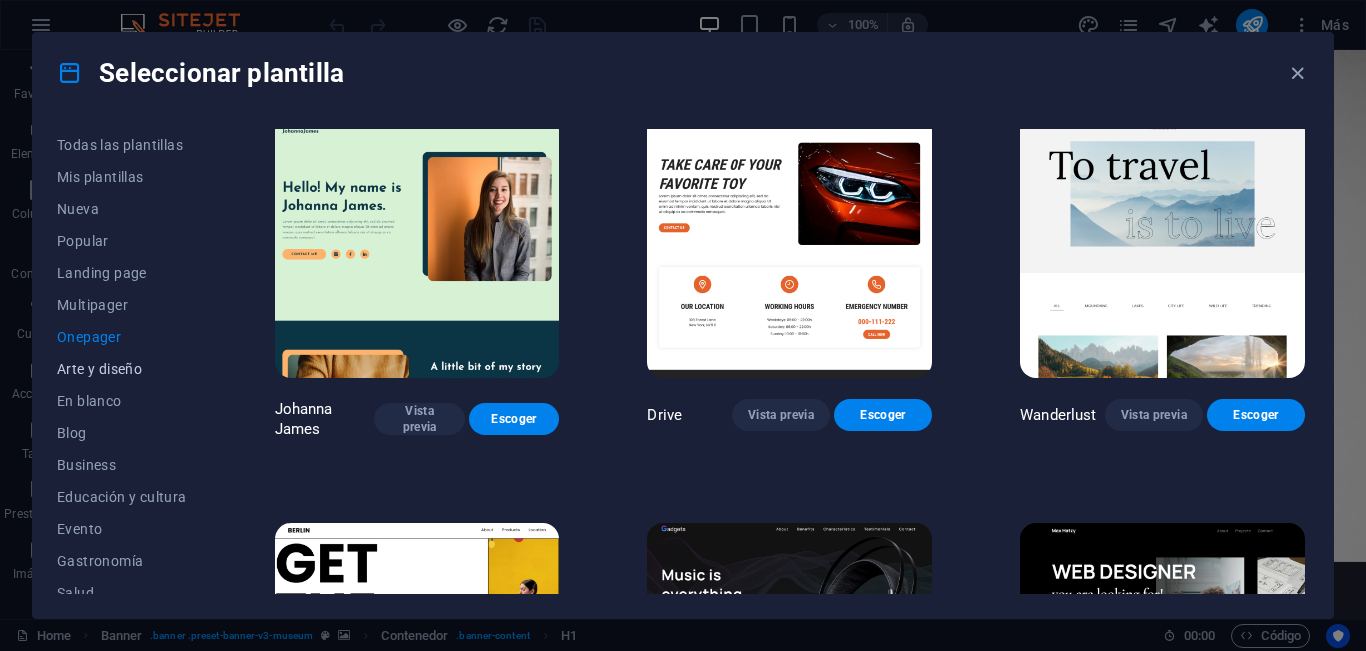 click on "Arte y diseño" at bounding box center (122, 369) 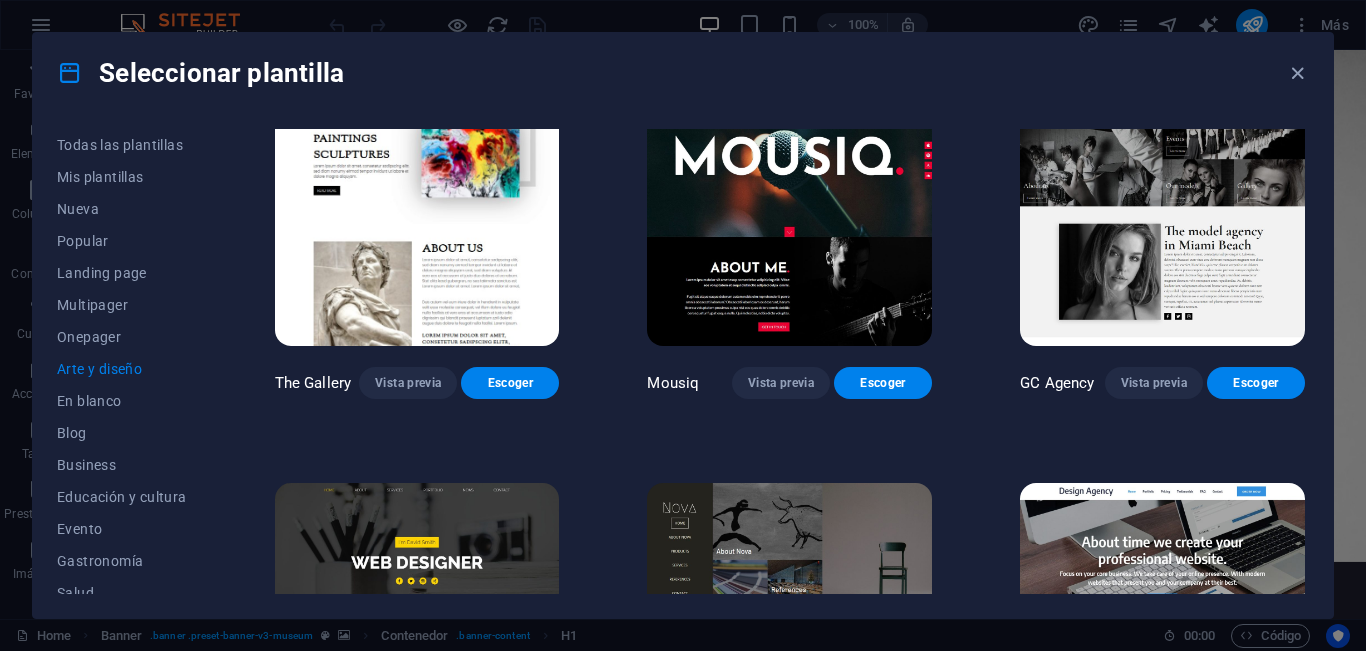 scroll, scrollTop: 714, scrollLeft: 0, axis: vertical 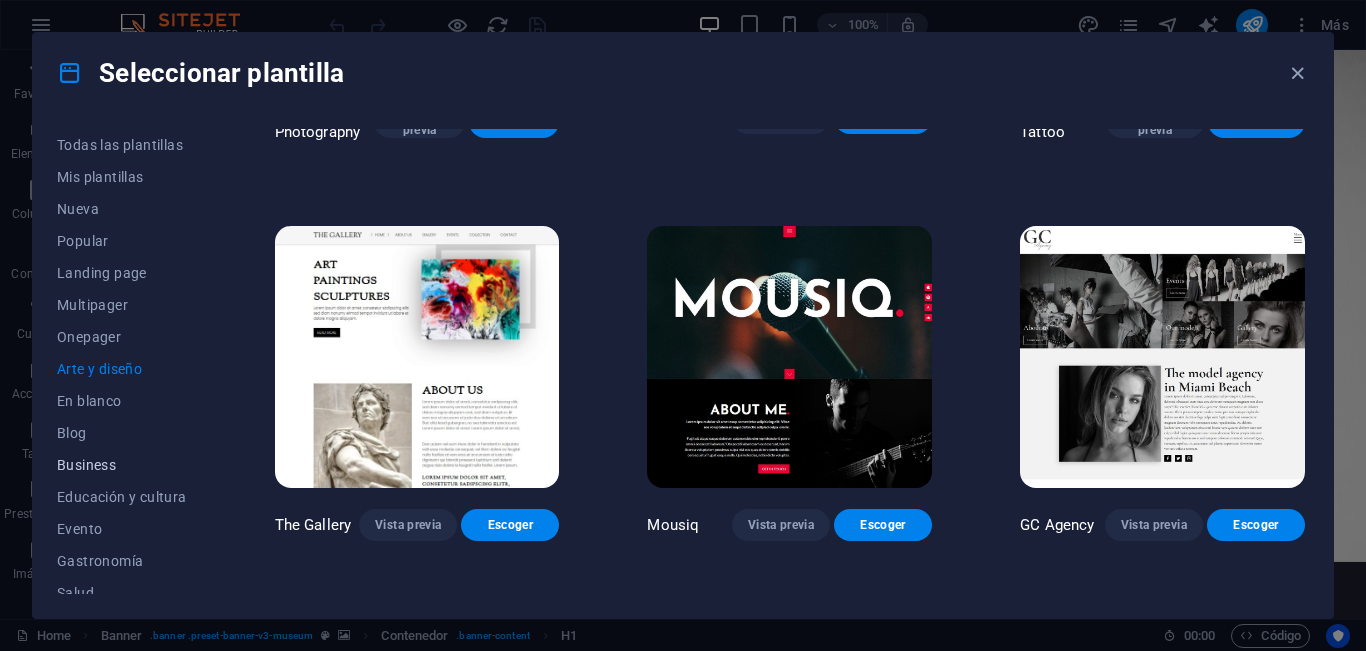 click on "Business" at bounding box center (122, 465) 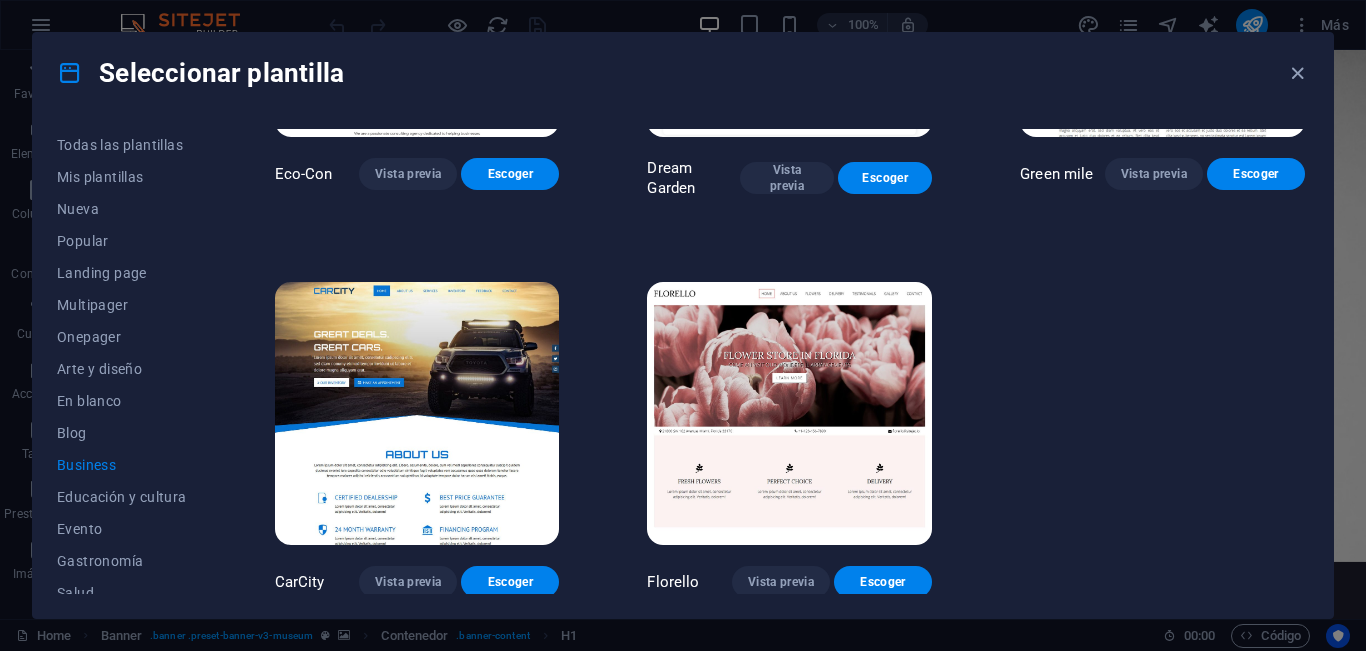 scroll, scrollTop: 262, scrollLeft: 0, axis: vertical 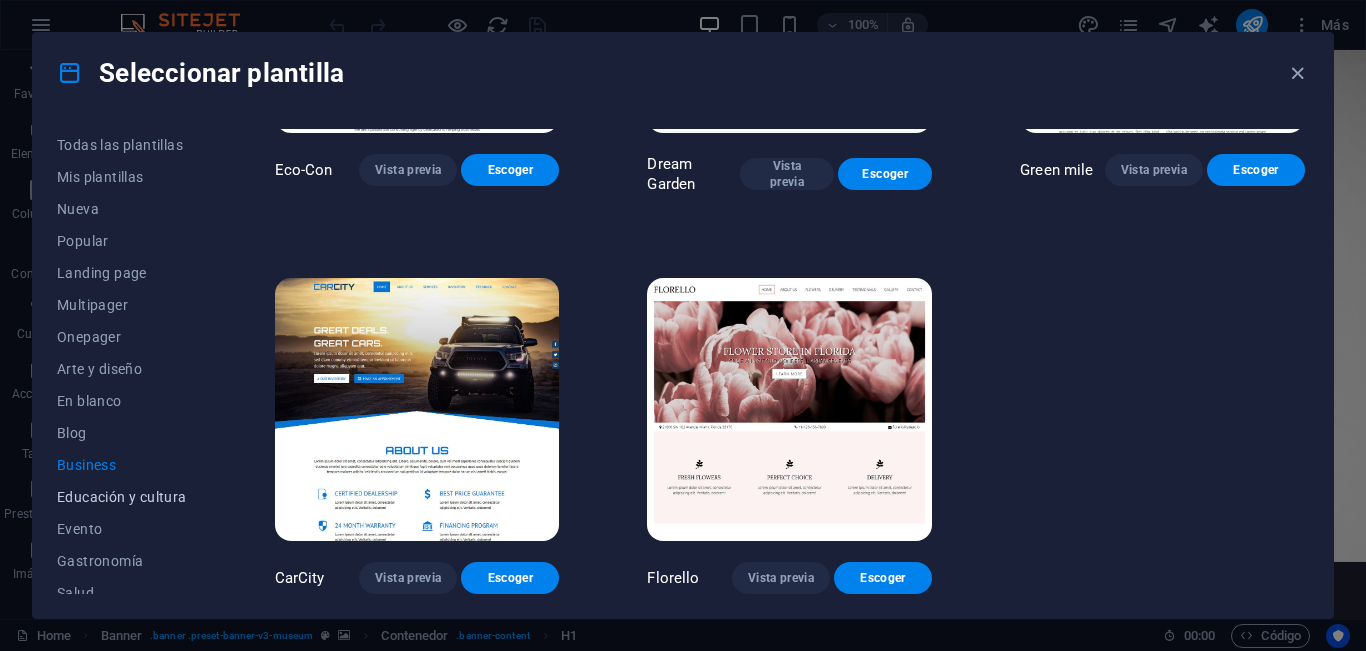 click on "Educación y cultura" at bounding box center (122, 497) 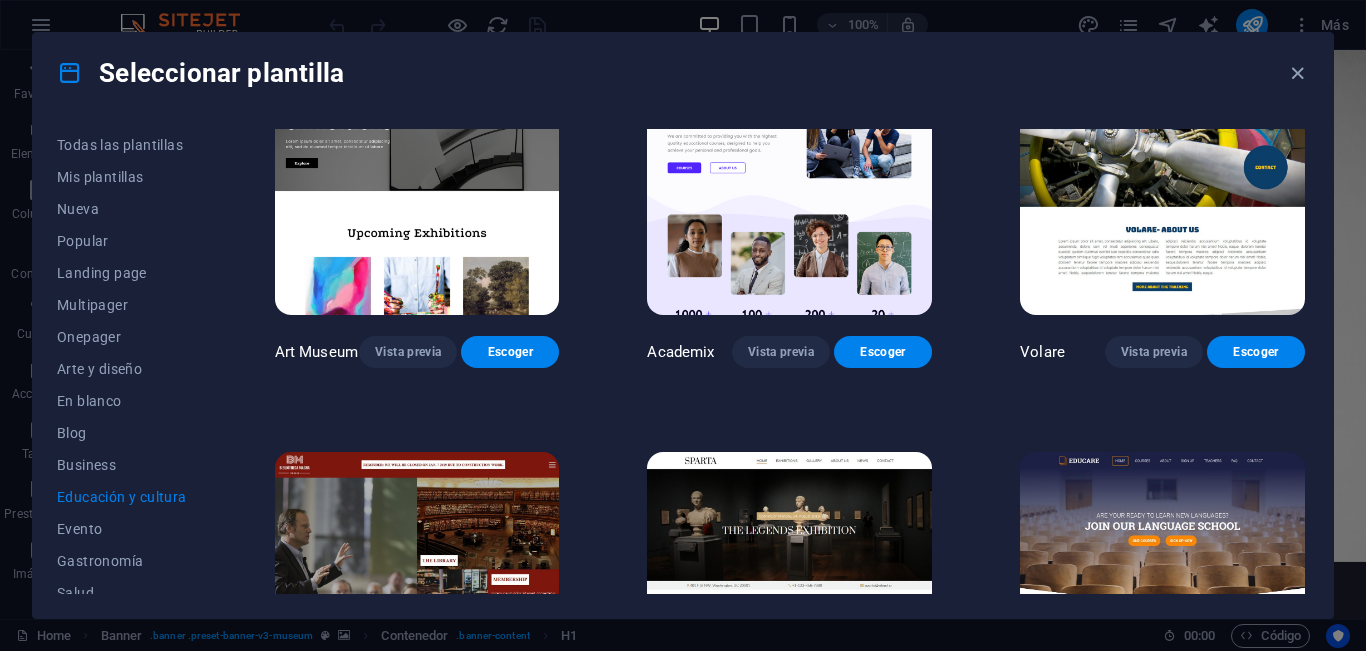 scroll, scrollTop: 0, scrollLeft: 0, axis: both 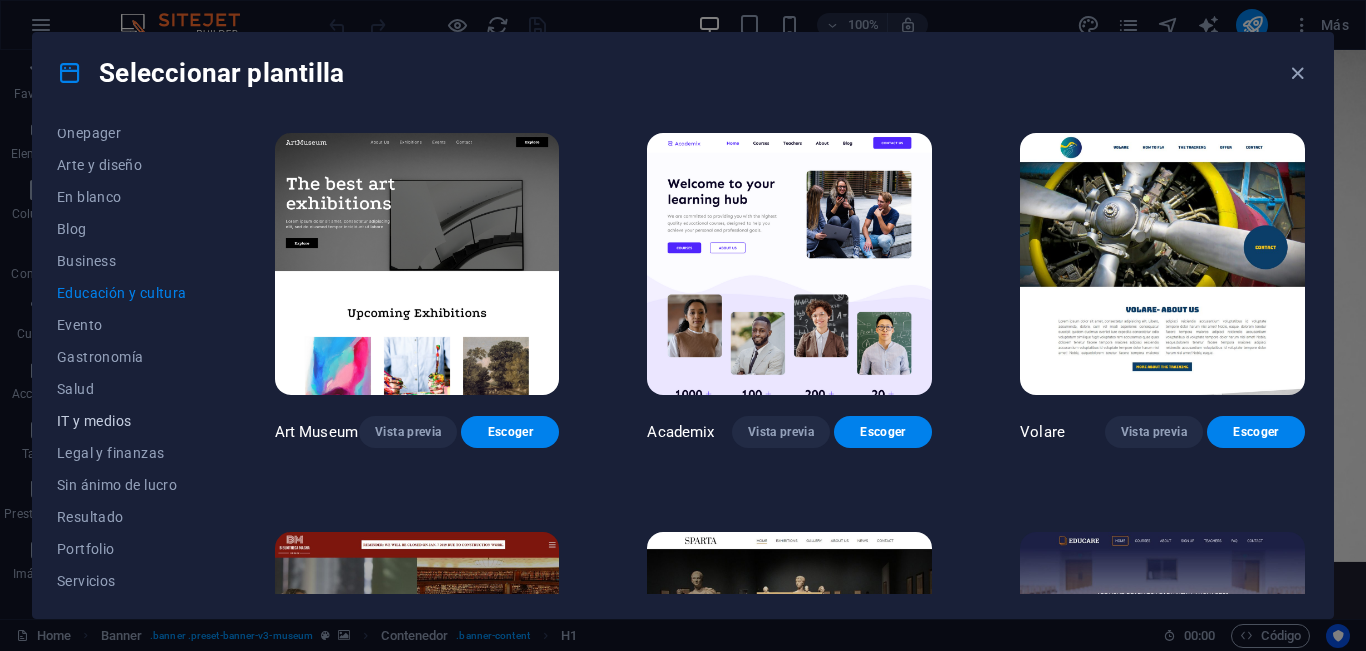 click on "IT y medios" at bounding box center [122, 421] 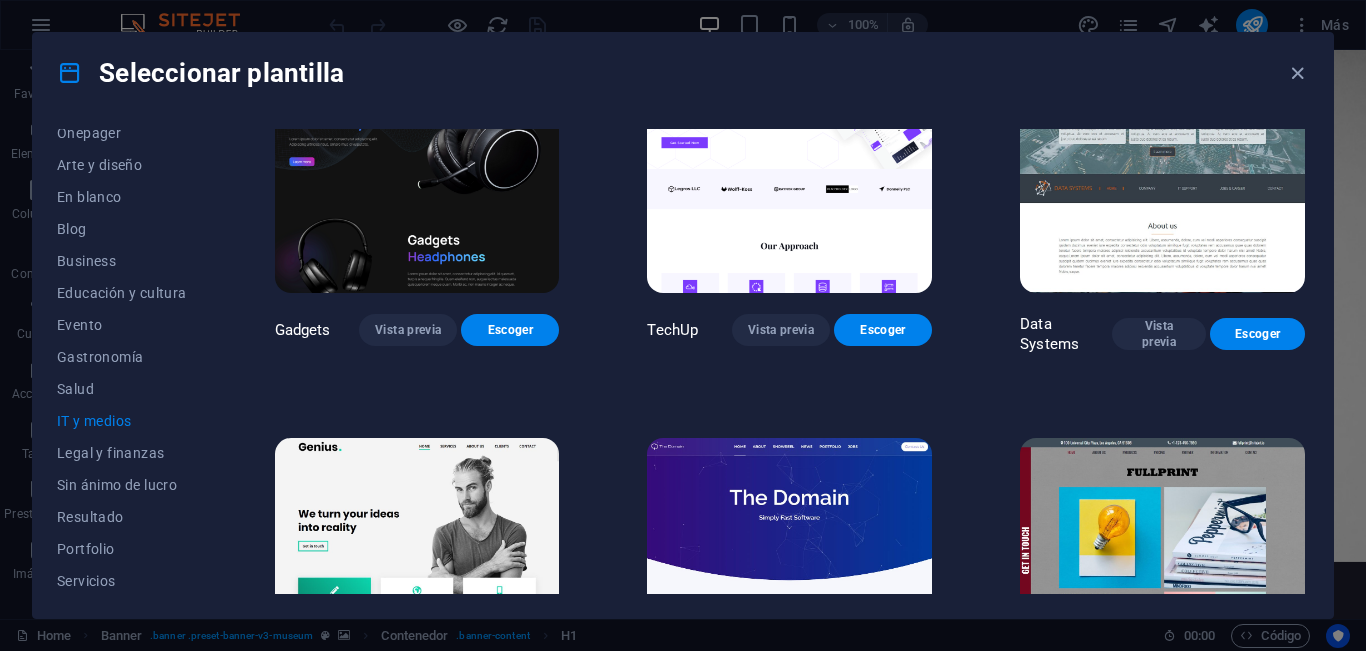 scroll, scrollTop: 408, scrollLeft: 0, axis: vertical 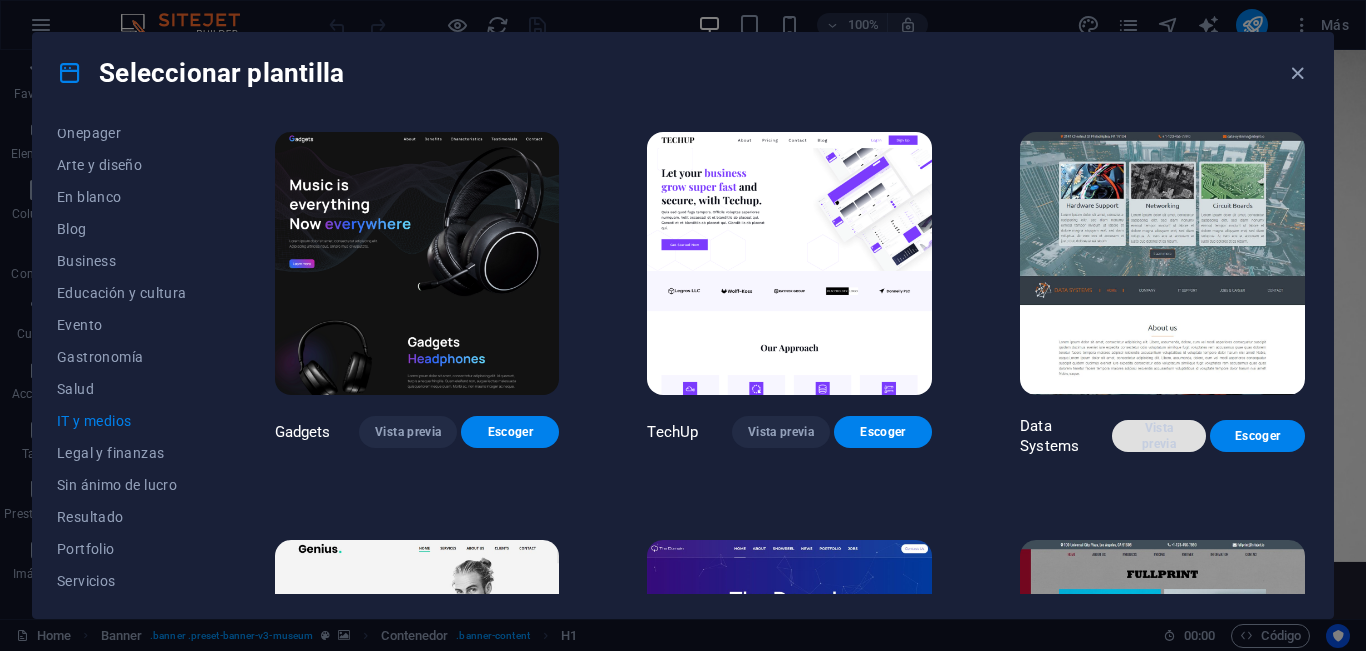 click on "Vista previa" at bounding box center [1159, 436] 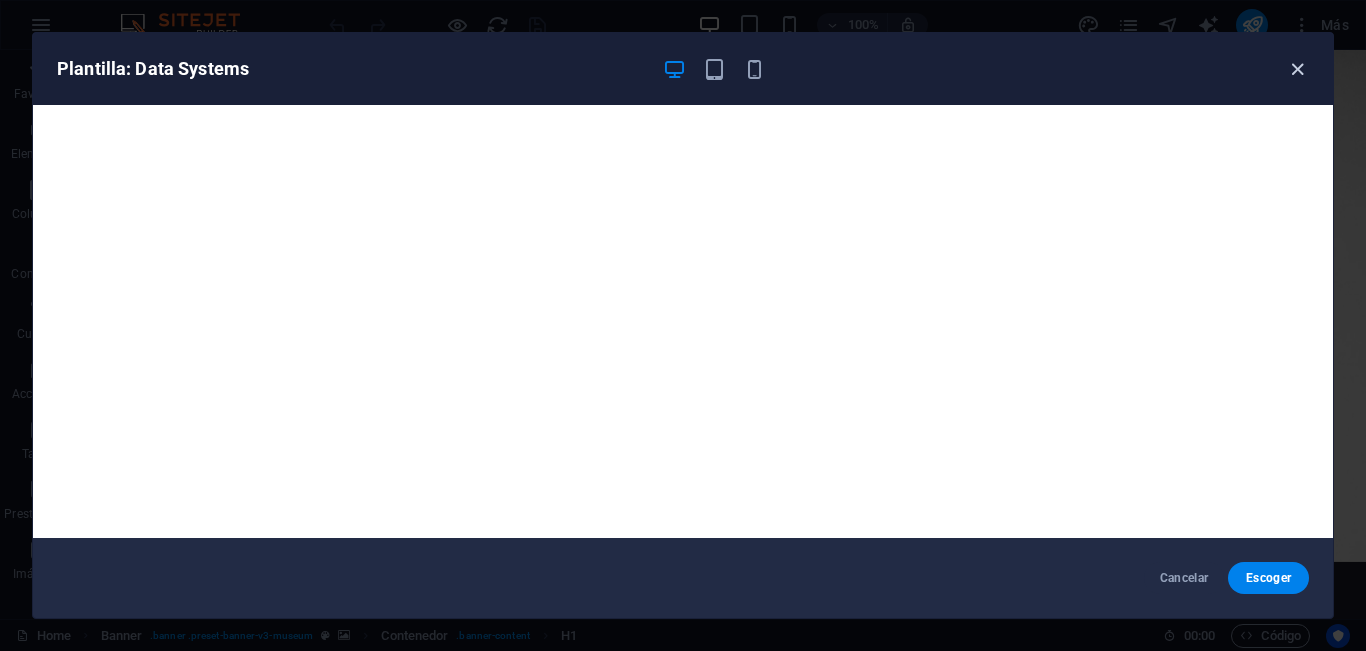 click at bounding box center (1297, 69) 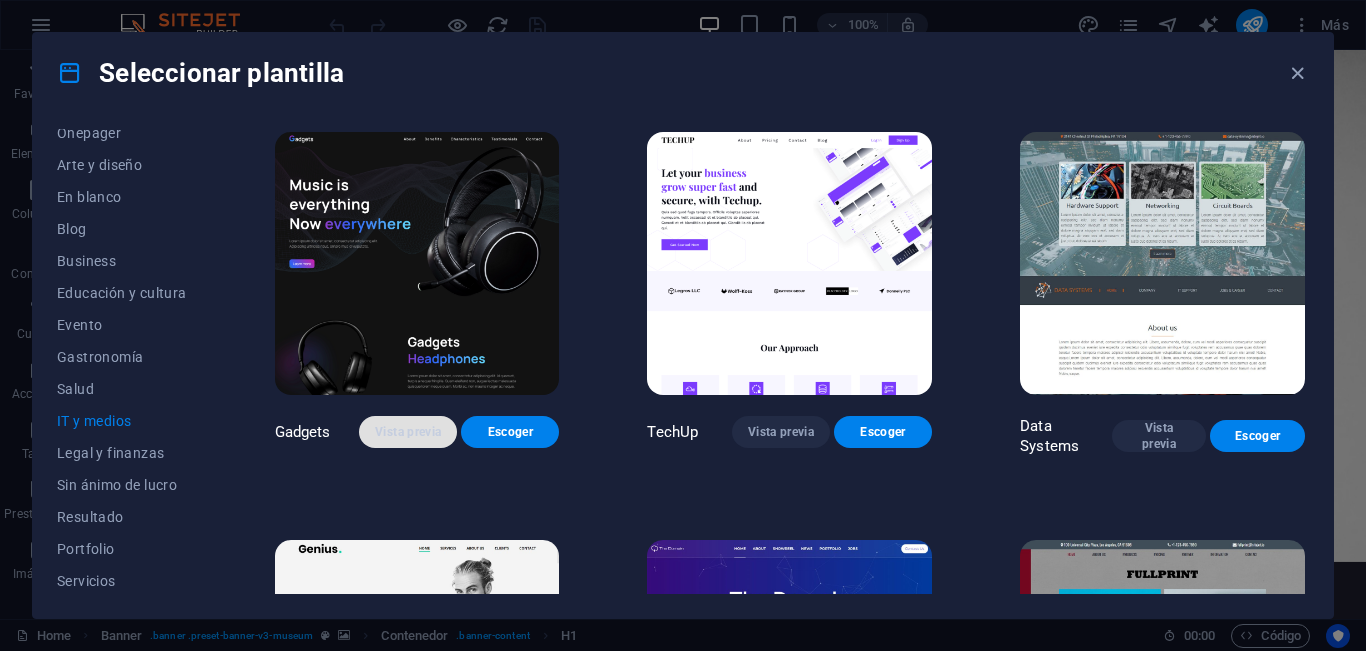 click on "Vista previa" at bounding box center (408, 432) 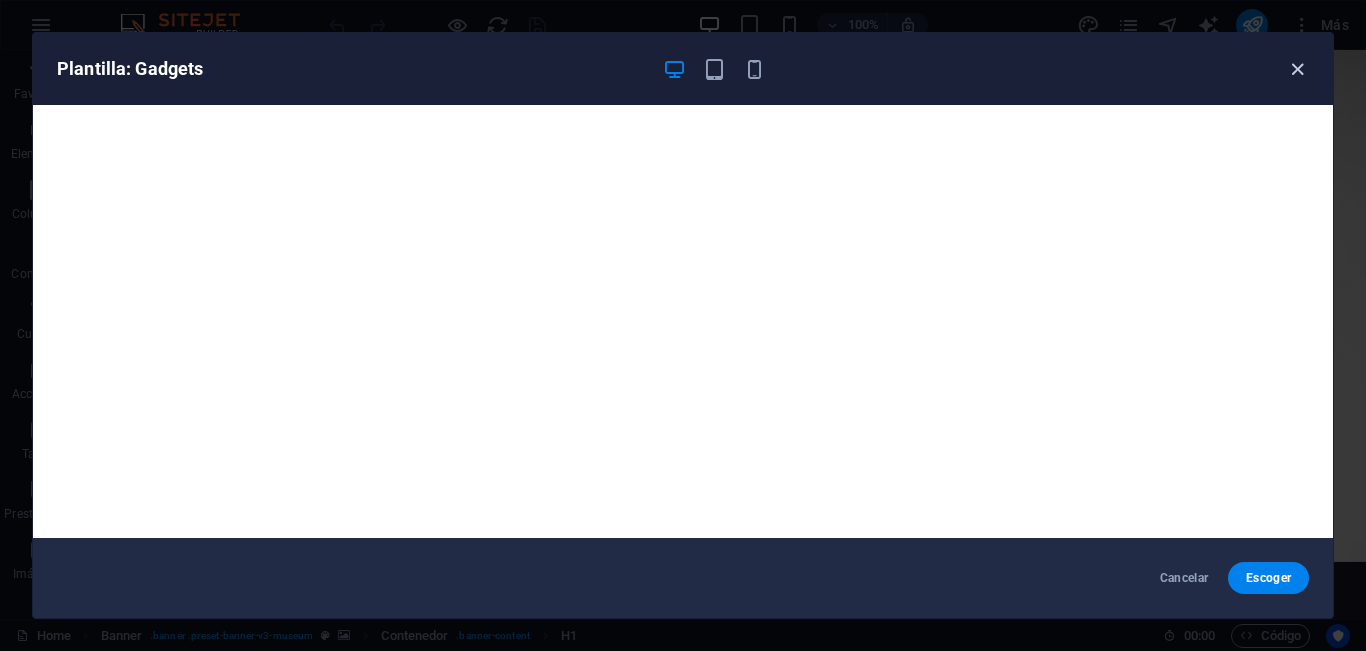 click at bounding box center (1297, 69) 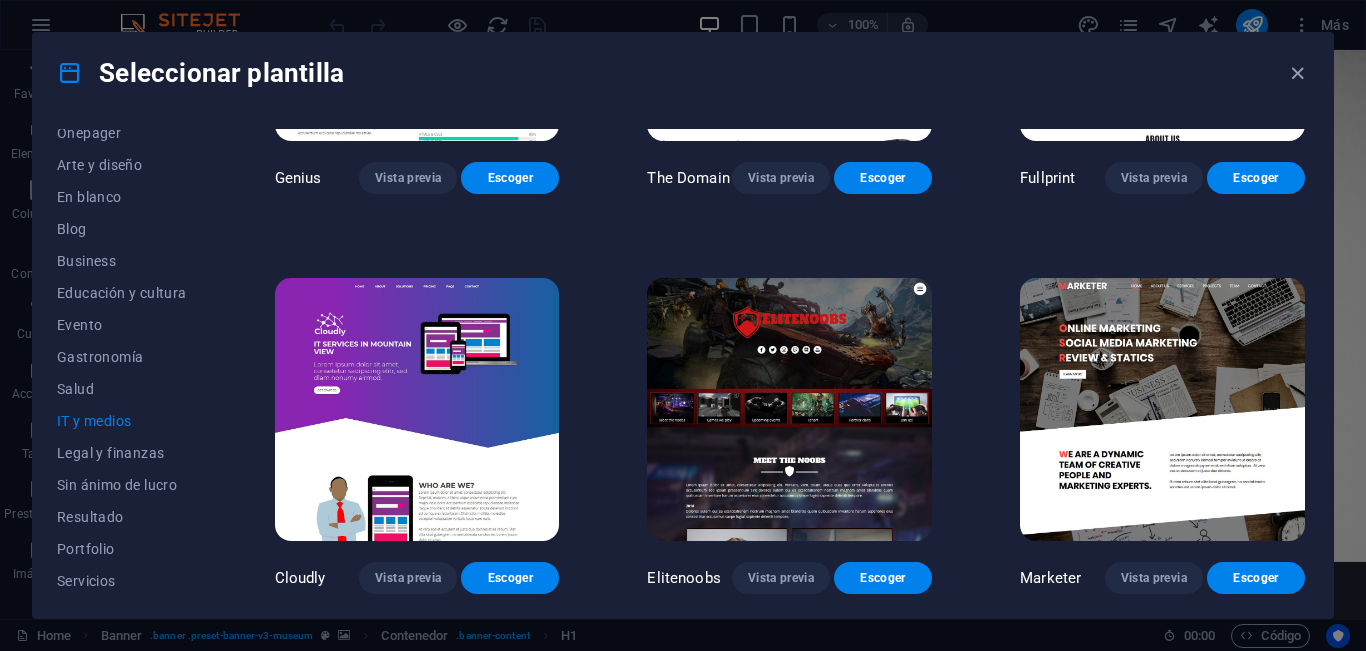 scroll, scrollTop: 1077, scrollLeft: 0, axis: vertical 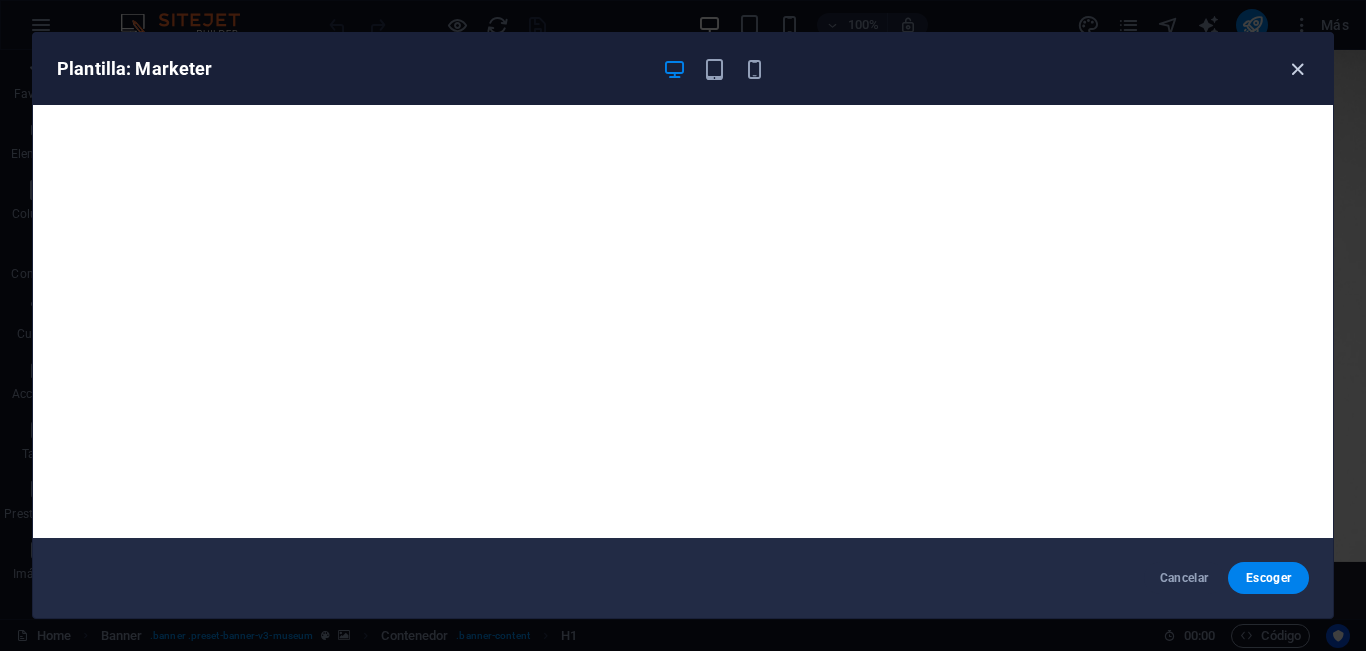 click at bounding box center (1297, 69) 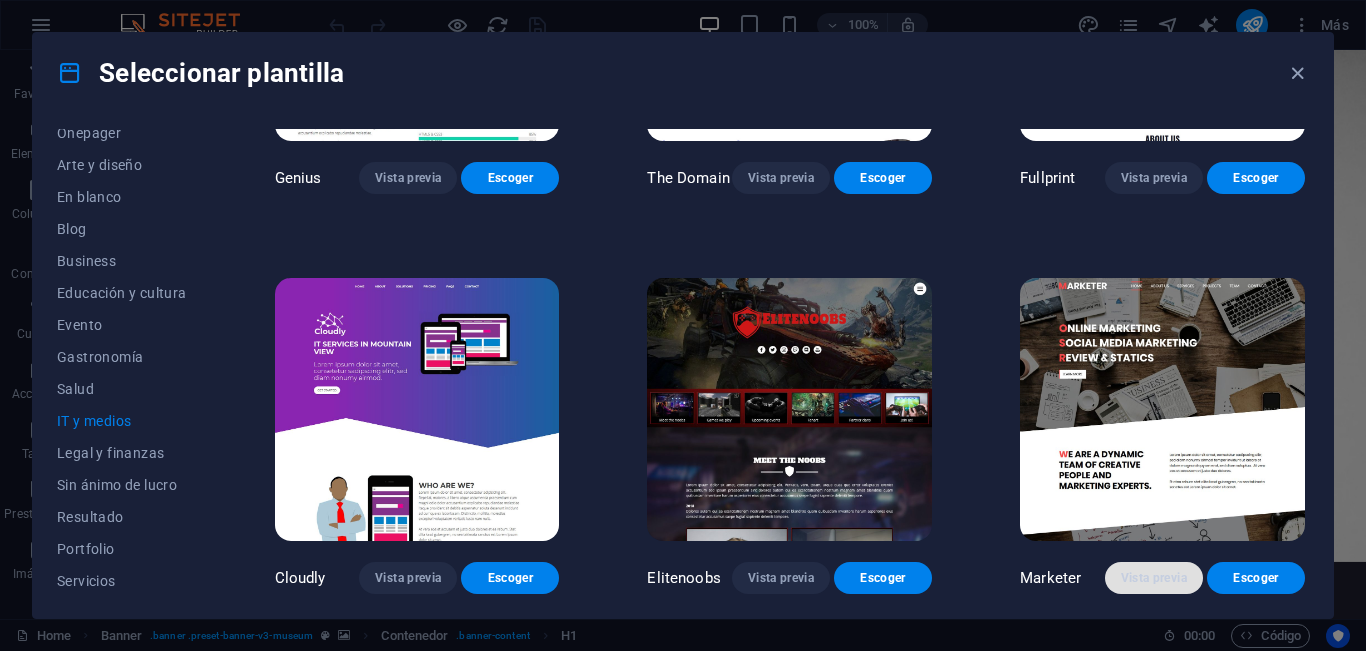 click on "Vista previa" at bounding box center (1154, 578) 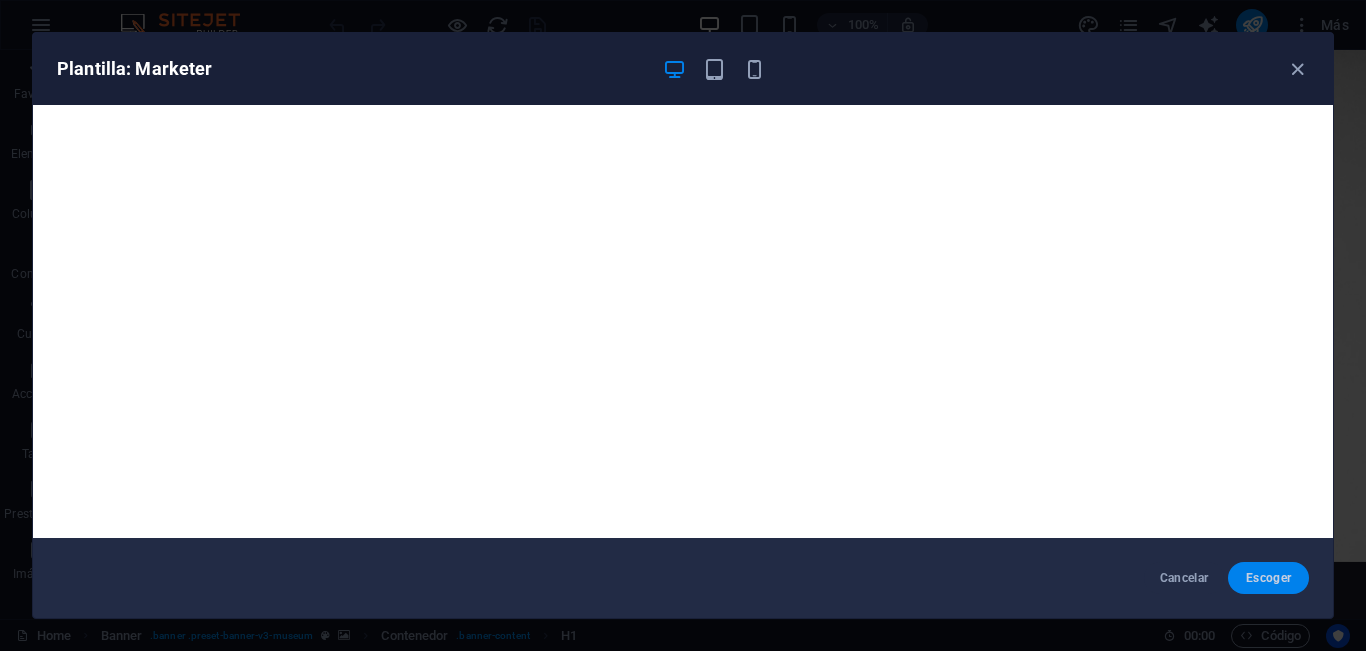 click on "Escoger" at bounding box center (1268, 578) 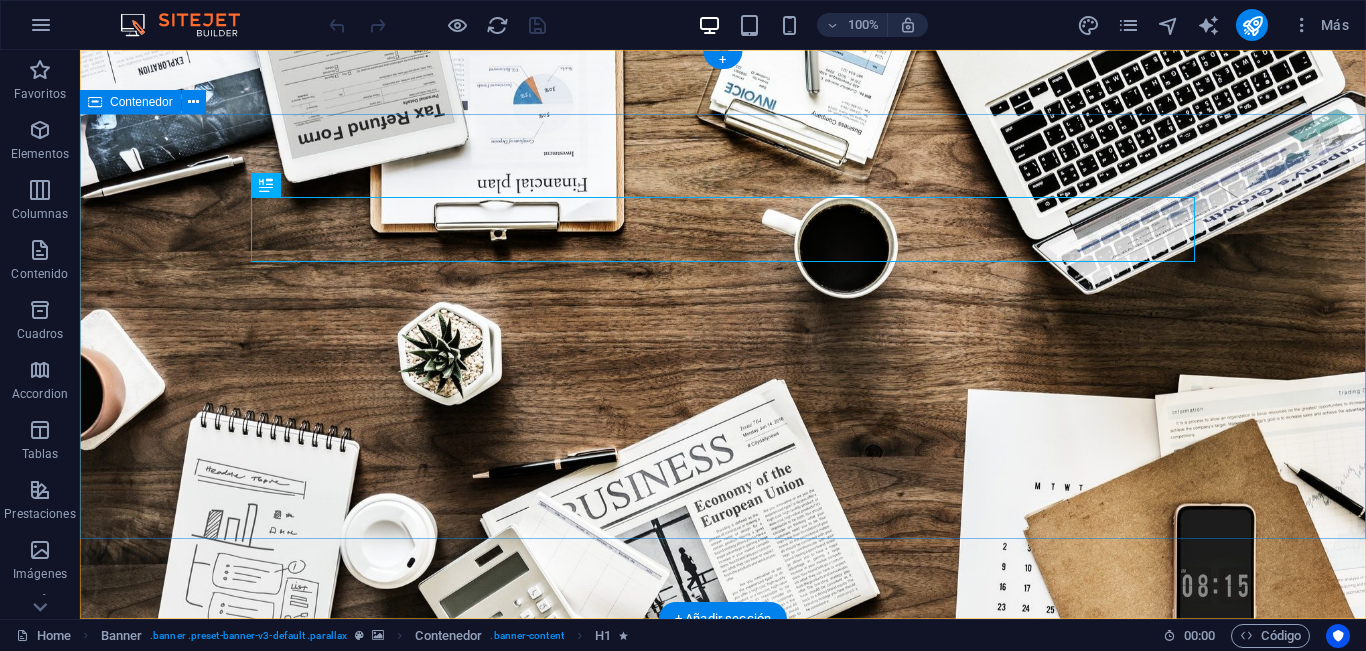 scroll, scrollTop: 0, scrollLeft: 0, axis: both 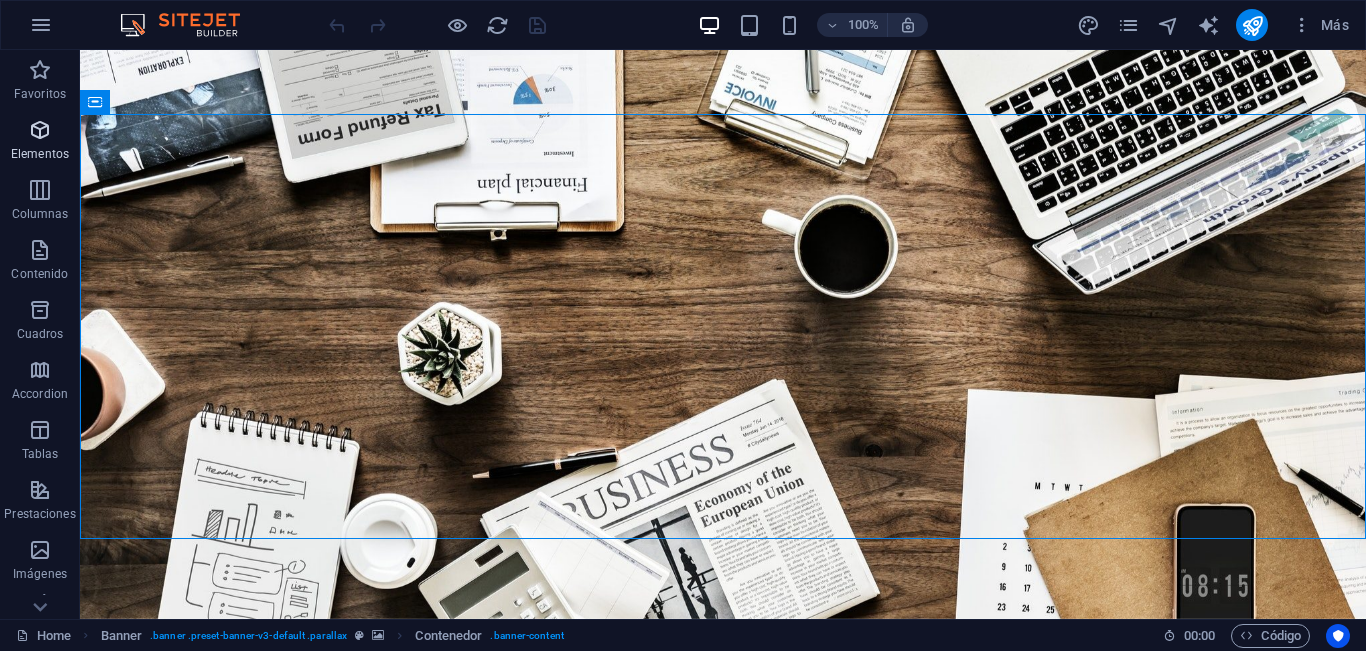 click at bounding box center (40, 130) 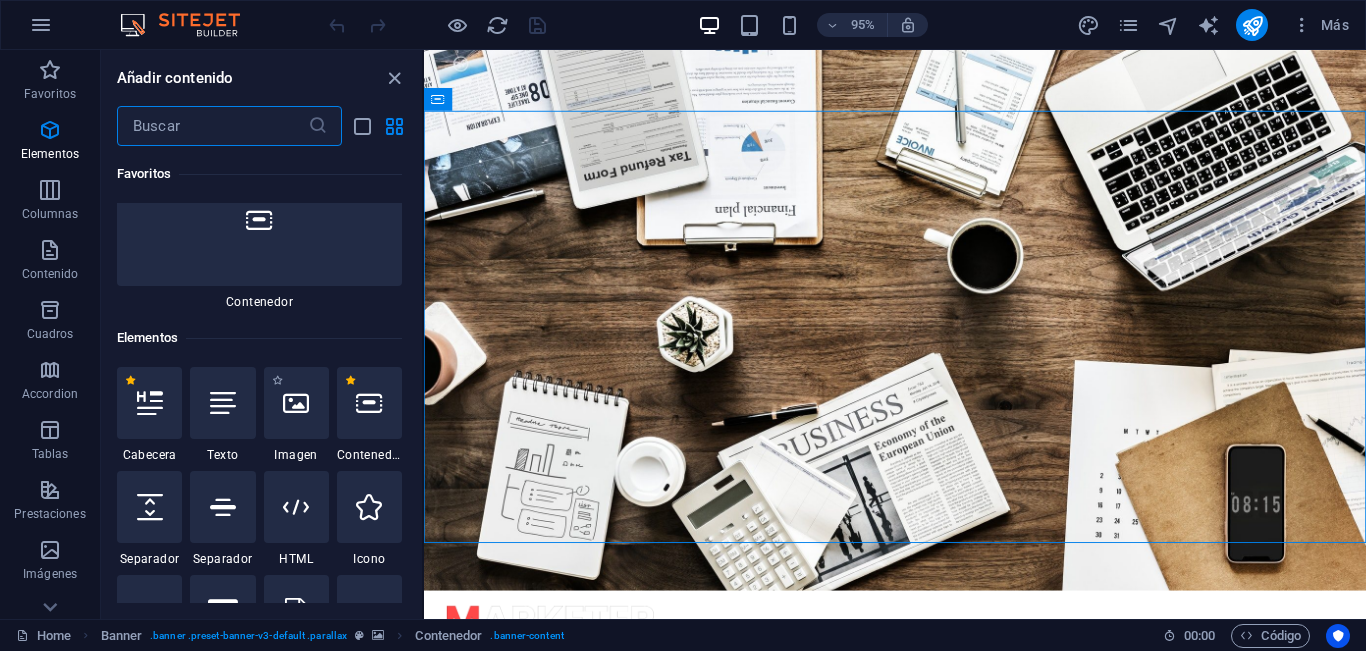 scroll, scrollTop: 213, scrollLeft: 0, axis: vertical 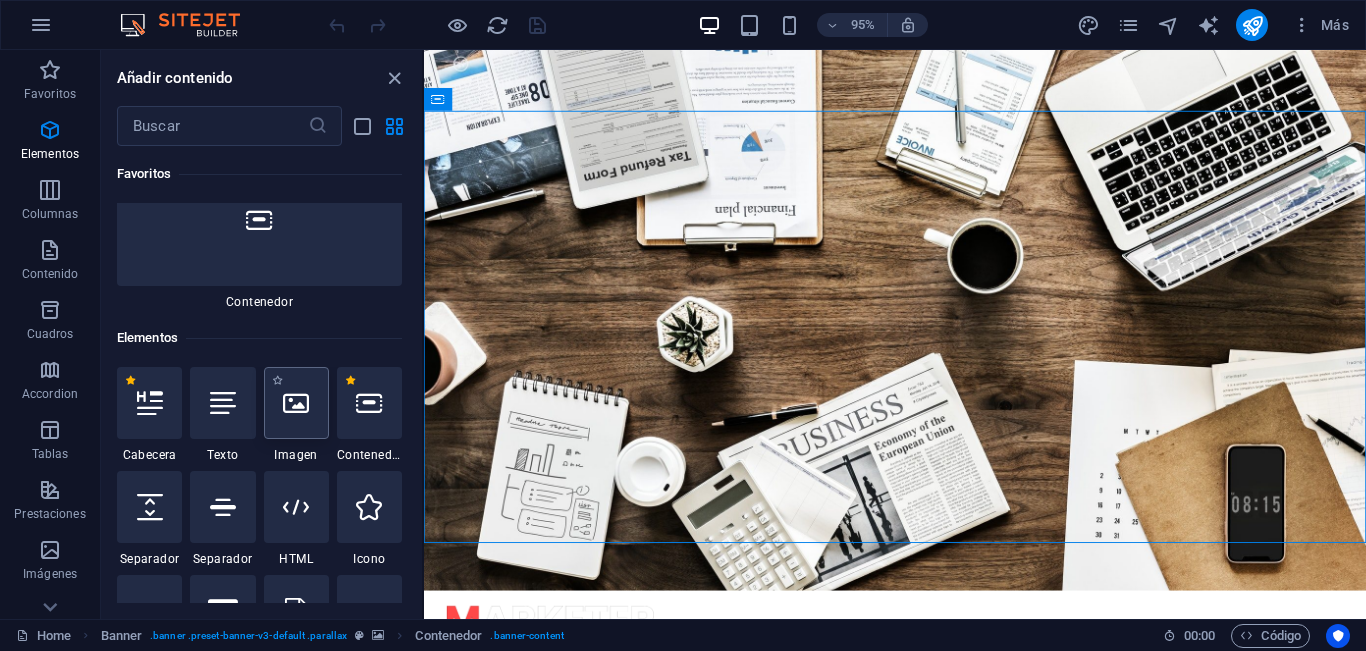 click at bounding box center (296, 403) 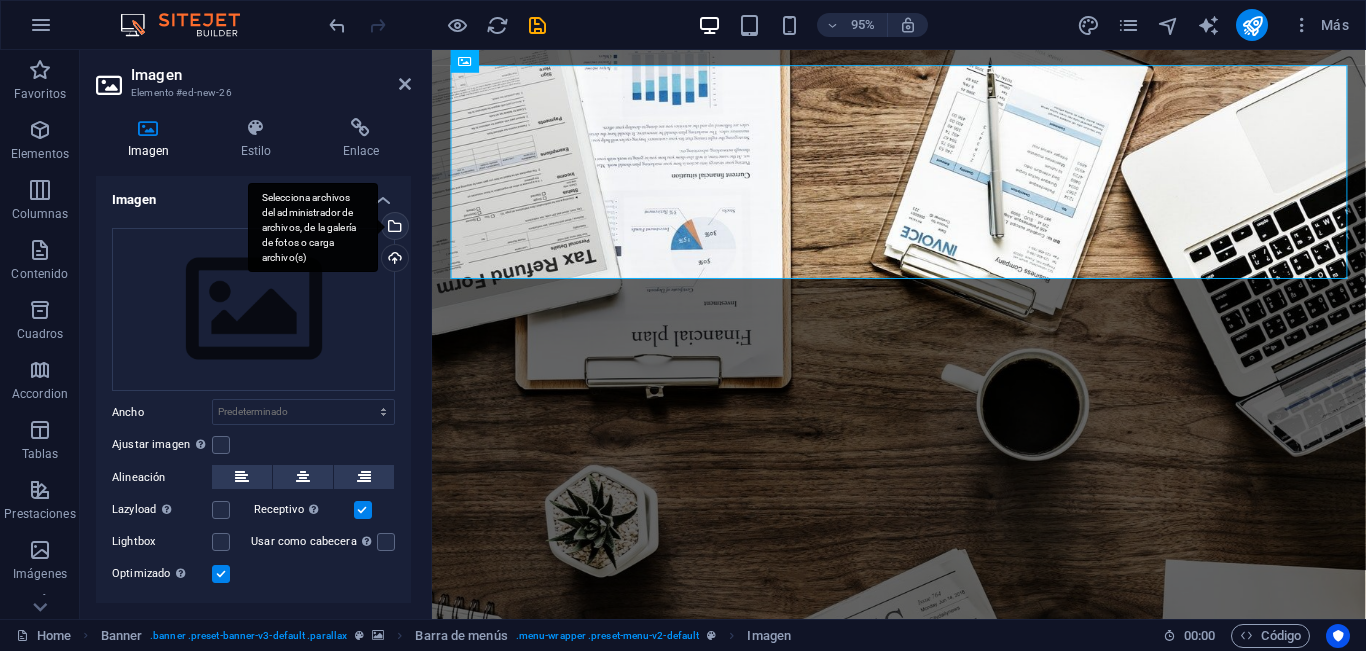 click on "Selecciona archivos del administrador de archivos, de la galería de fotos o carga archivo(s)" at bounding box center [313, 228] 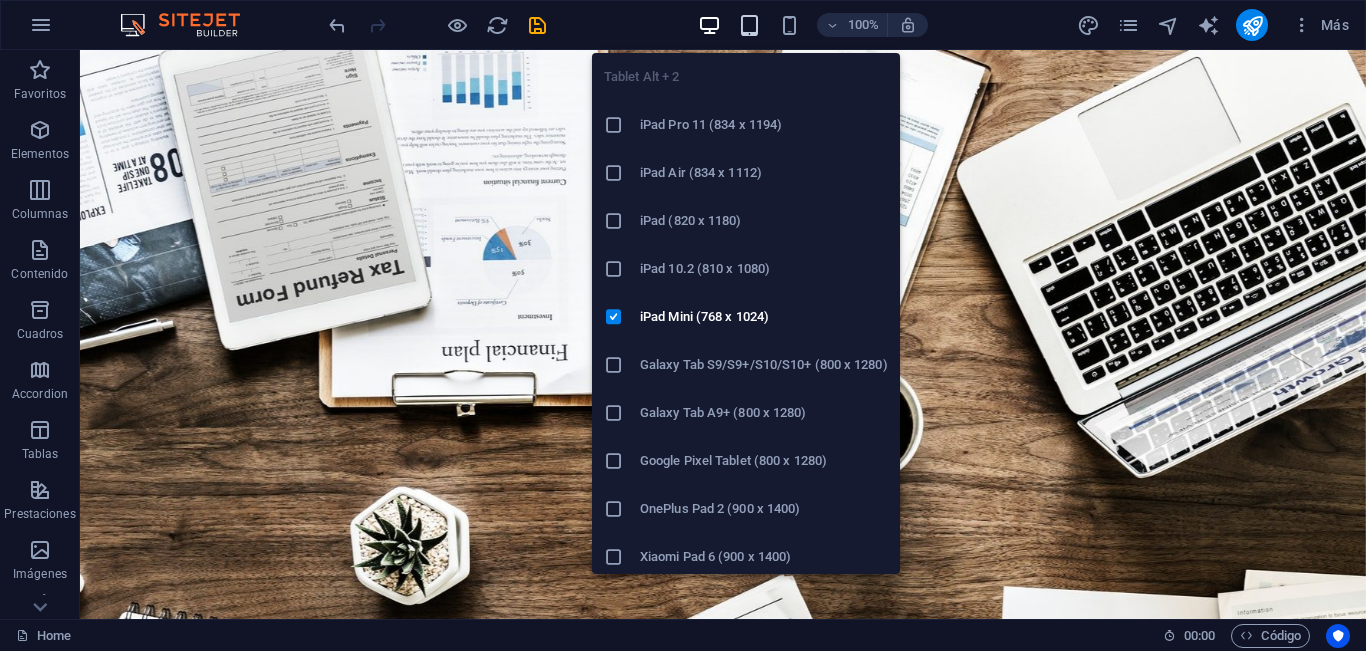 click at bounding box center (749, 25) 